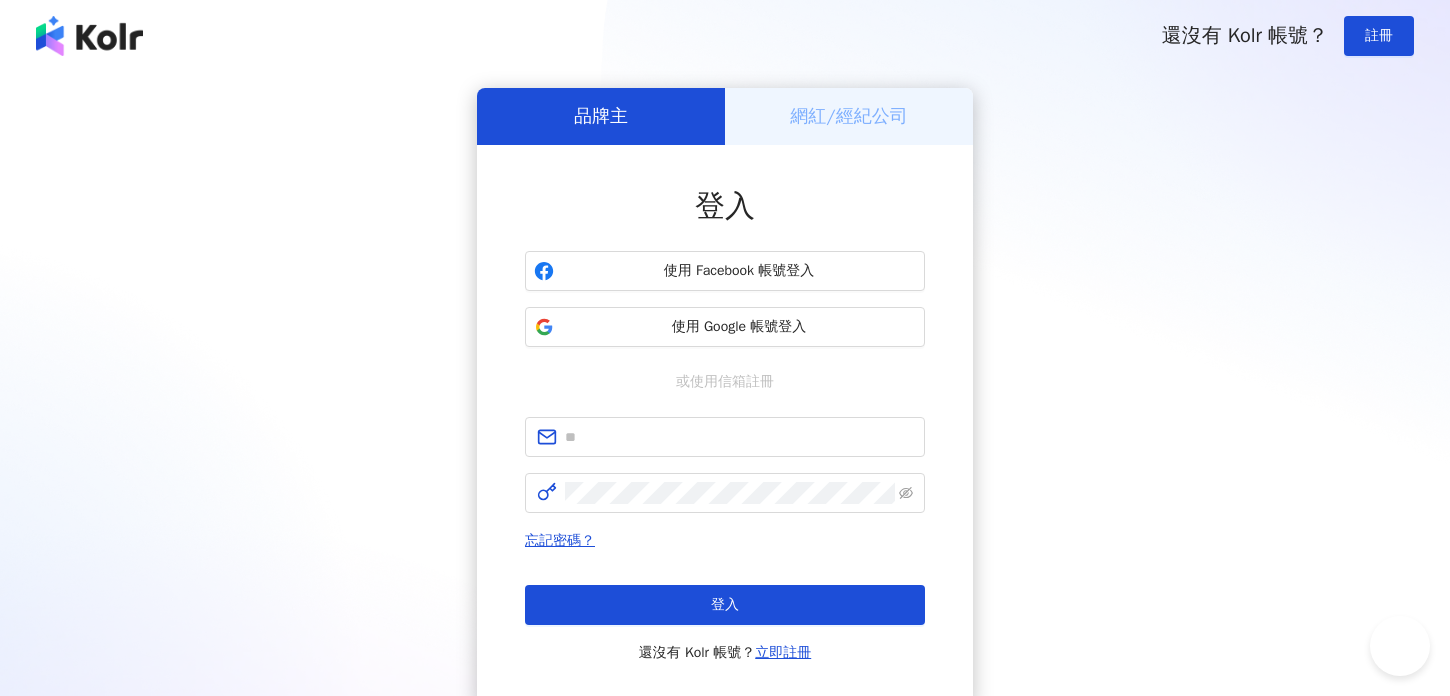 scroll, scrollTop: 0, scrollLeft: 0, axis: both 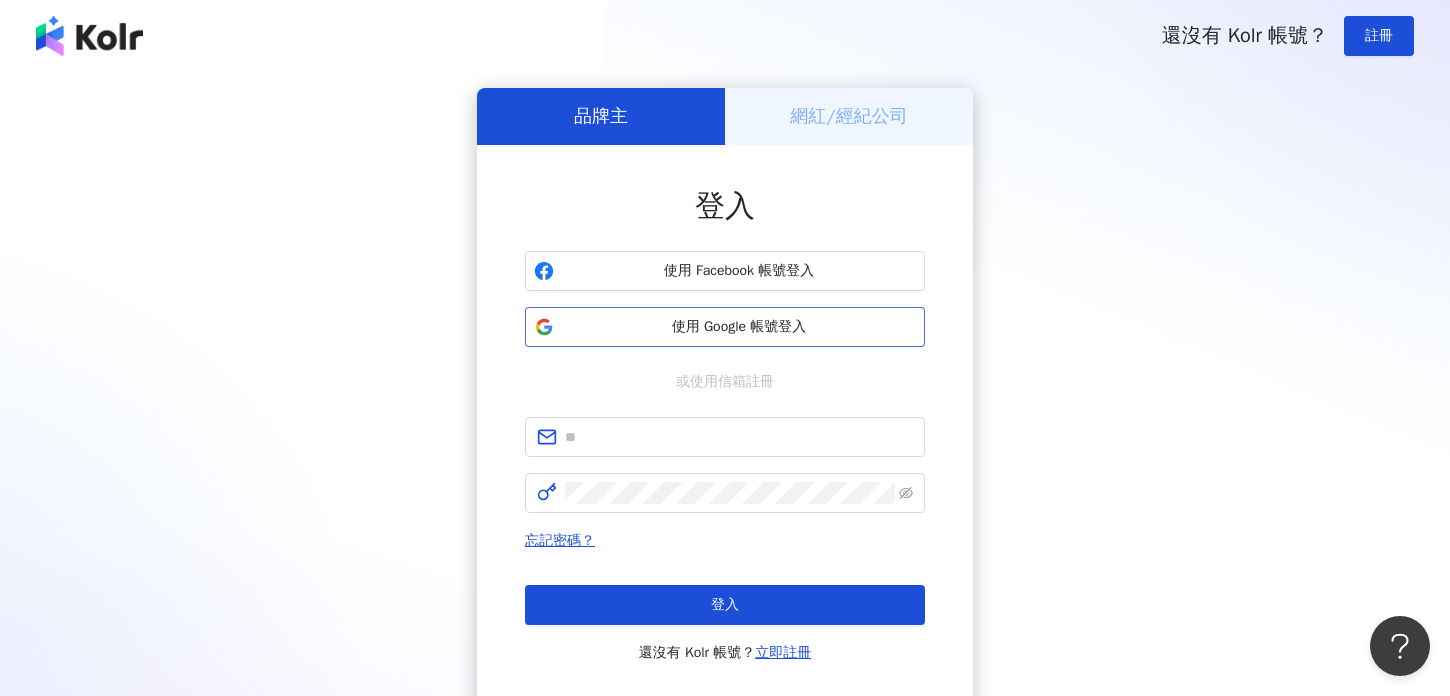 click on "使用 Google 帳號登入" at bounding box center [725, 327] 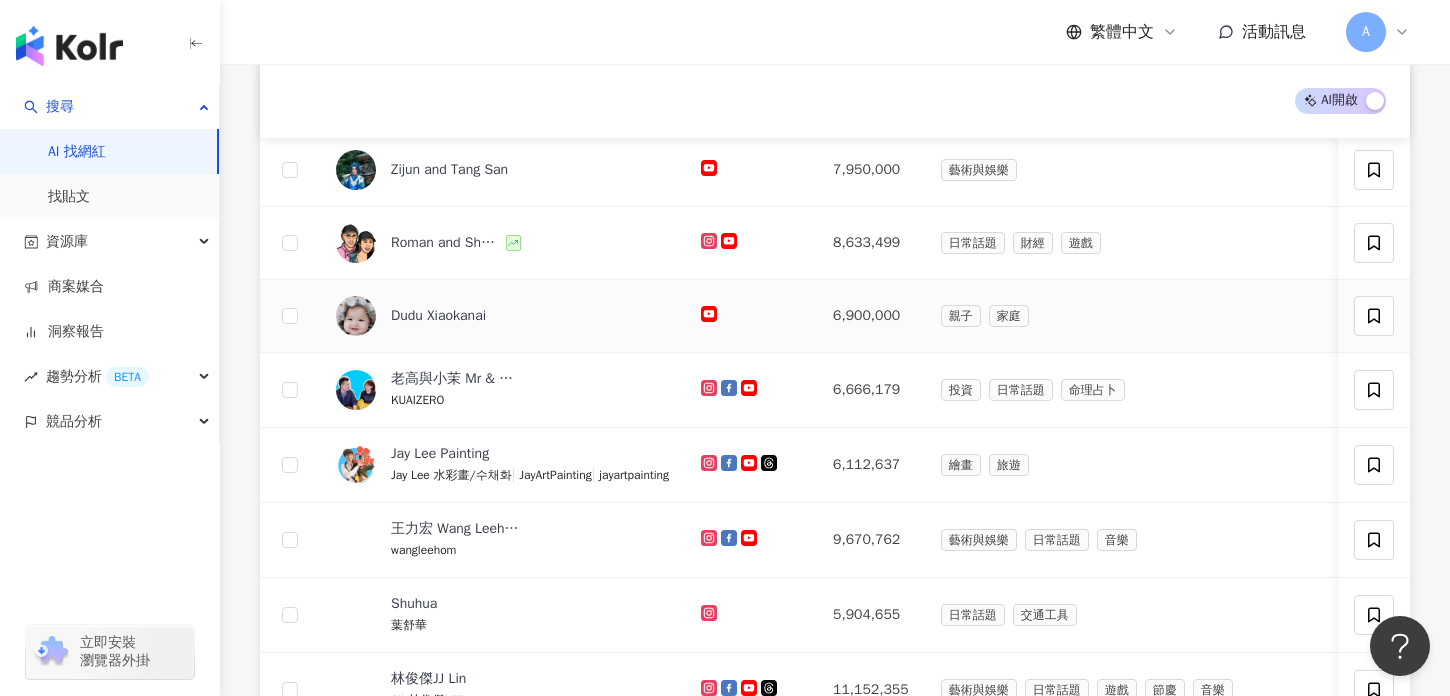 scroll, scrollTop: 1020, scrollLeft: 0, axis: vertical 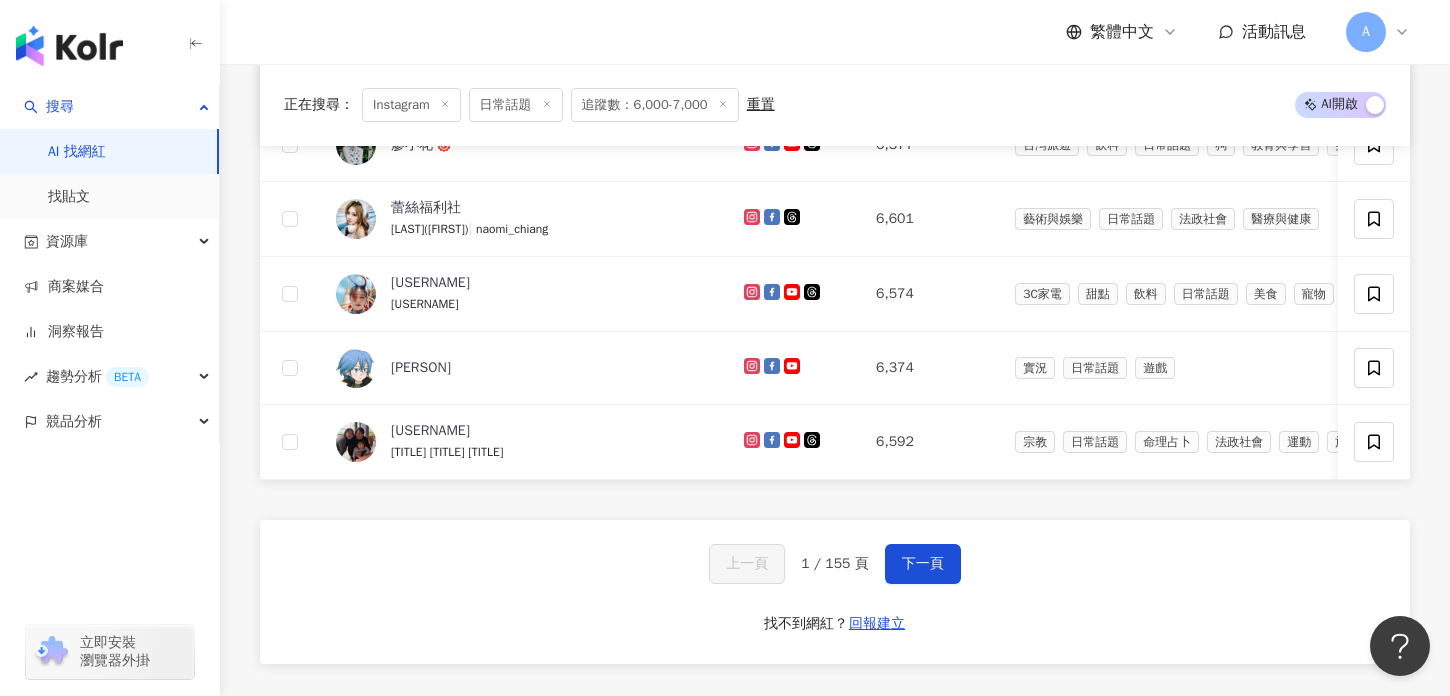 click on "1 / 155 頁" at bounding box center (834, 564) 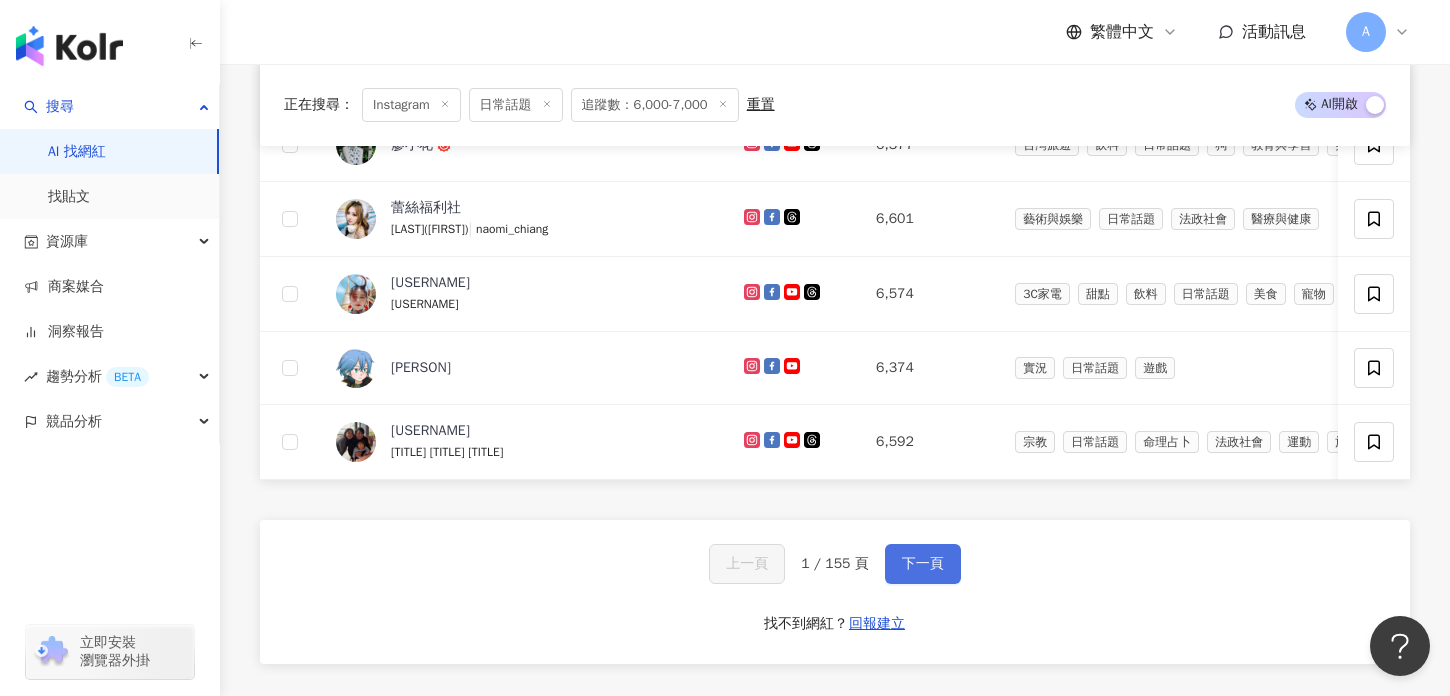 click on "下一頁" at bounding box center [923, 564] 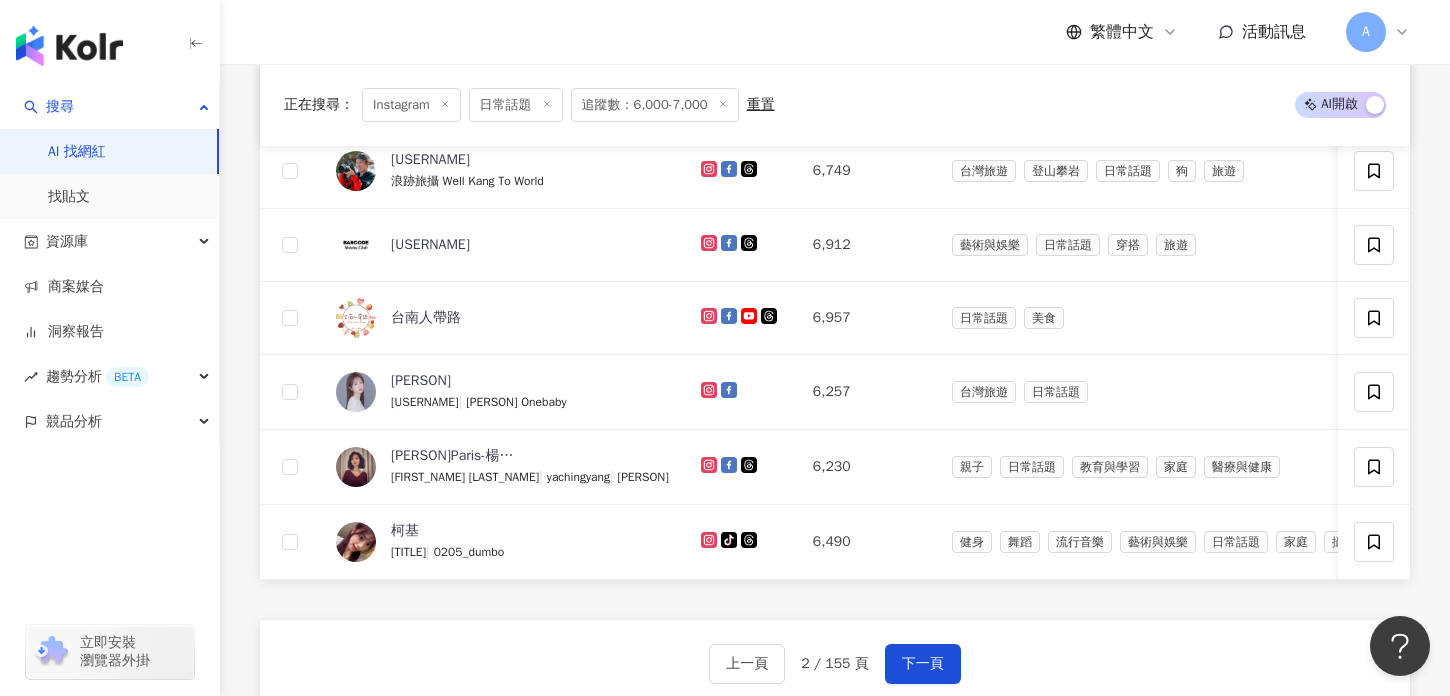 scroll, scrollTop: 1595, scrollLeft: 0, axis: vertical 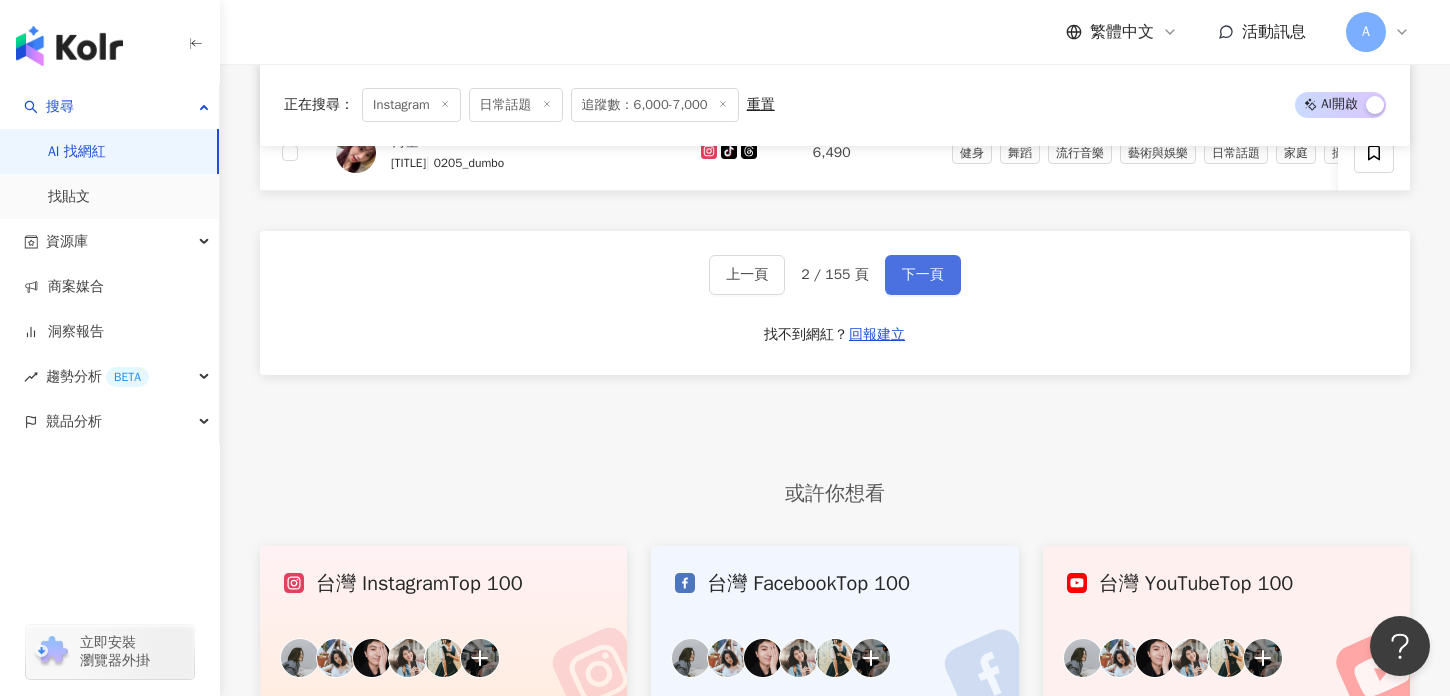 click on "下一頁" at bounding box center [923, 275] 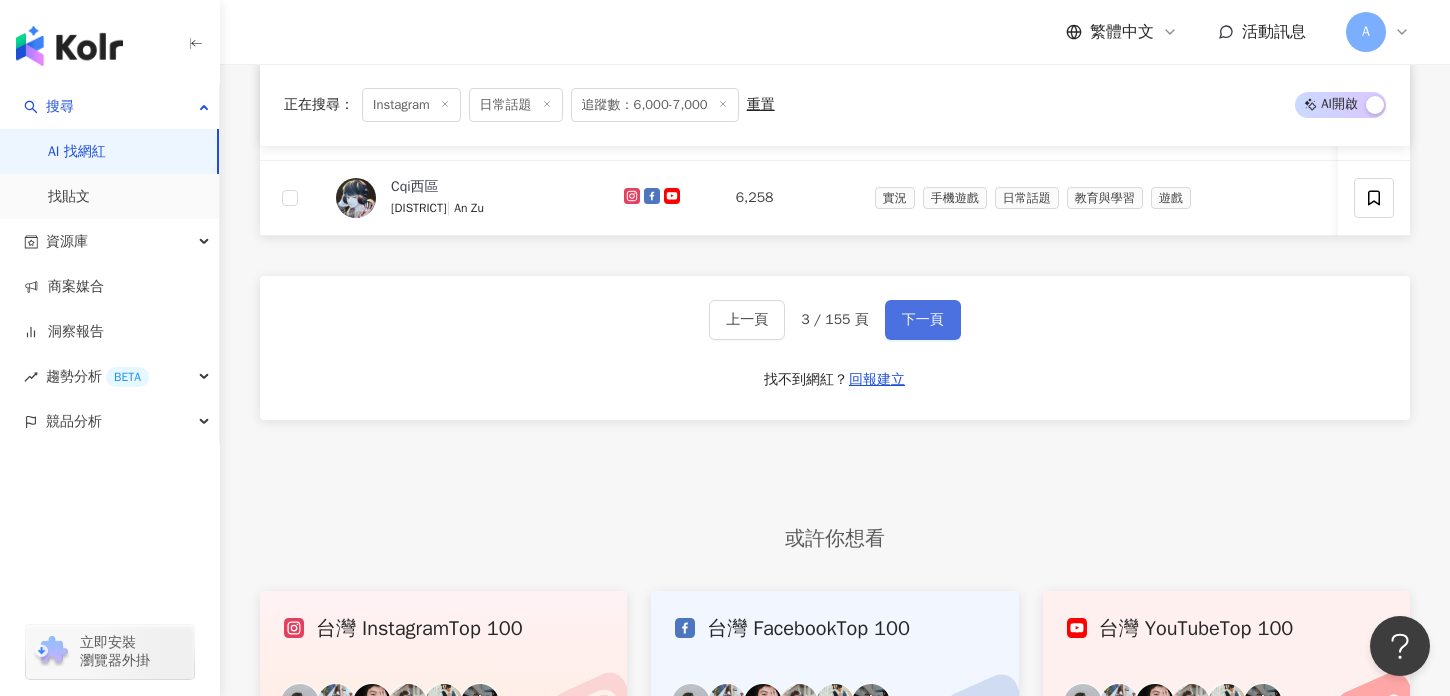 click on "下一頁" at bounding box center (923, 320) 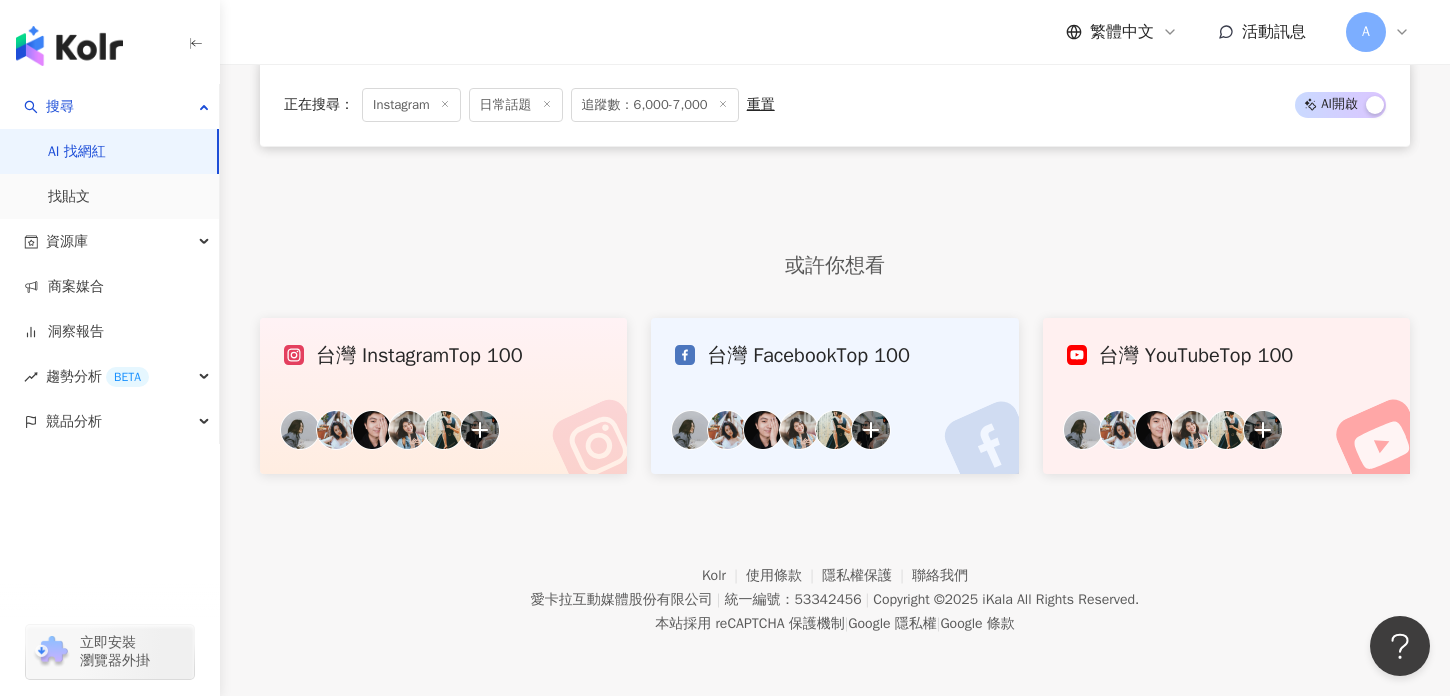 scroll, scrollTop: 1116, scrollLeft: 0, axis: vertical 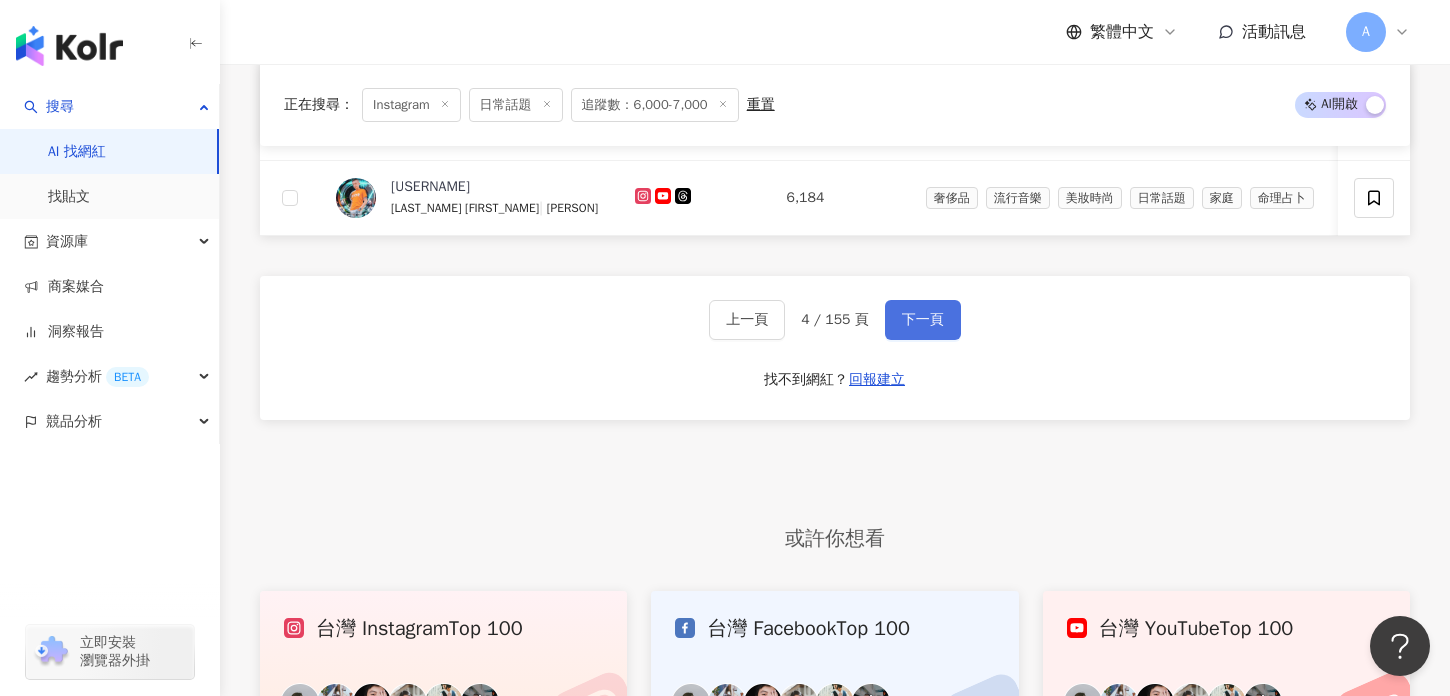 click on "下一頁" at bounding box center (923, 320) 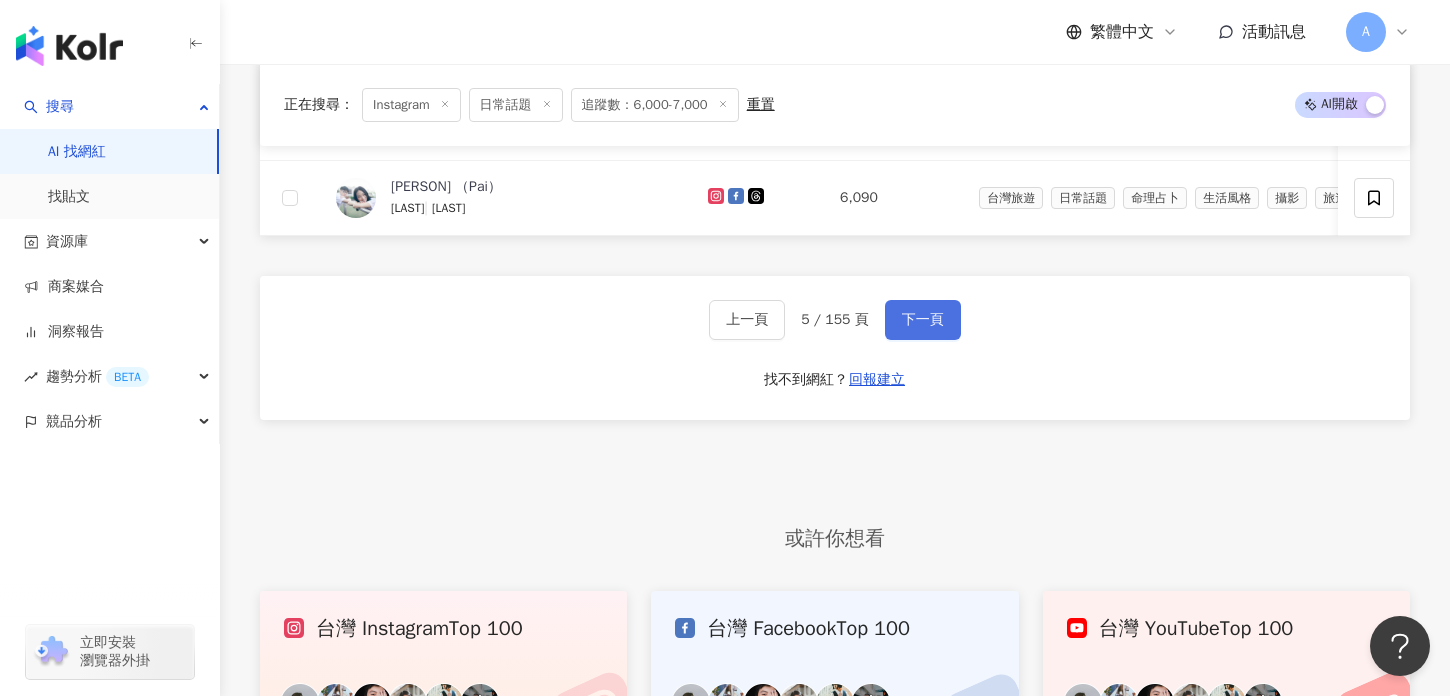 click on "下一頁" at bounding box center [923, 320] 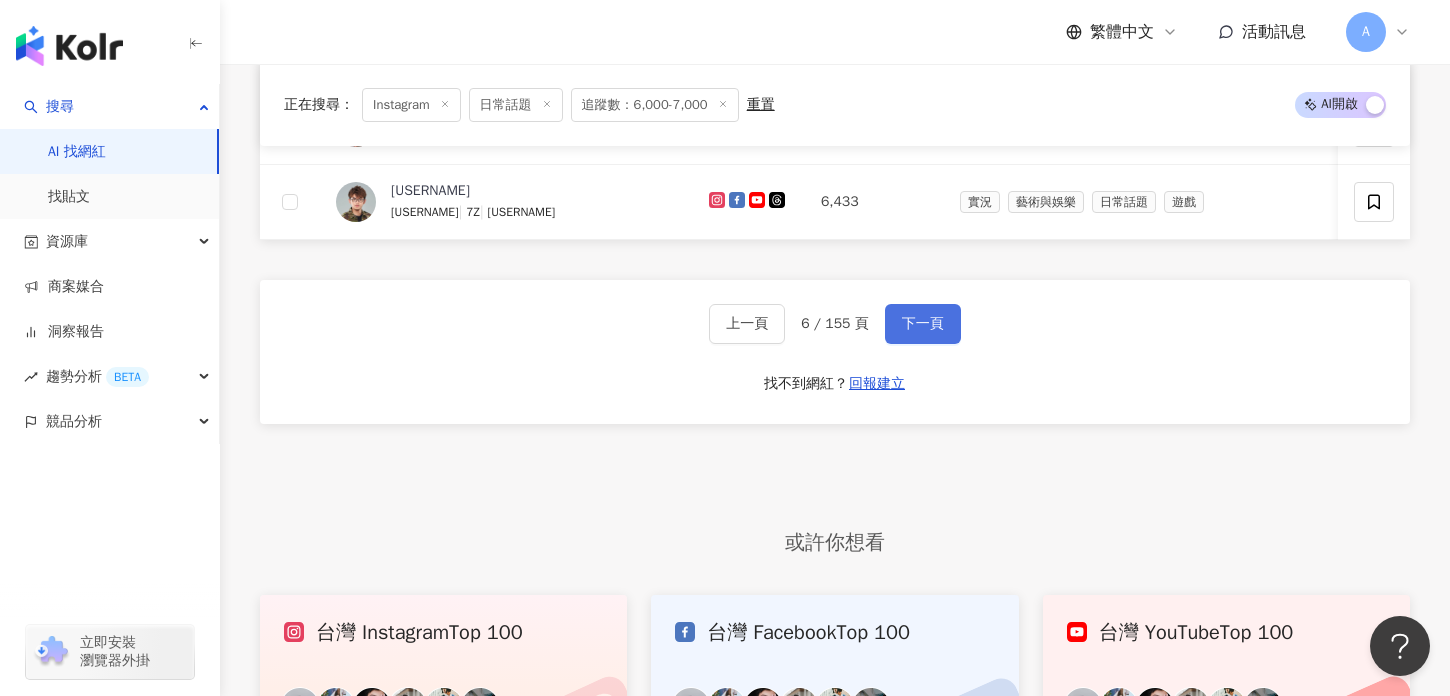 click on "下一頁" at bounding box center [923, 324] 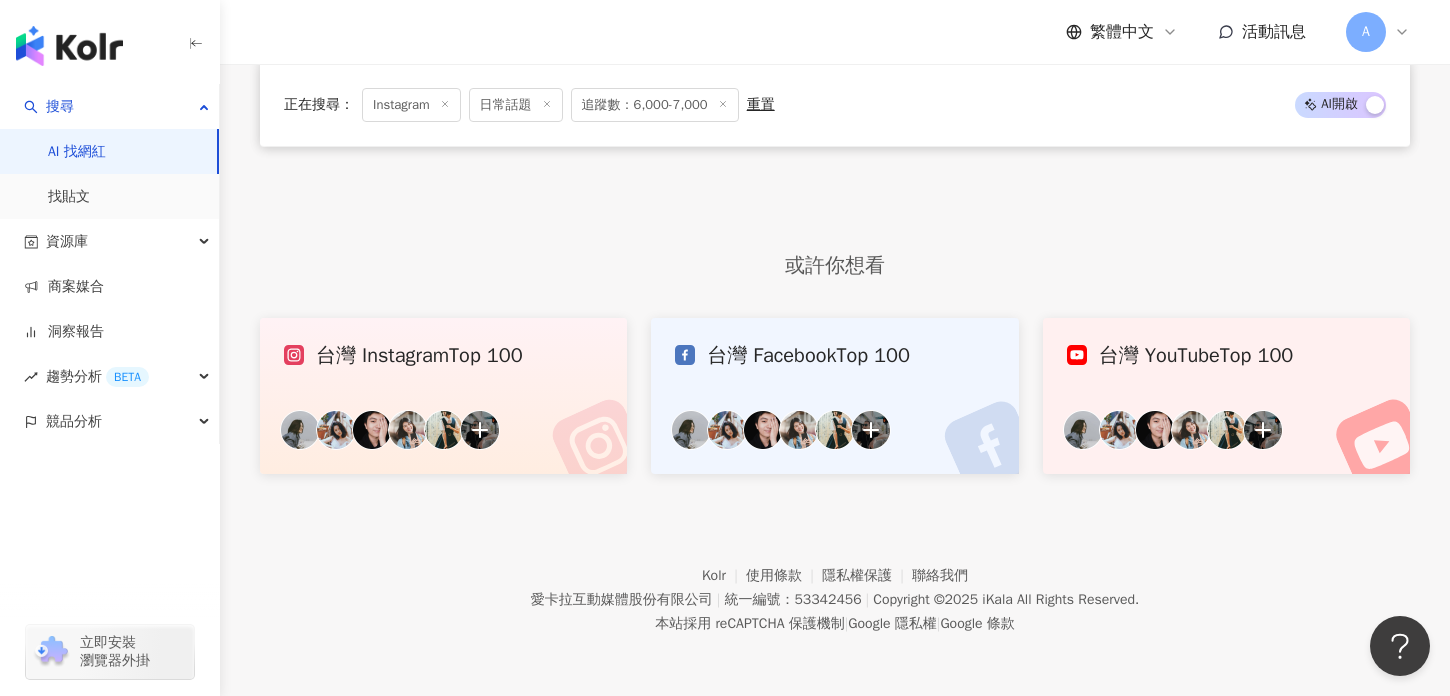 scroll, scrollTop: 1548, scrollLeft: 0, axis: vertical 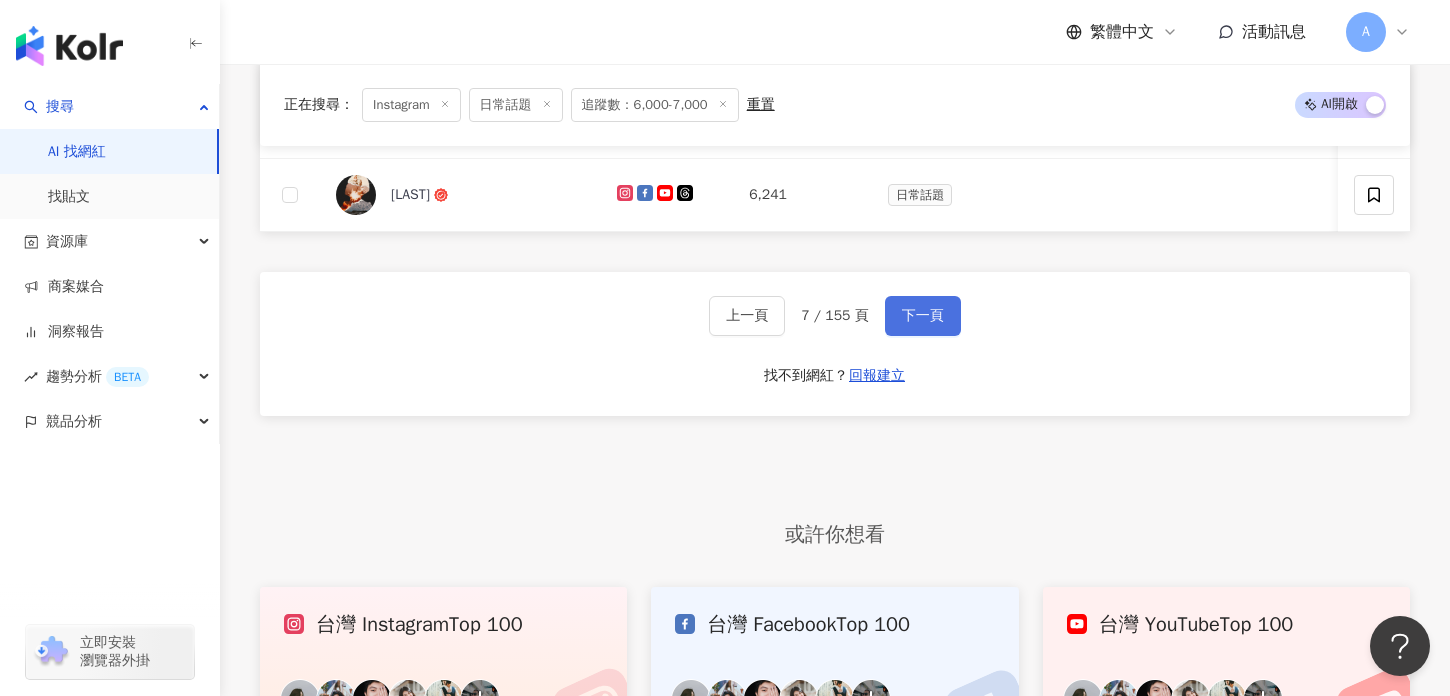 click on "下一頁" at bounding box center [923, 316] 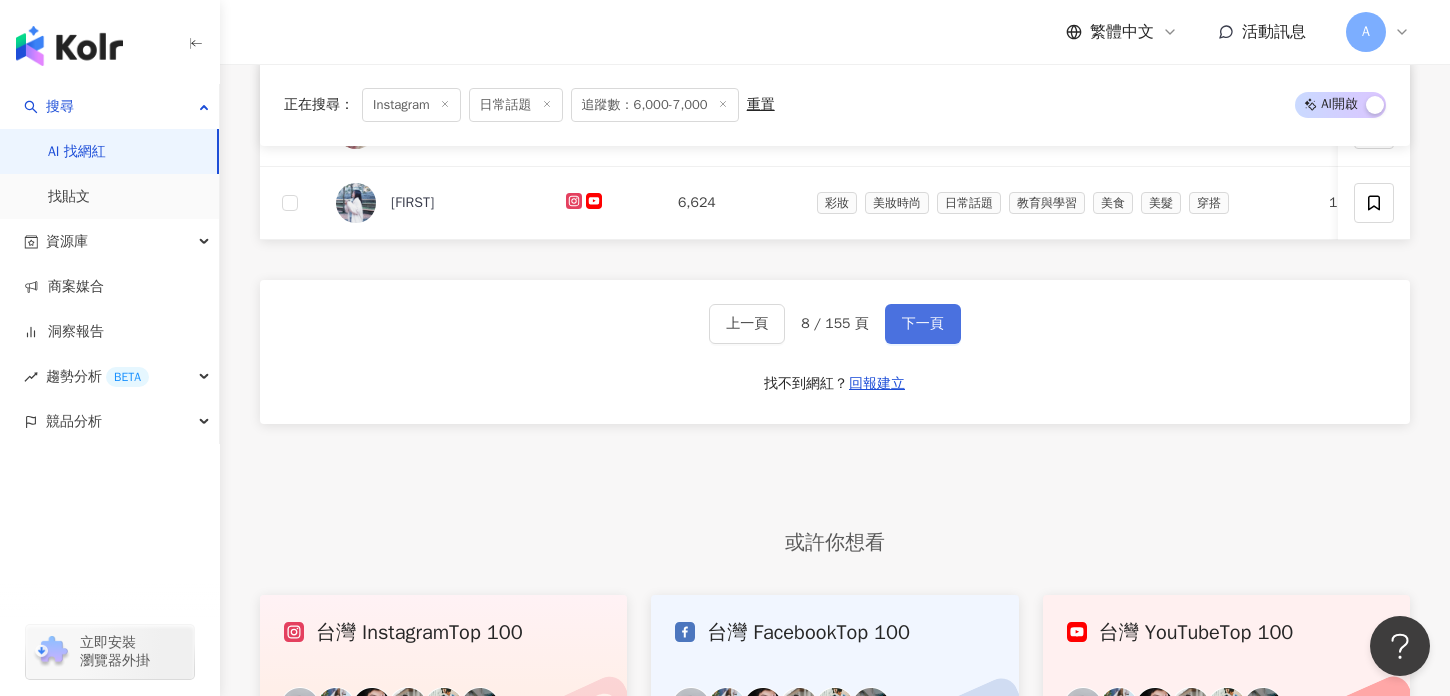 click on "下一頁" at bounding box center (923, 324) 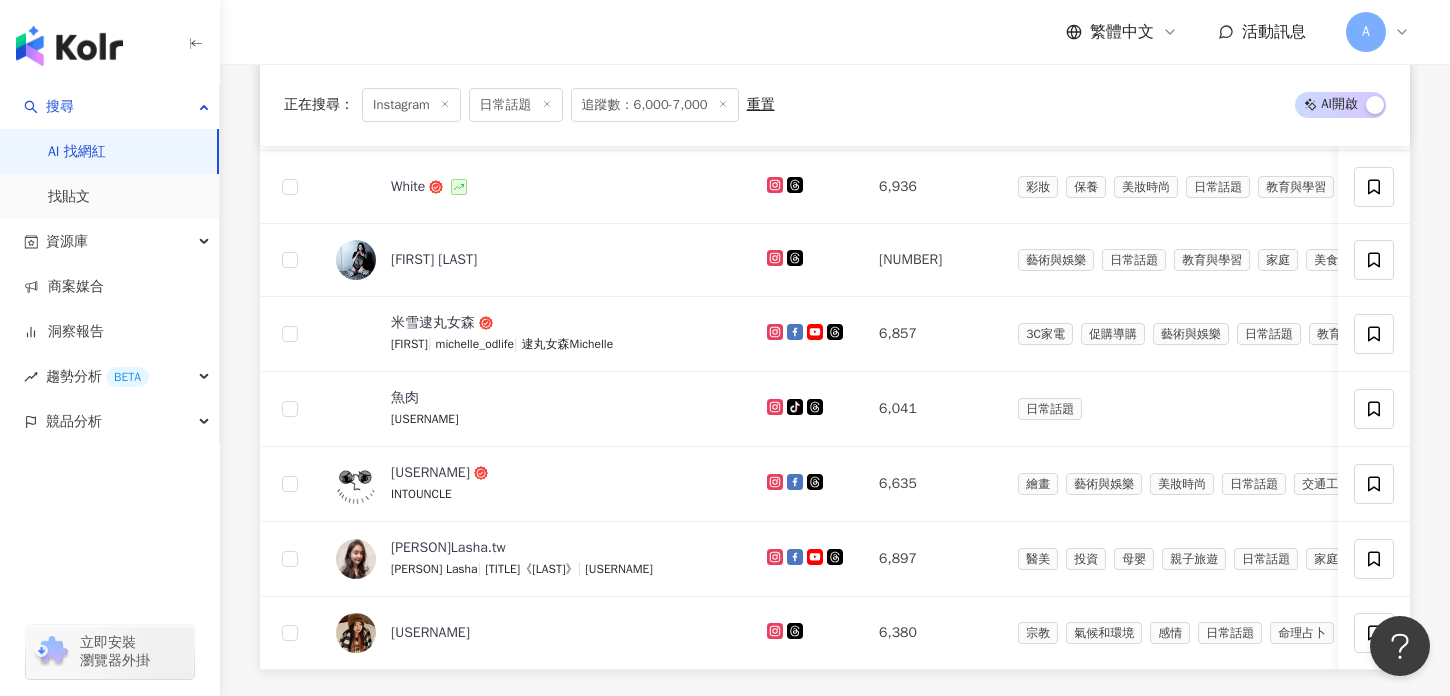 scroll, scrollTop: 1548, scrollLeft: 0, axis: vertical 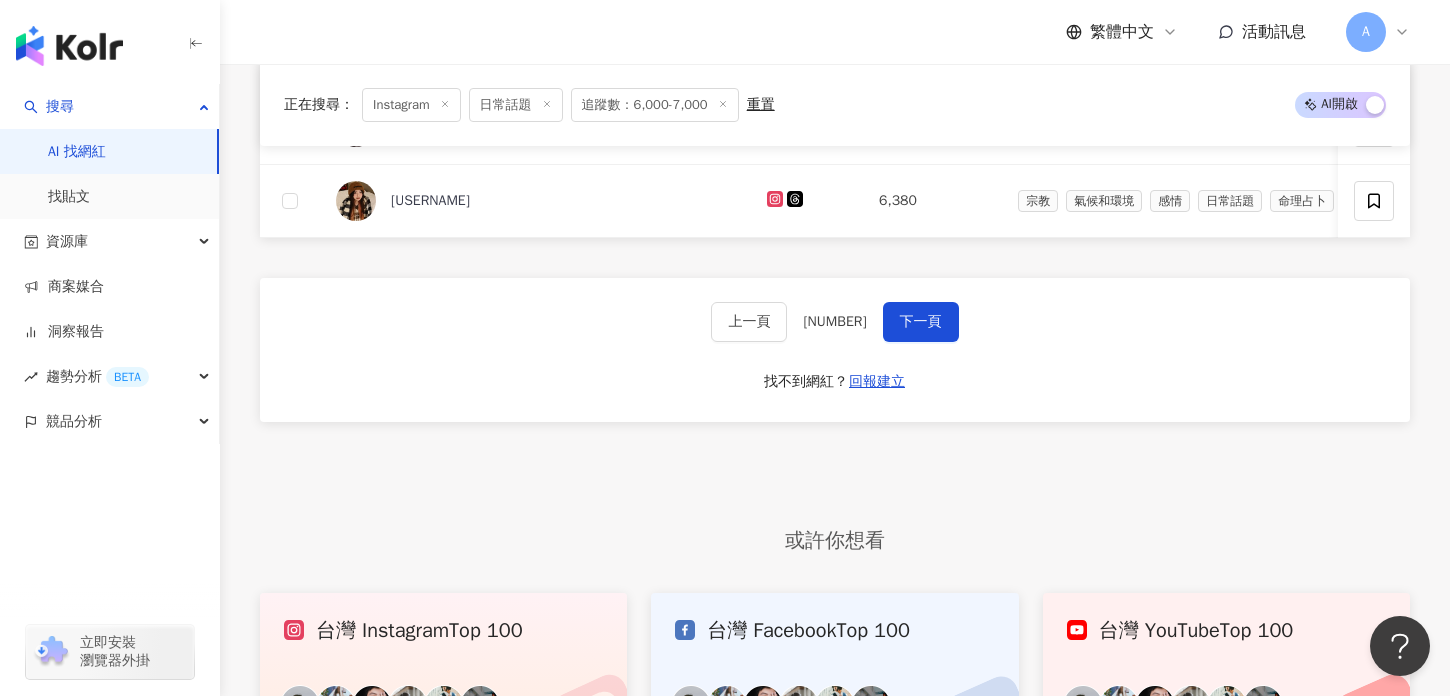click on "上一頁 [NUMBER] / [NUMBER] 頁 下一頁 找不到網紅？ 回報建立" at bounding box center [835, 350] 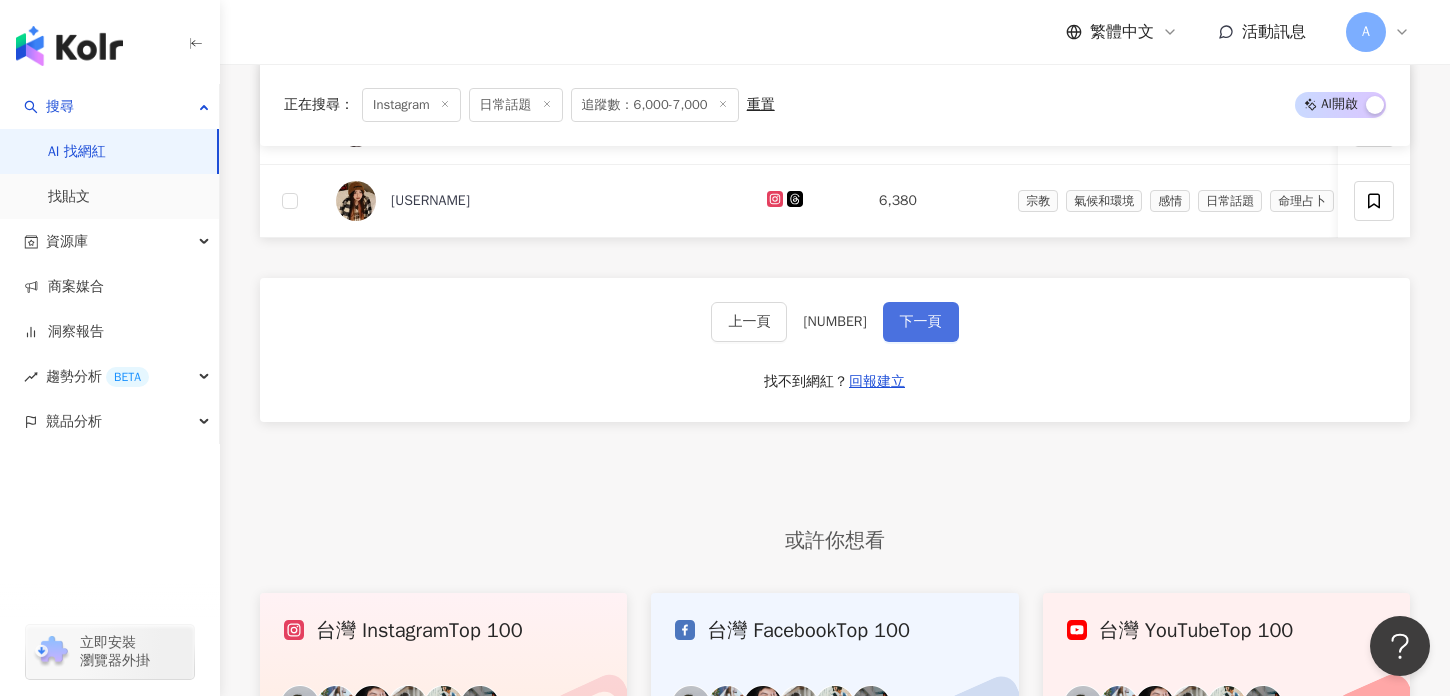 click on "下一頁" at bounding box center (921, 322) 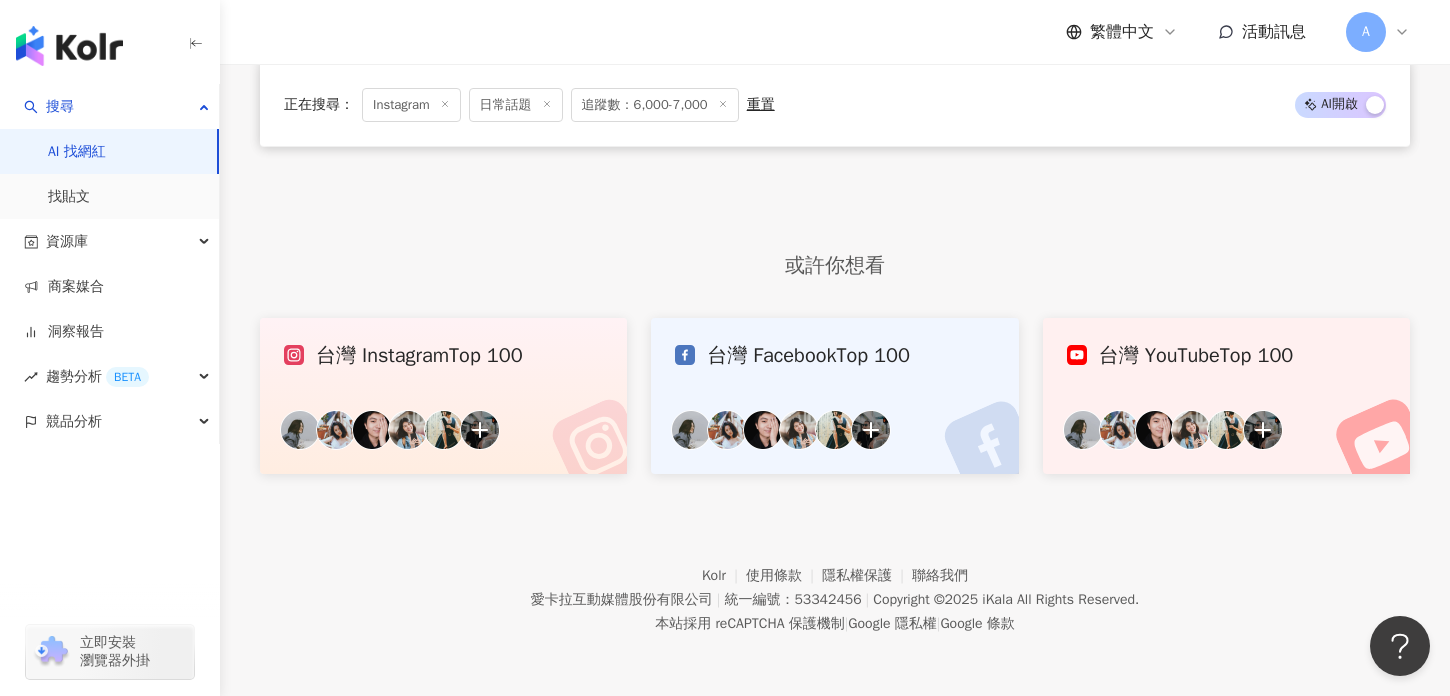 click on "網紅名稱 經營平台 Instagram 追蹤數 網紅類型 互動率 漲粉率 觀看率 操作                     上一頁 [NUMBER] / [NUMBER] 頁 下一頁 找不到網紅？ 回報建立" at bounding box center [835, -21] 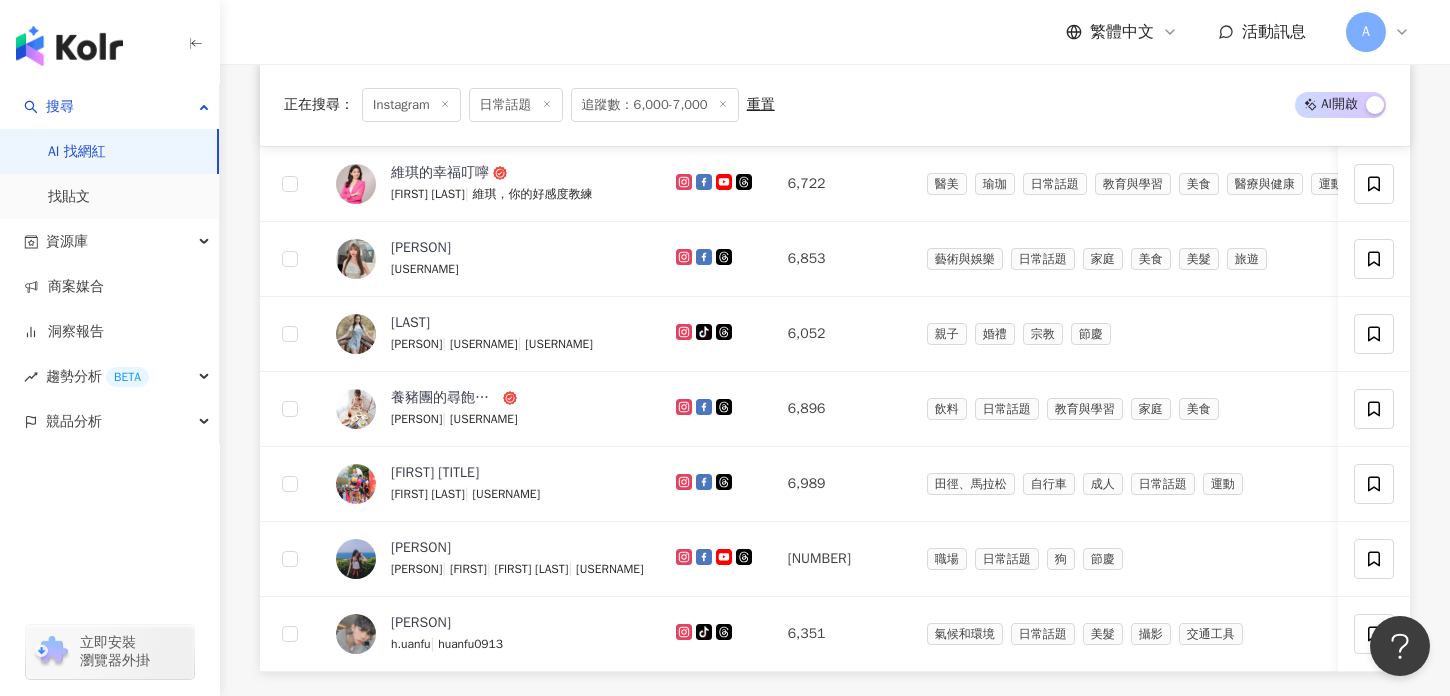 scroll, scrollTop: 1548, scrollLeft: 0, axis: vertical 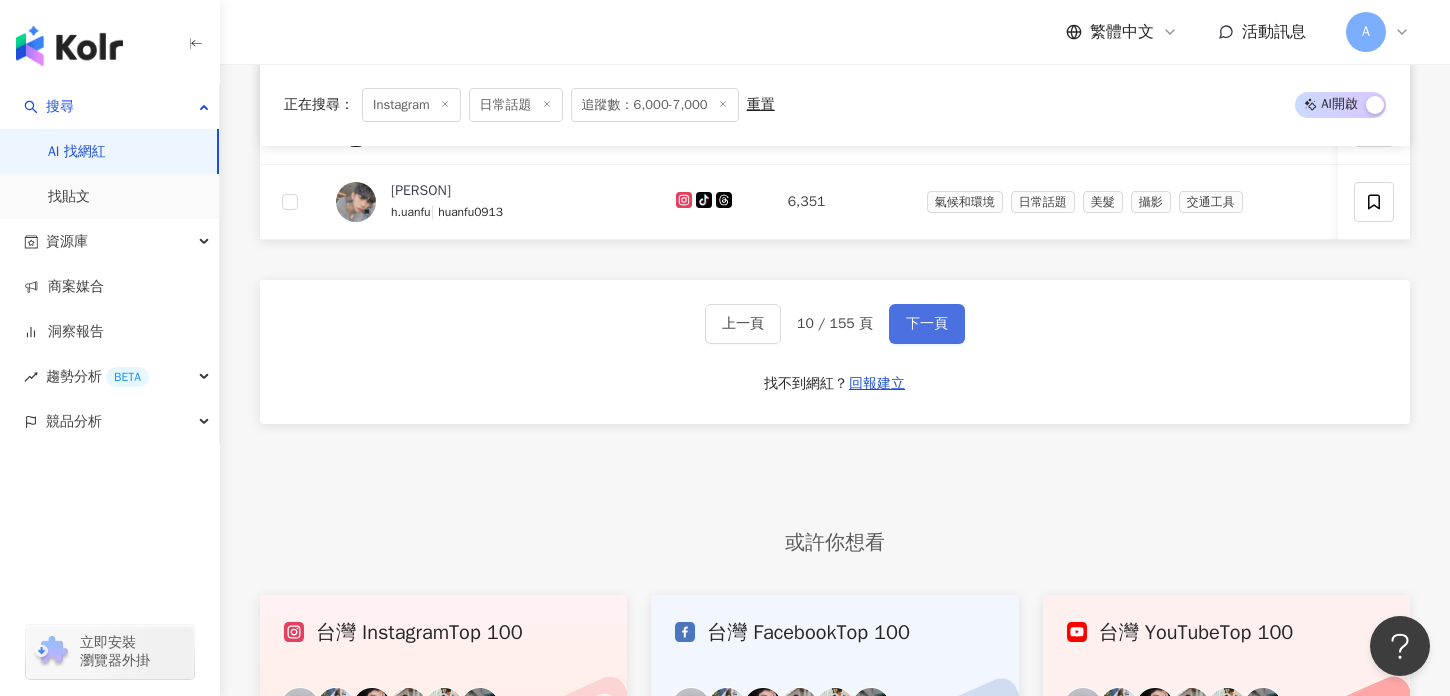 click on "下一頁" at bounding box center [927, 324] 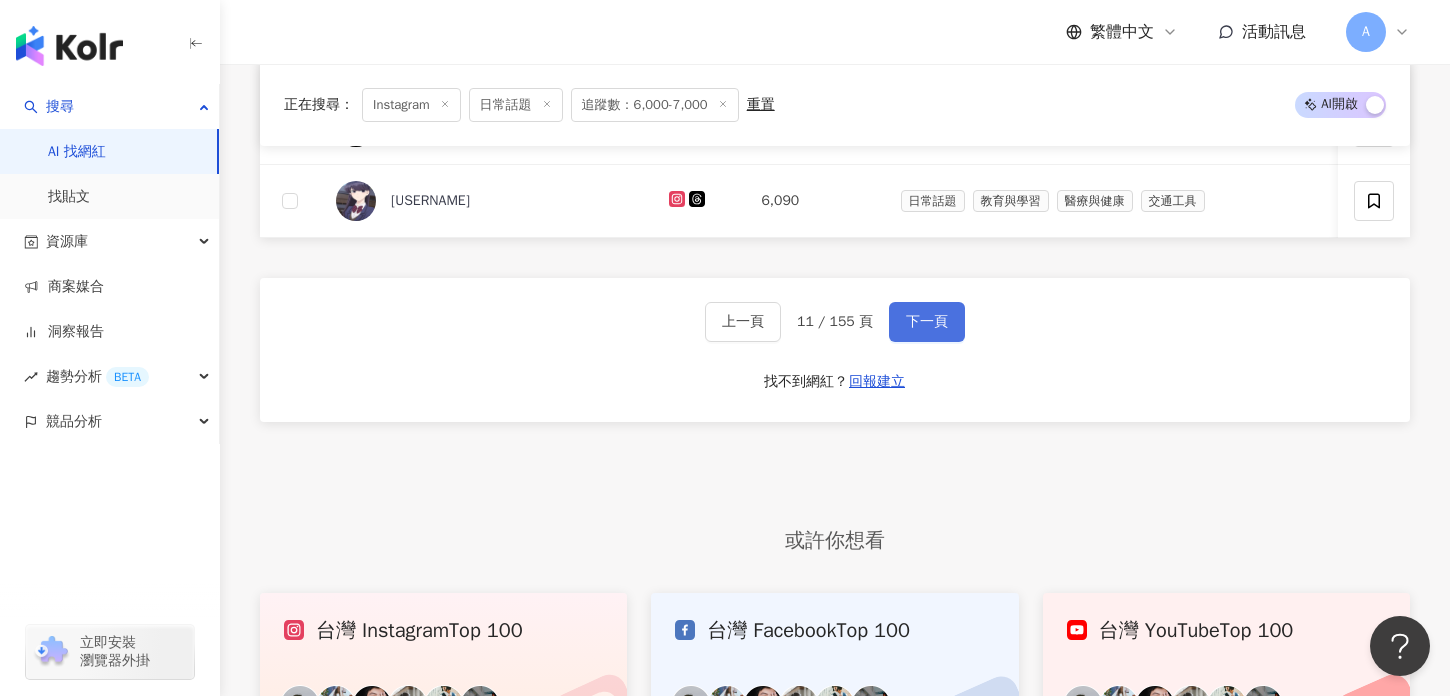 click on "下一頁" at bounding box center [927, 322] 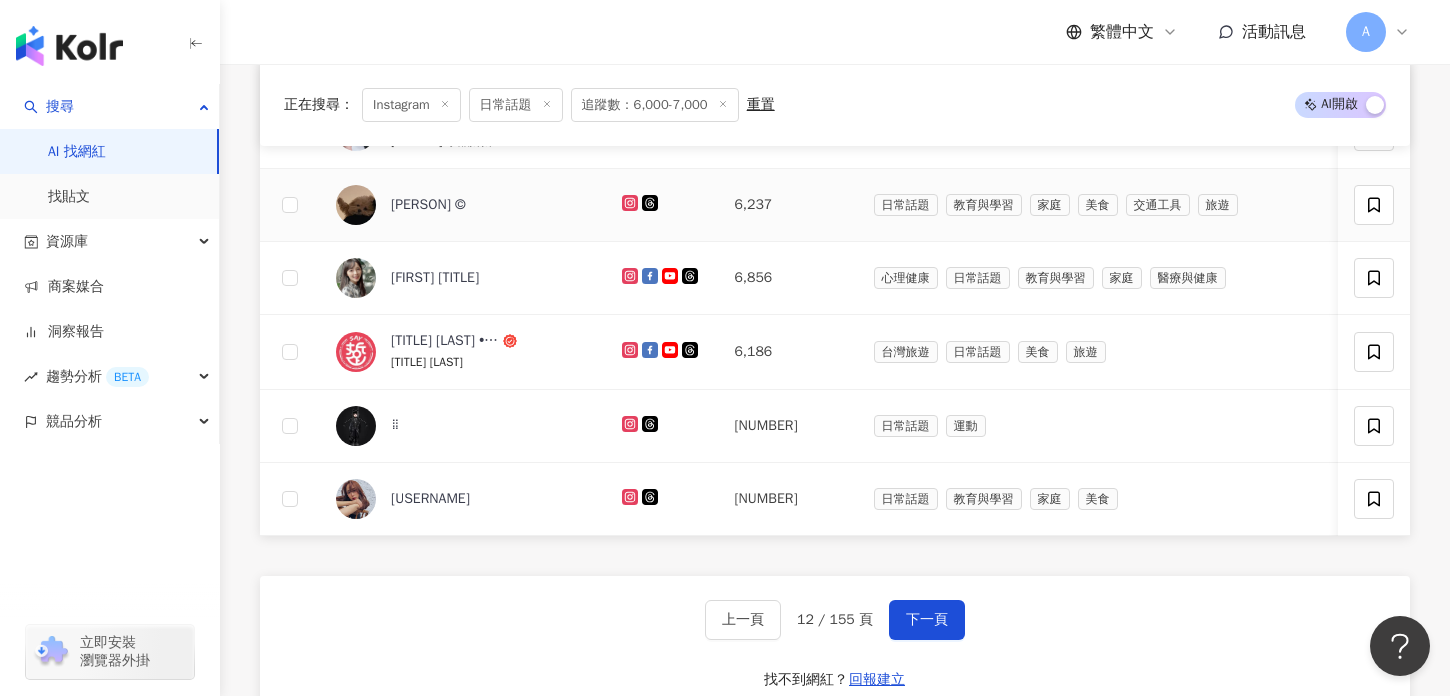 scroll, scrollTop: 1259, scrollLeft: 0, axis: vertical 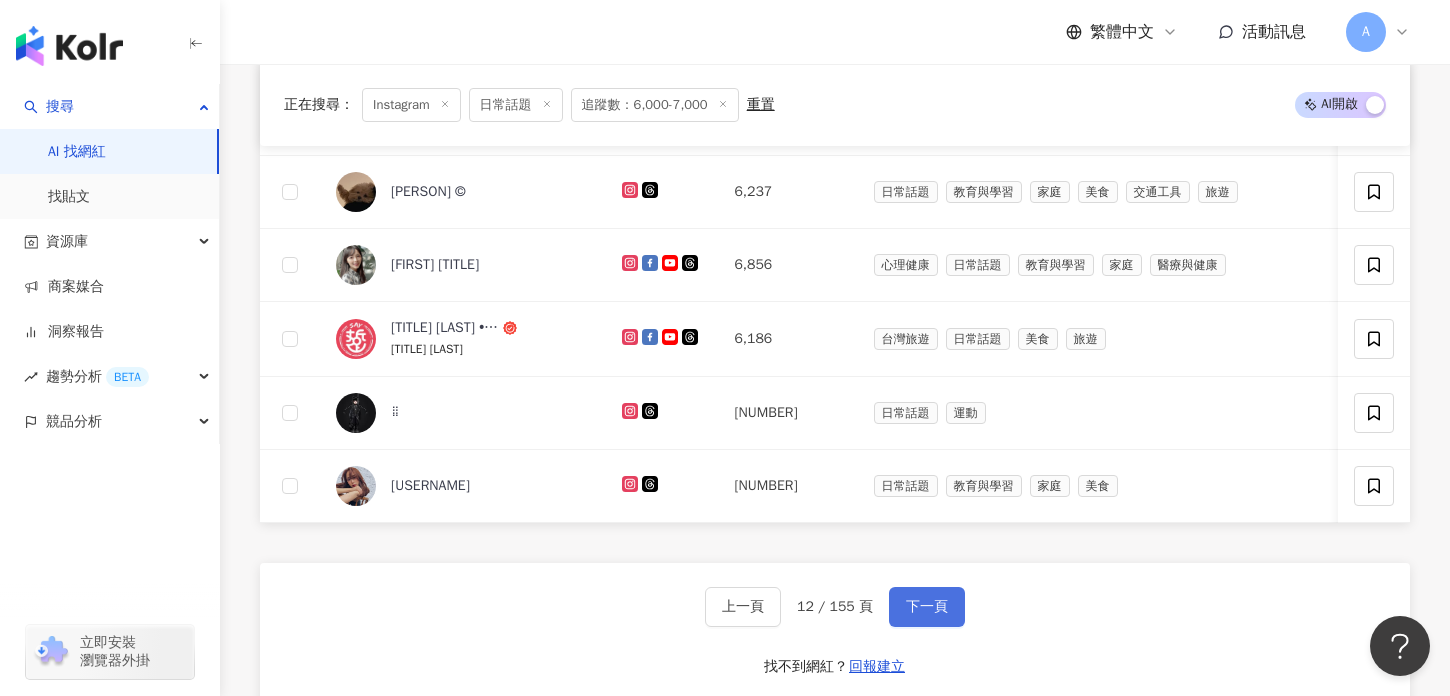 click on "下一頁" at bounding box center (927, 607) 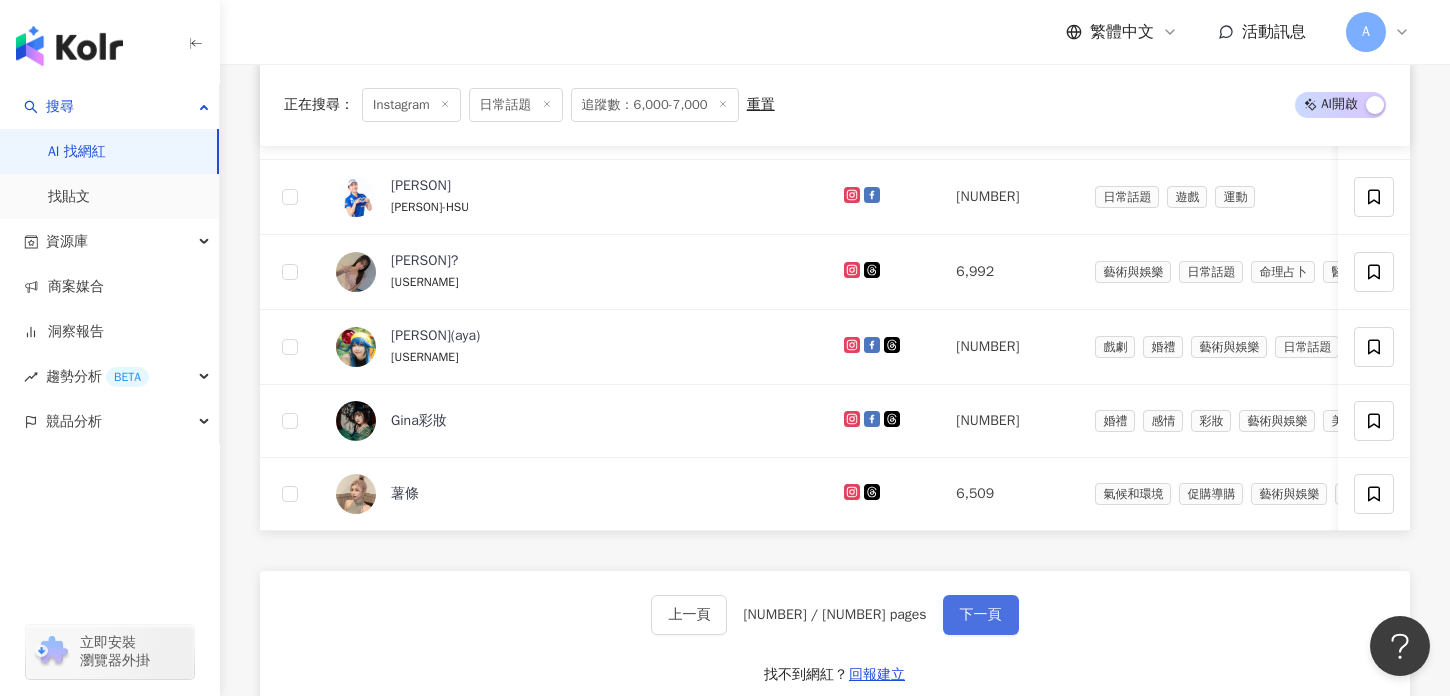 click on "下一頁" at bounding box center (981, 615) 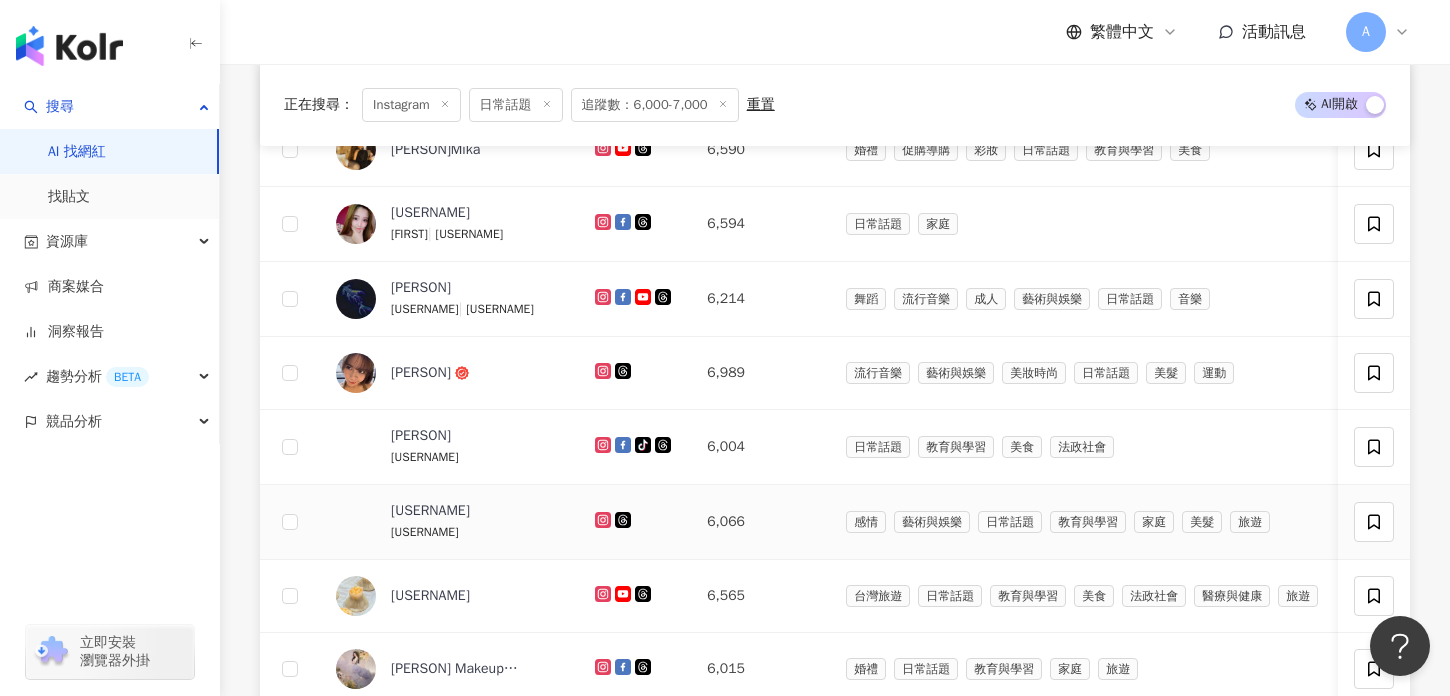 scroll, scrollTop: 1558, scrollLeft: 0, axis: vertical 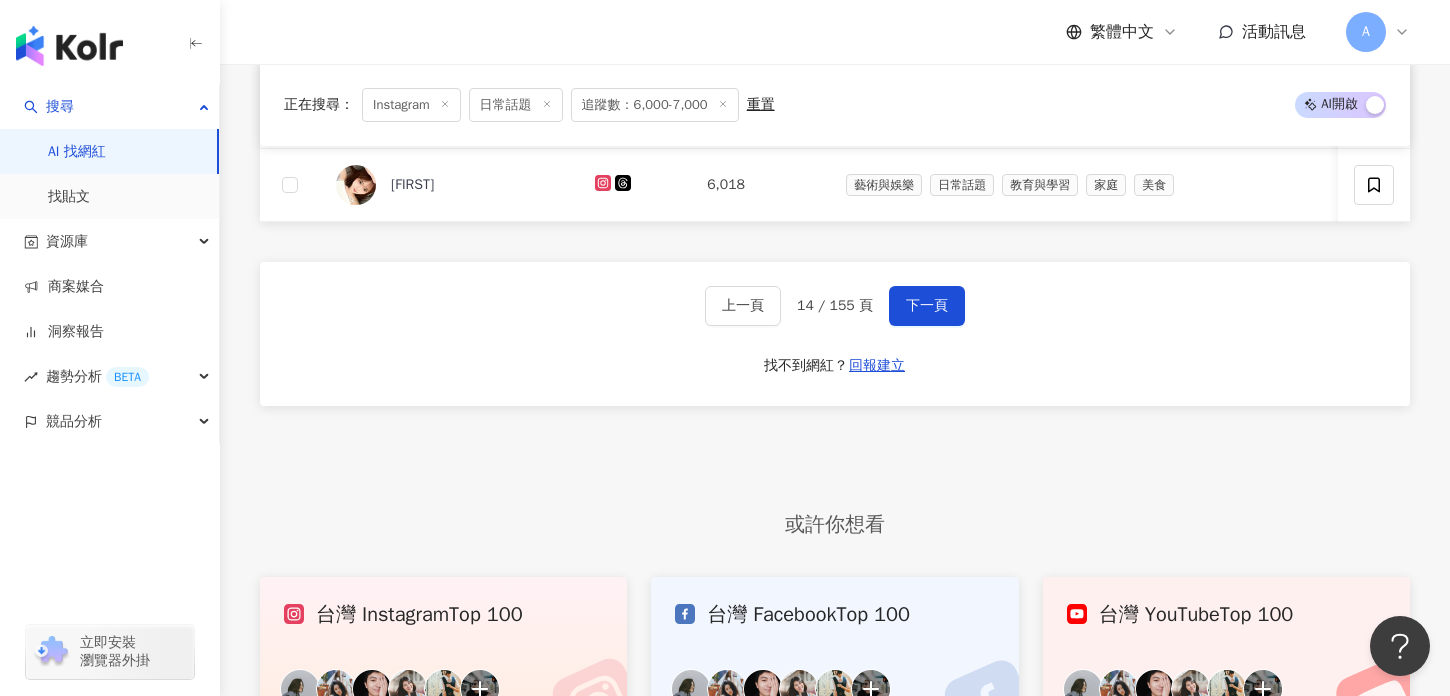 click on "上一頁 14 / 155 頁 下一頁 找不到網紅？ 回報建立" at bounding box center [835, 334] 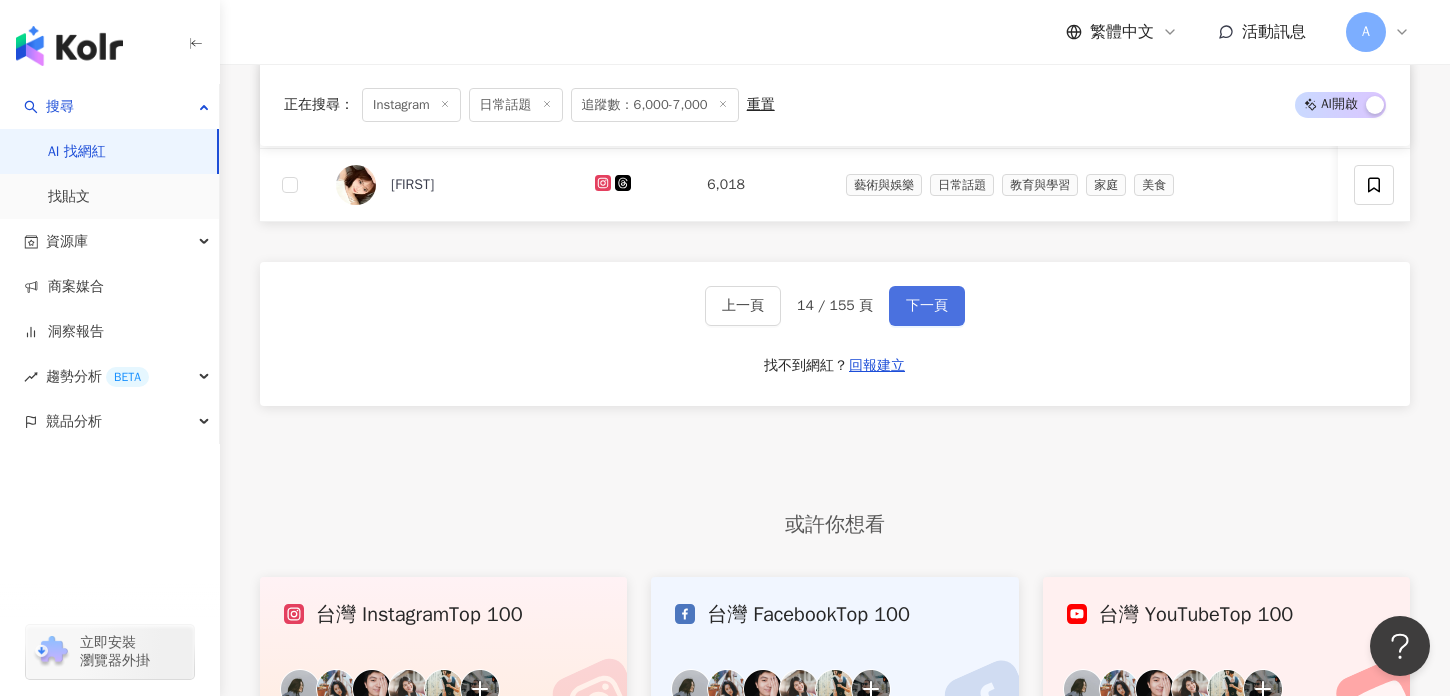 click on "下一頁" at bounding box center [927, 306] 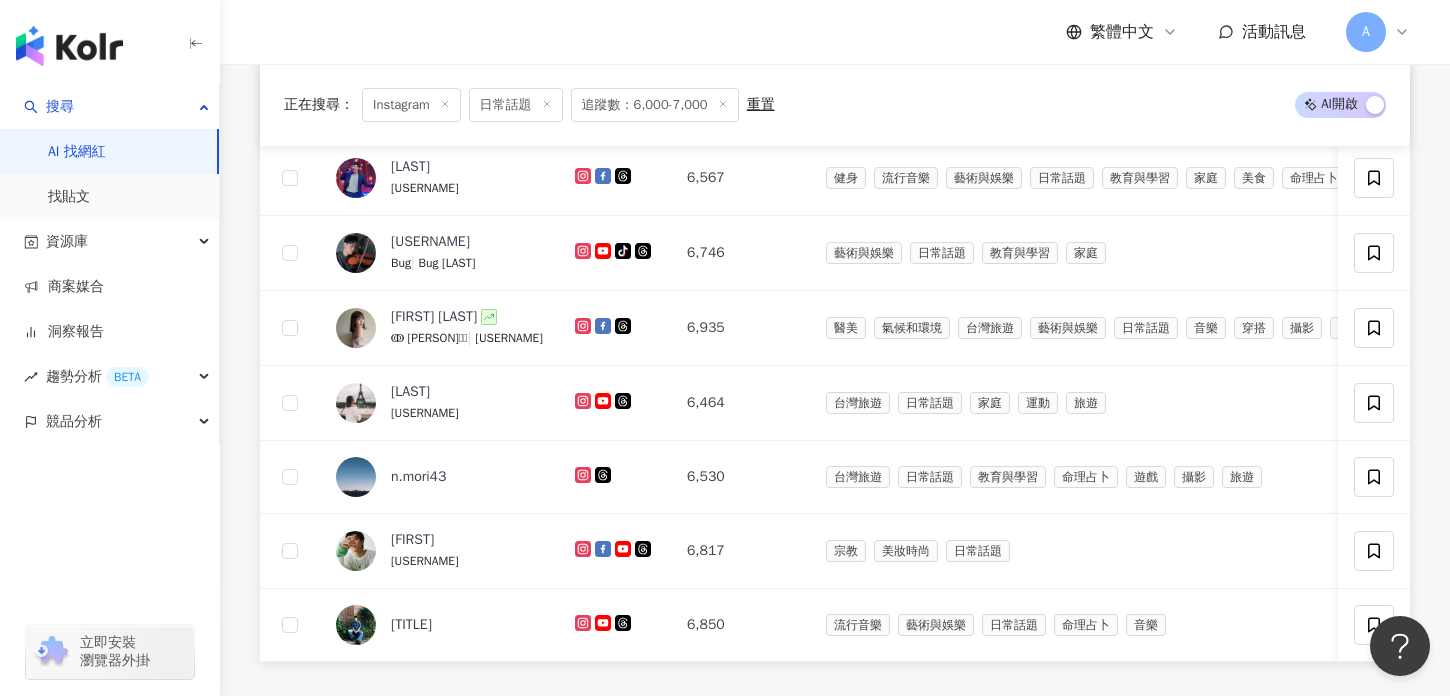 scroll, scrollTop: 1558, scrollLeft: 0, axis: vertical 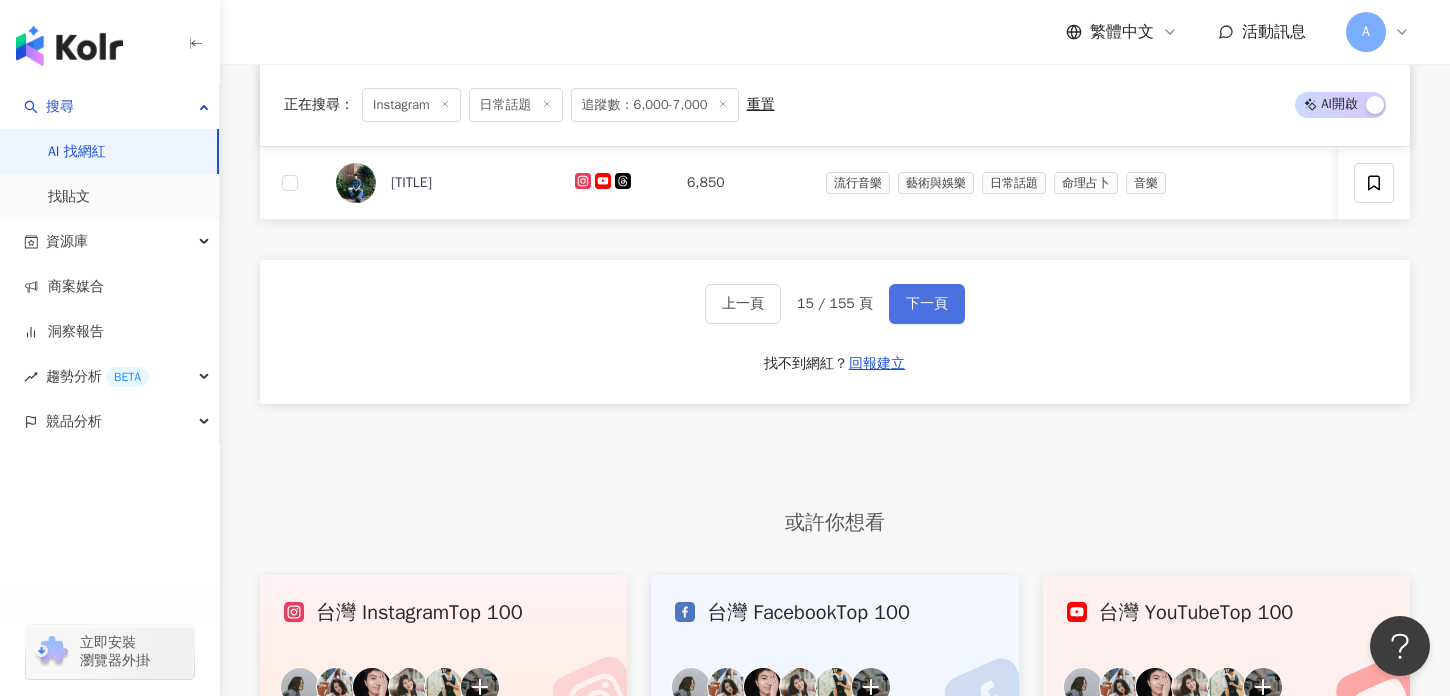 click on "下一頁" at bounding box center (927, 304) 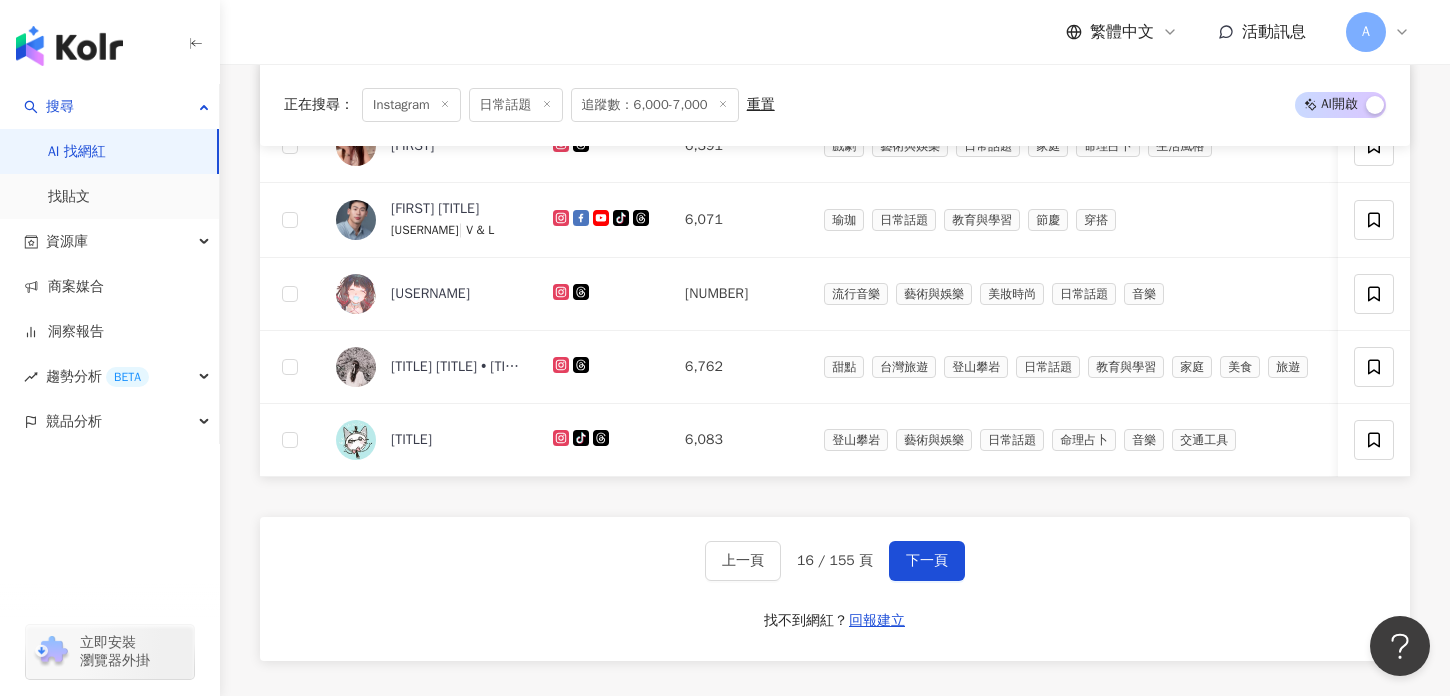 scroll, scrollTop: 1326, scrollLeft: 0, axis: vertical 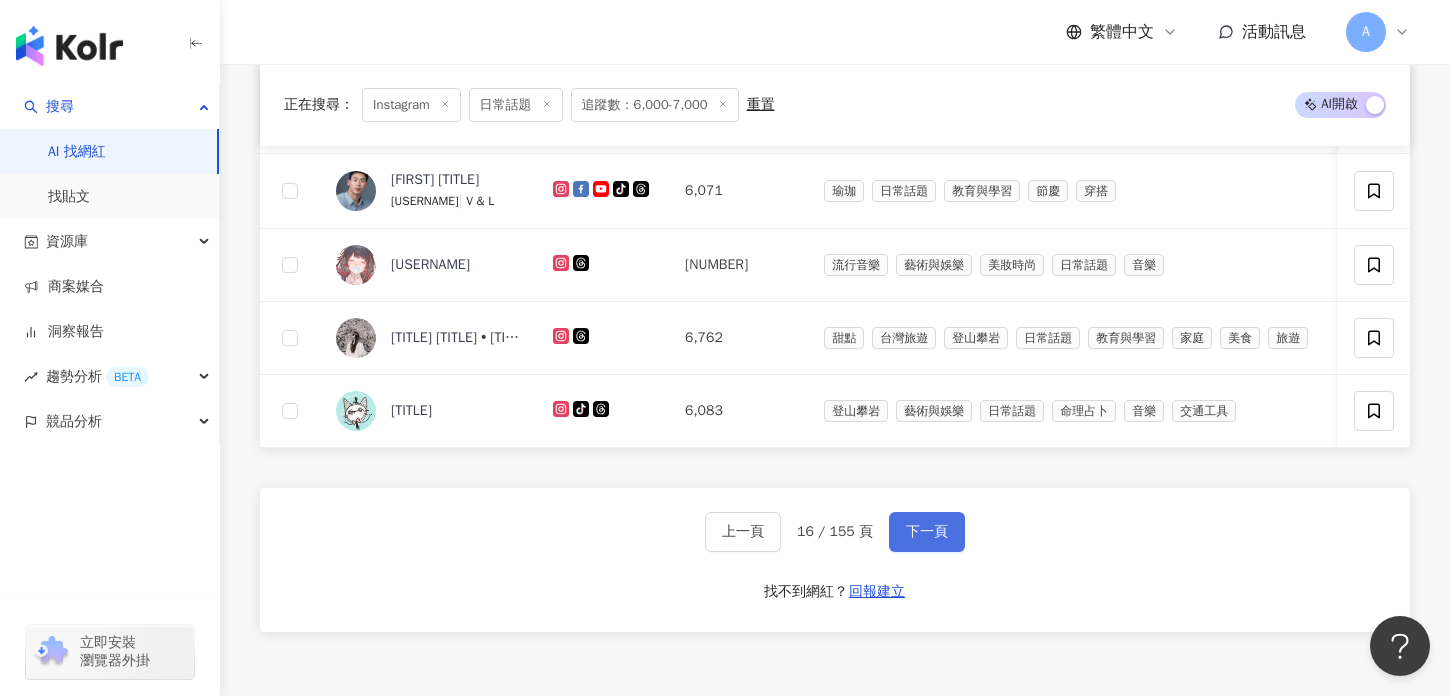 click on "下一頁" at bounding box center (927, 532) 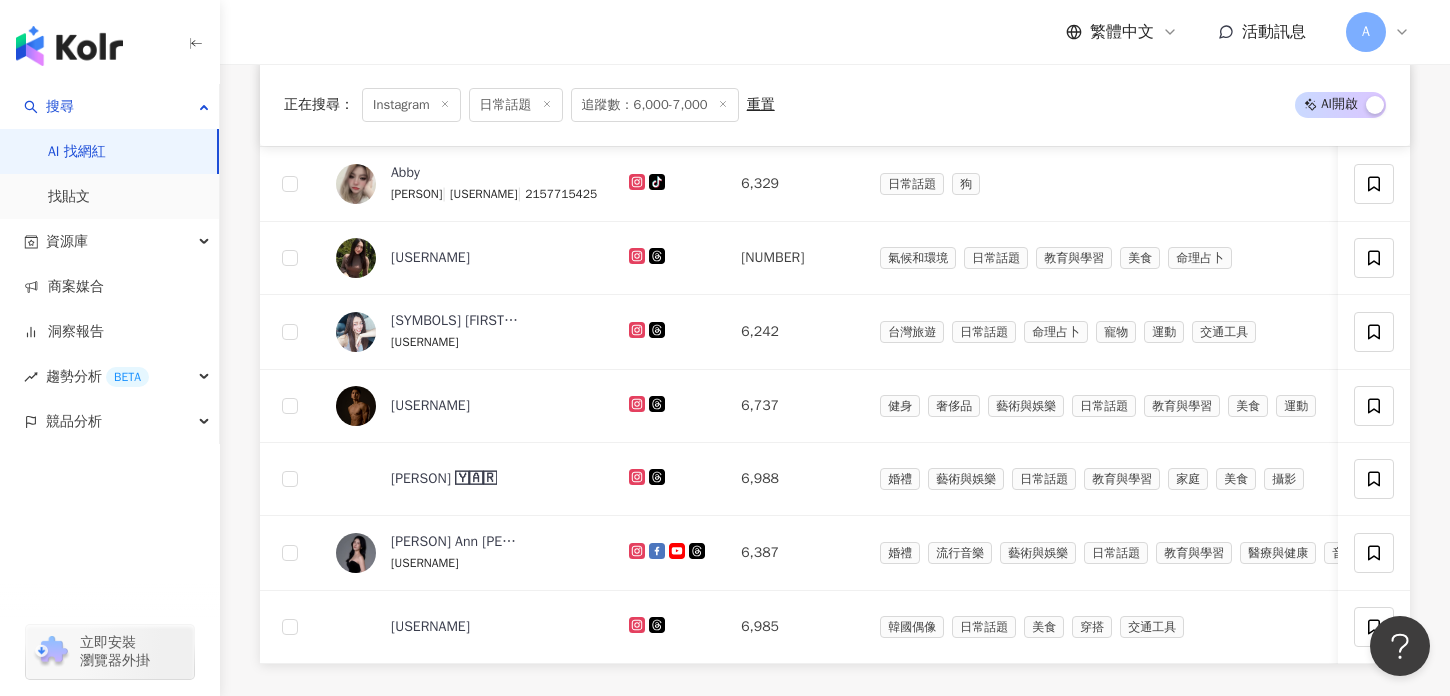 scroll, scrollTop: 1326, scrollLeft: 0, axis: vertical 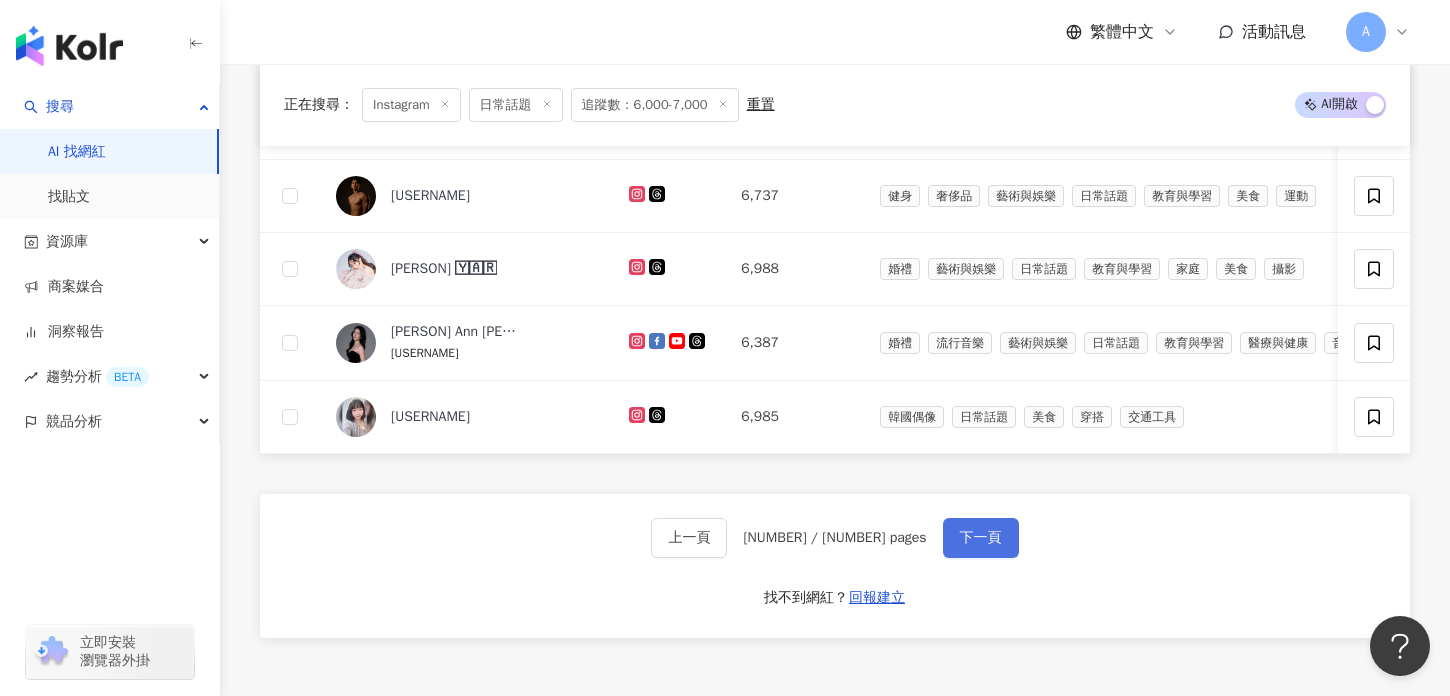 click on "下一頁" at bounding box center [981, 538] 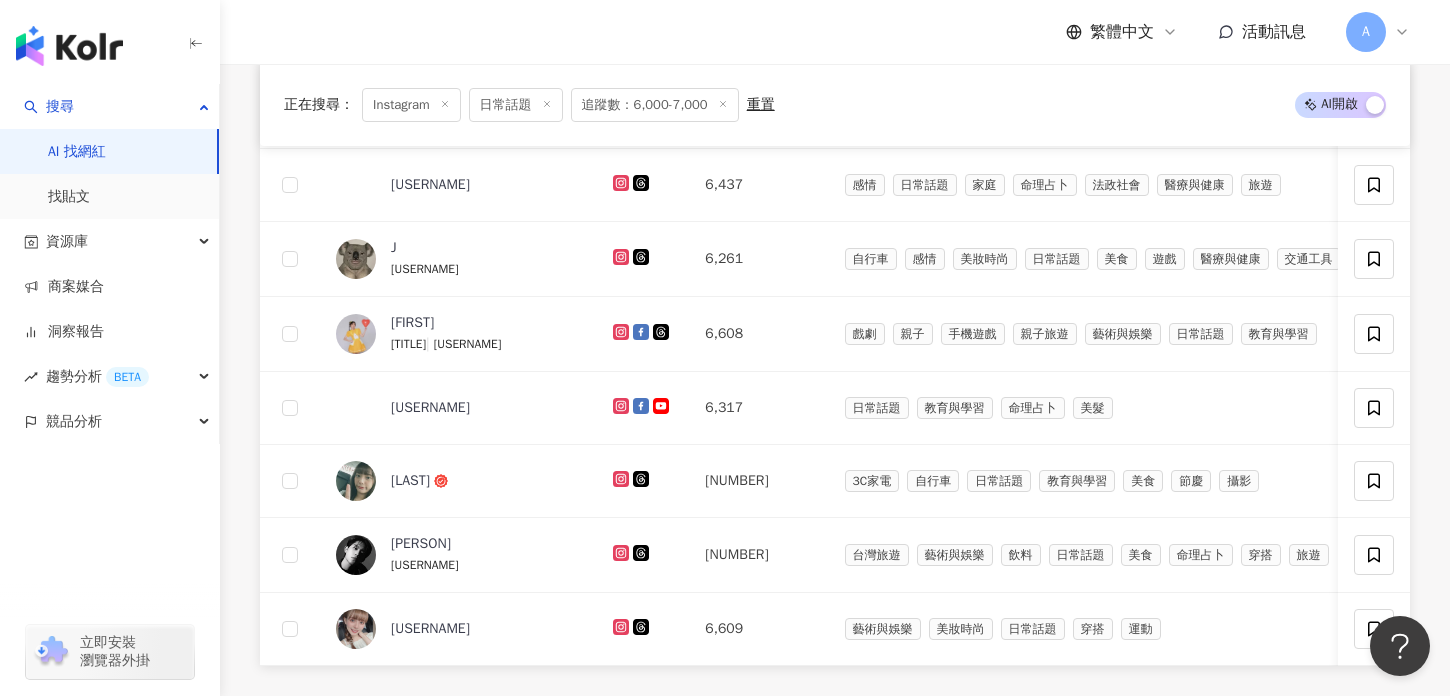 scroll, scrollTop: 1326, scrollLeft: 0, axis: vertical 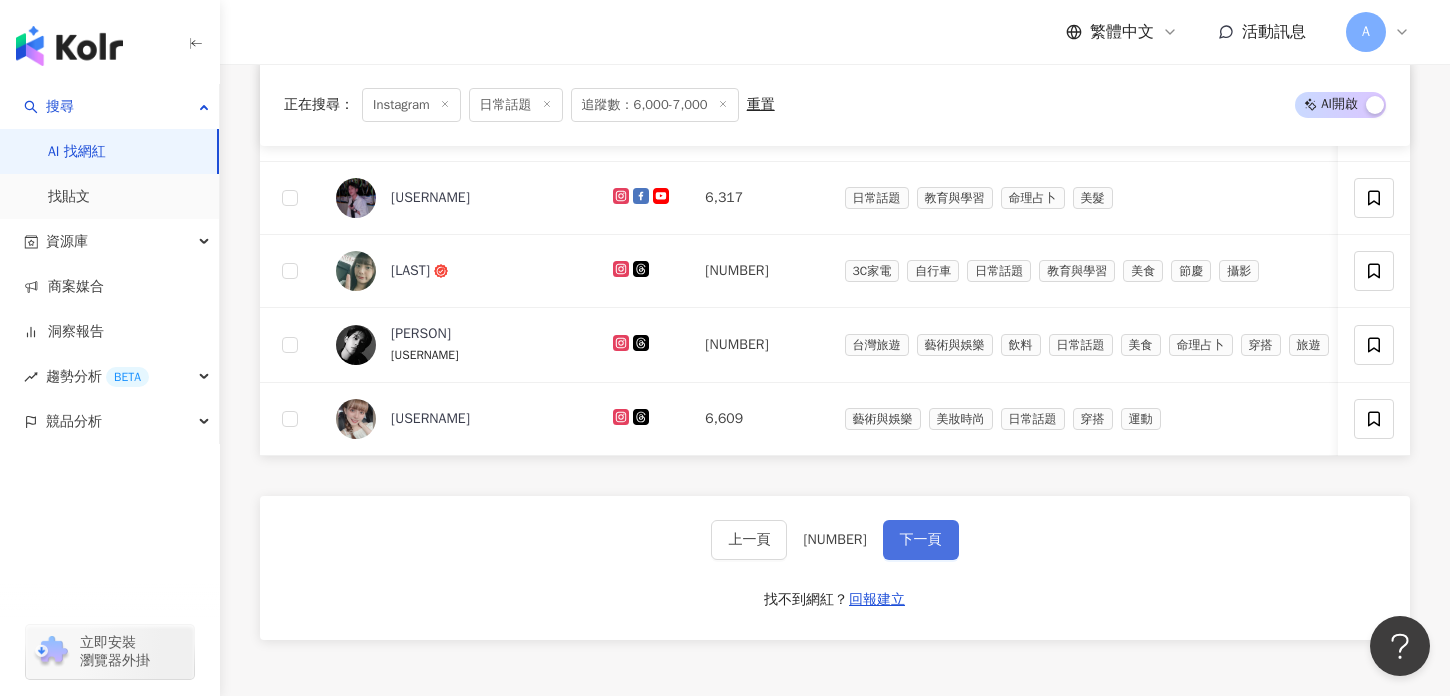 click on "下一頁" at bounding box center (921, 540) 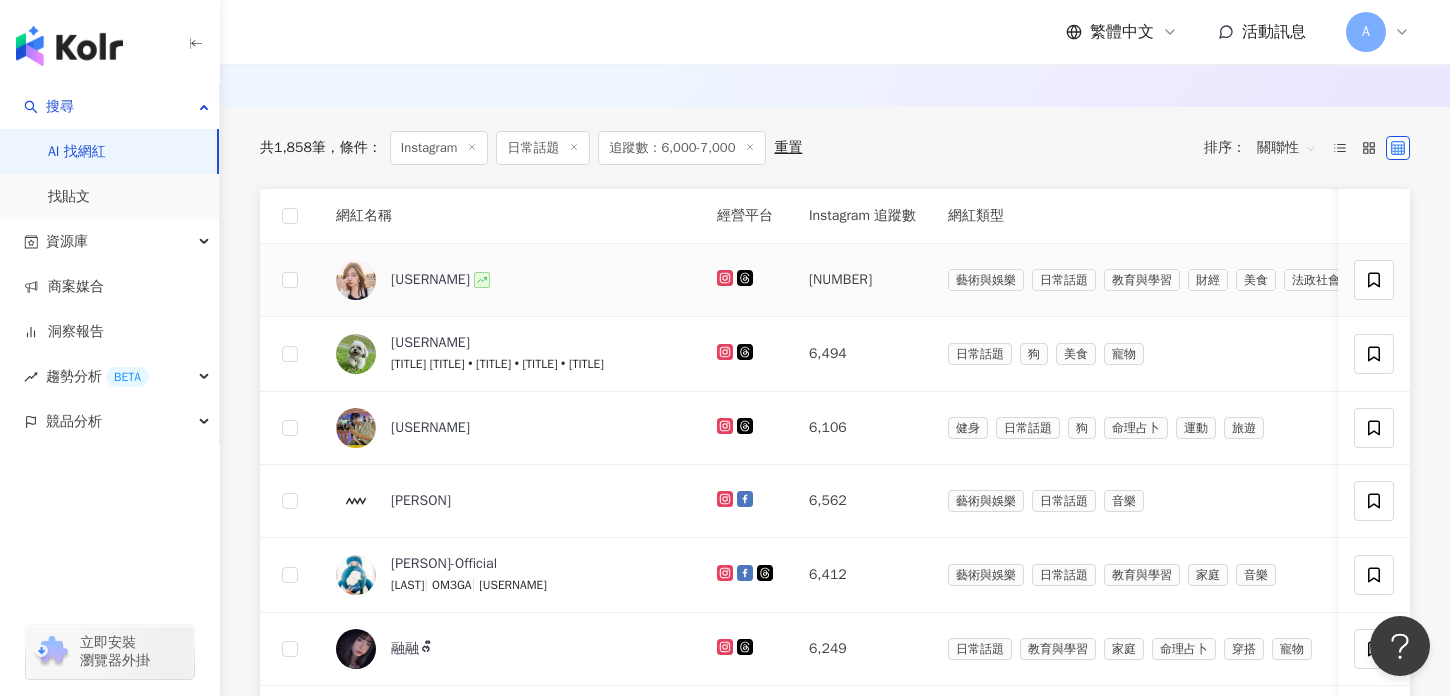 scroll, scrollTop: 635, scrollLeft: 0, axis: vertical 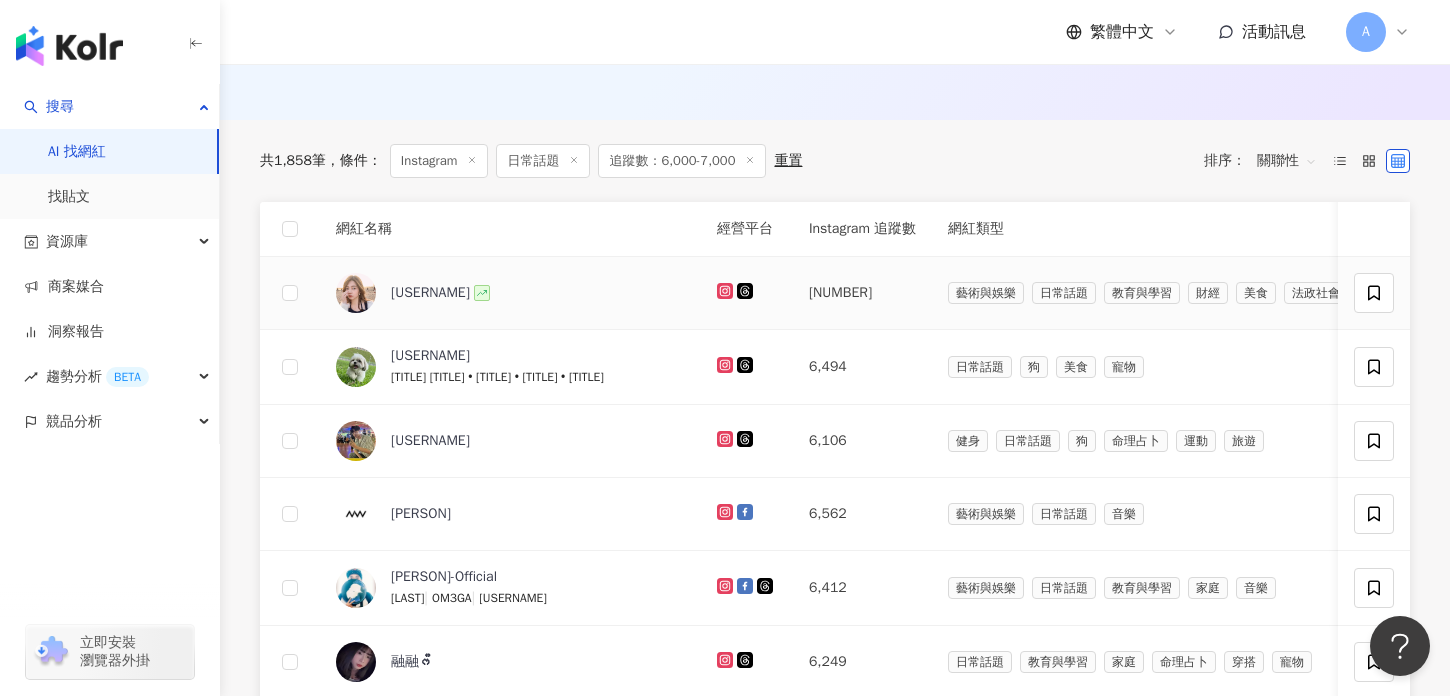 click 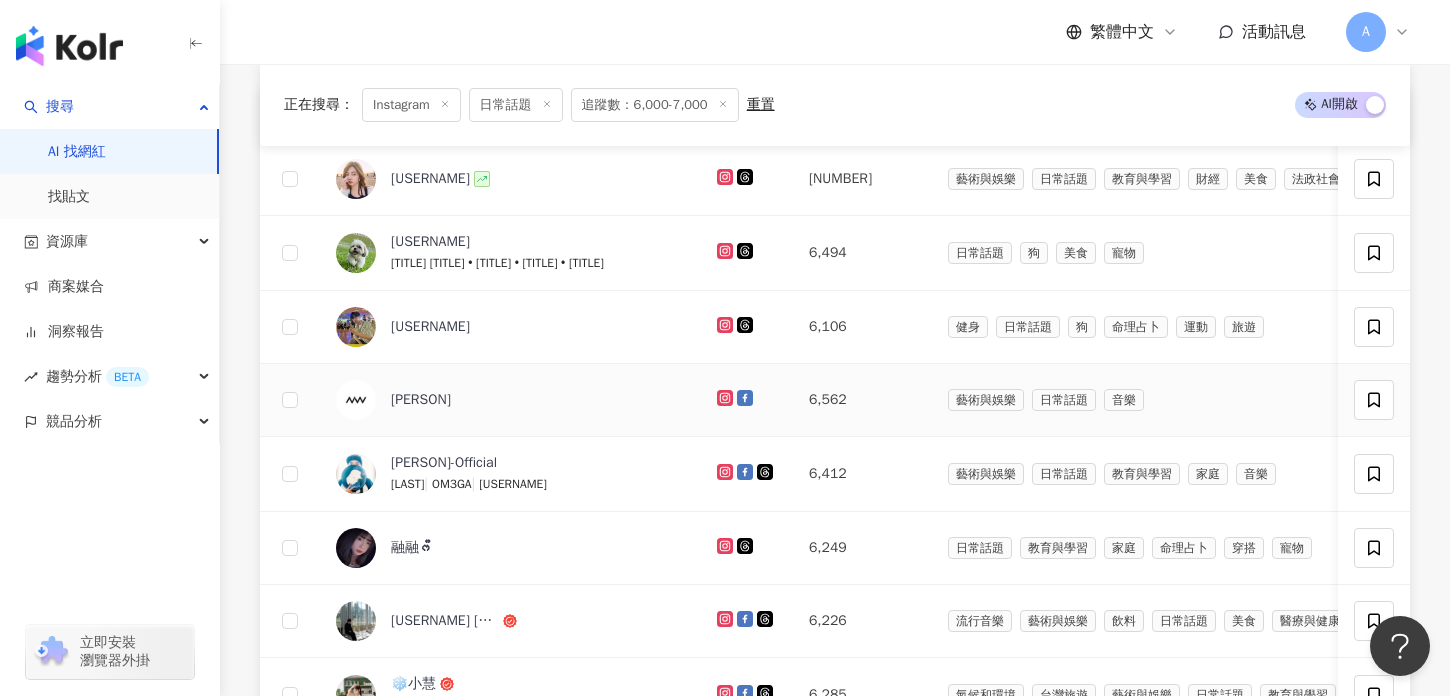 scroll, scrollTop: 793, scrollLeft: 0, axis: vertical 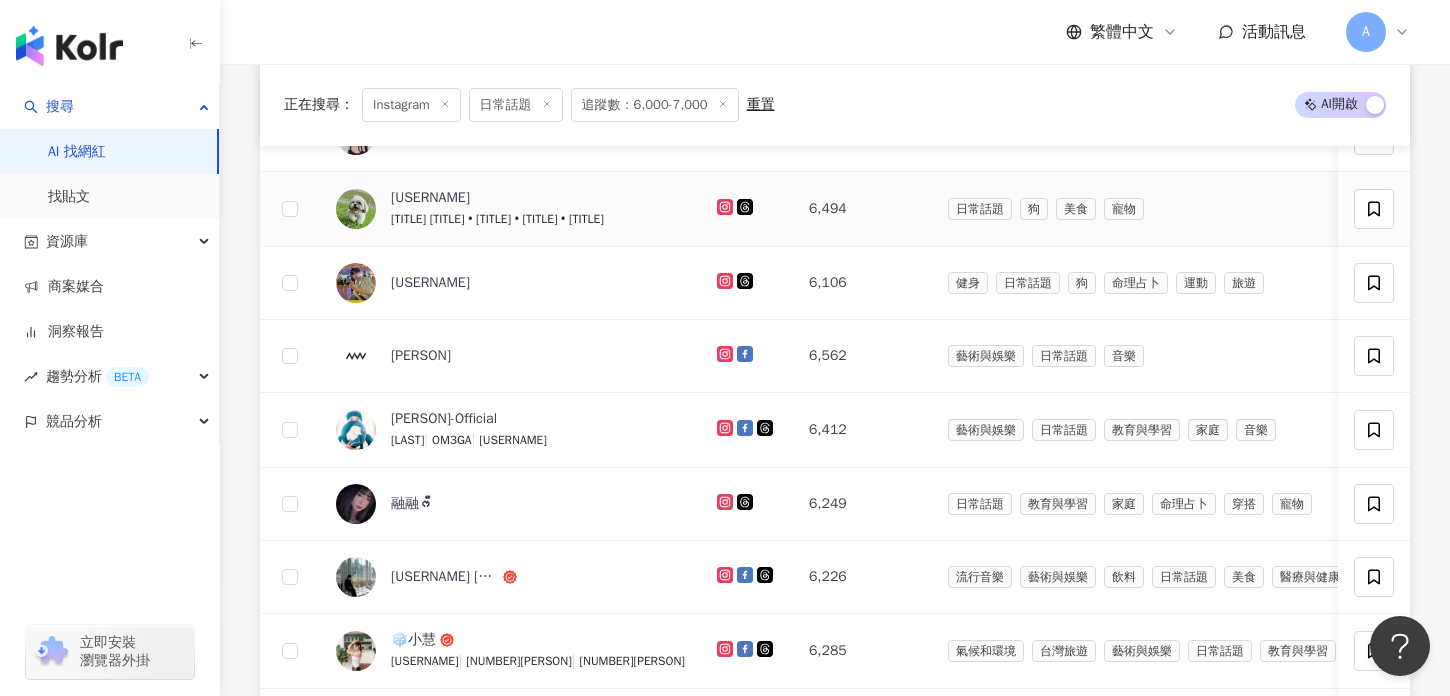 click 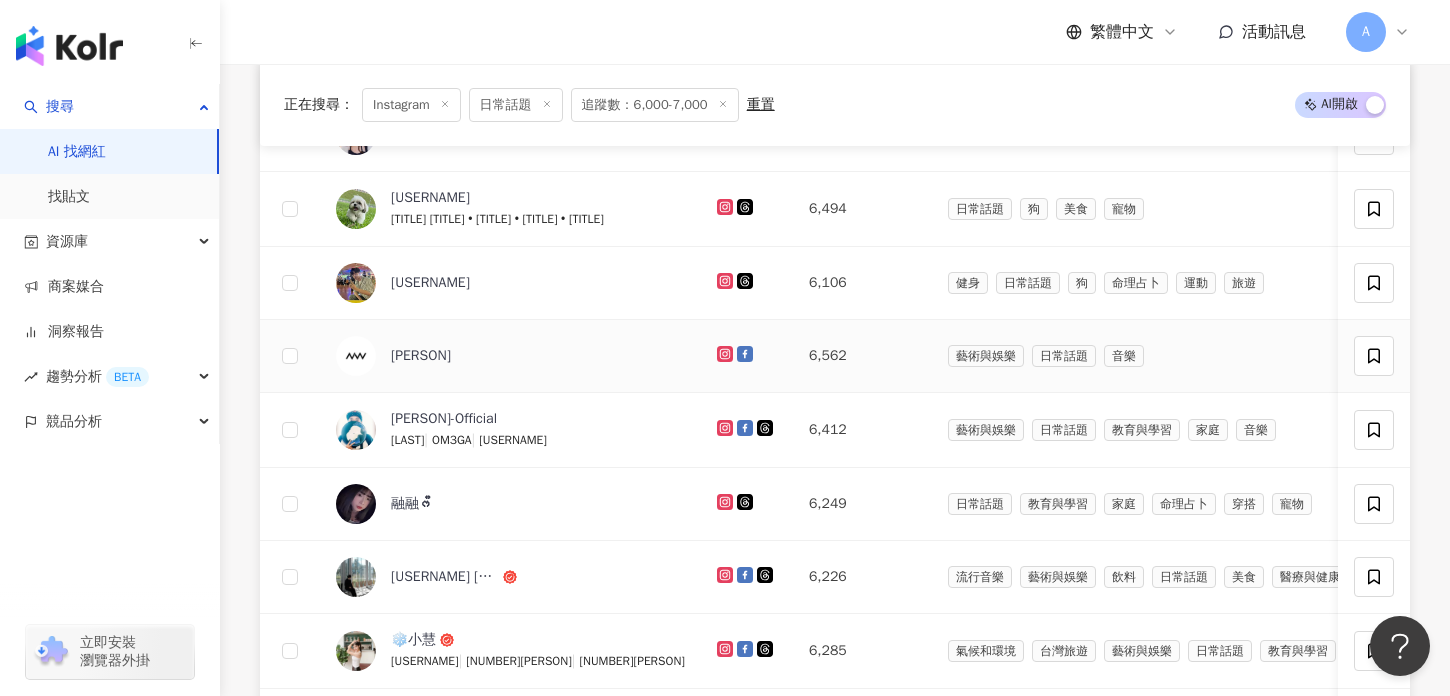 scroll, scrollTop: 860, scrollLeft: 0, axis: vertical 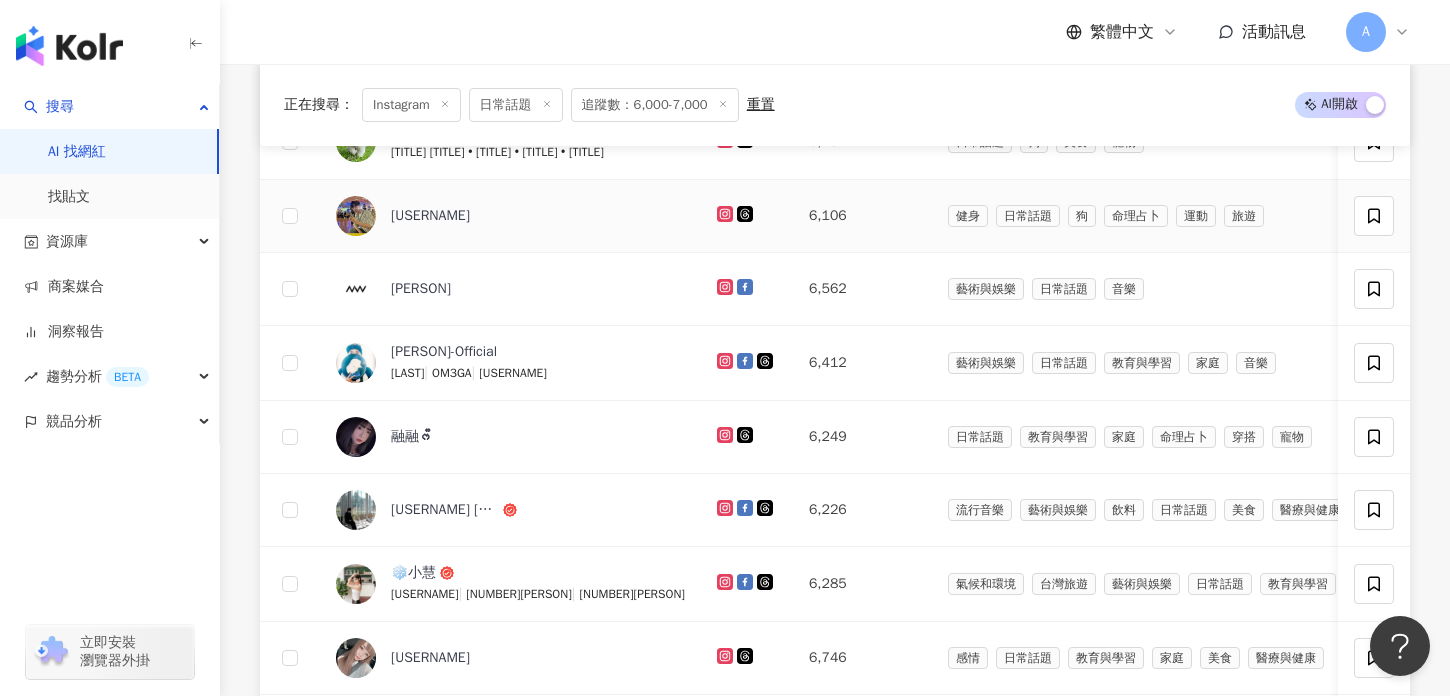 click 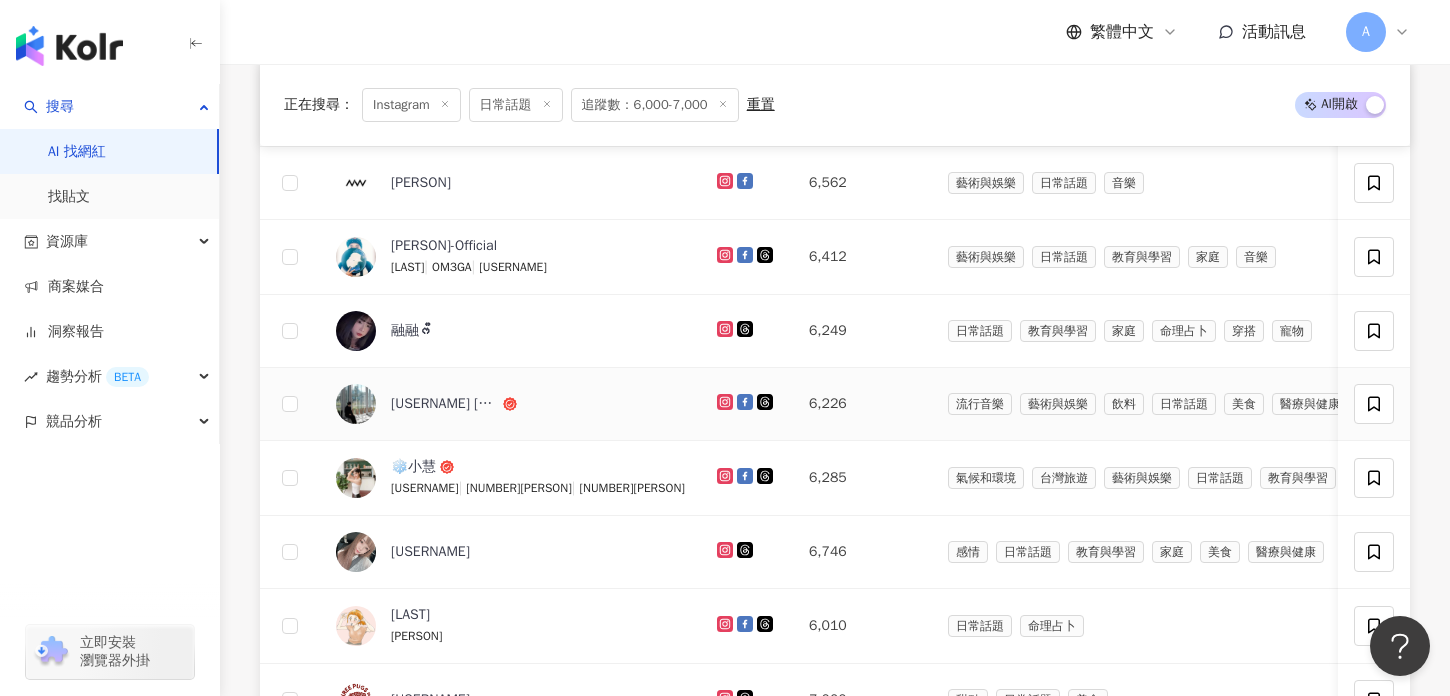 scroll, scrollTop: 967, scrollLeft: 0, axis: vertical 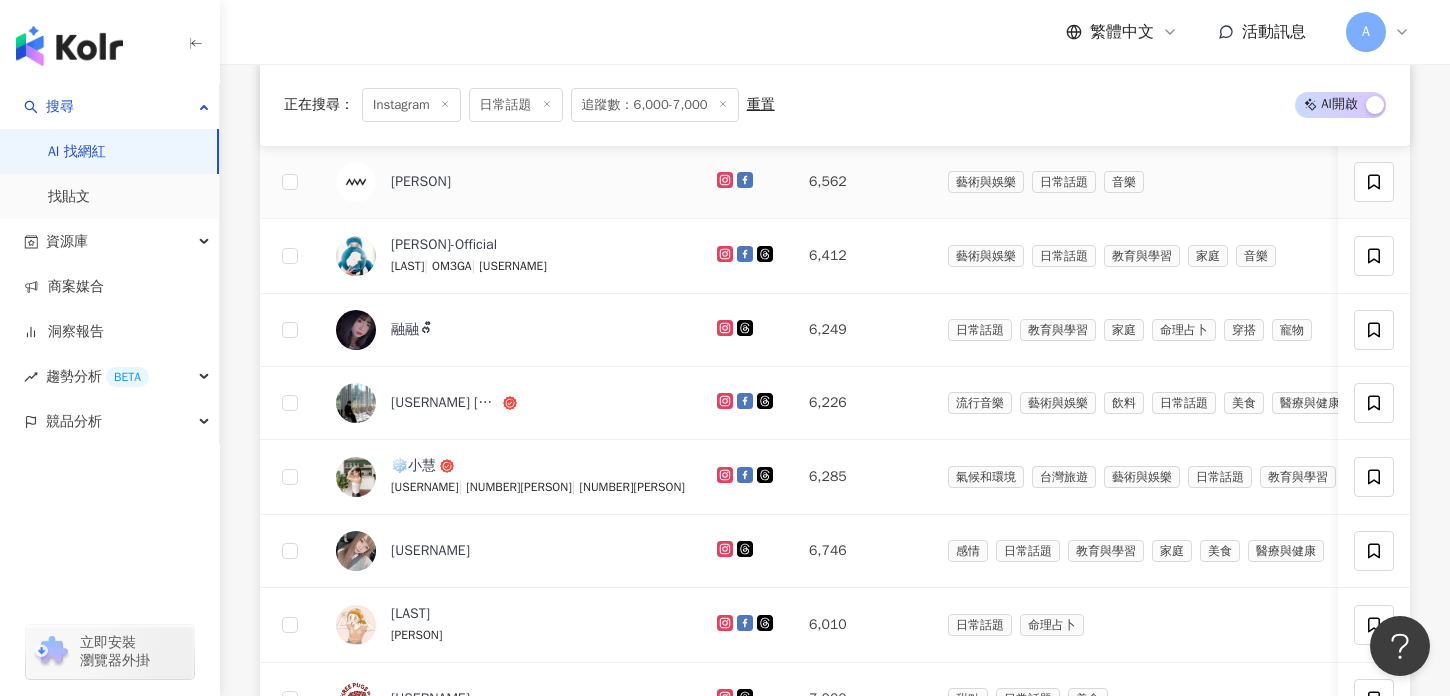 click 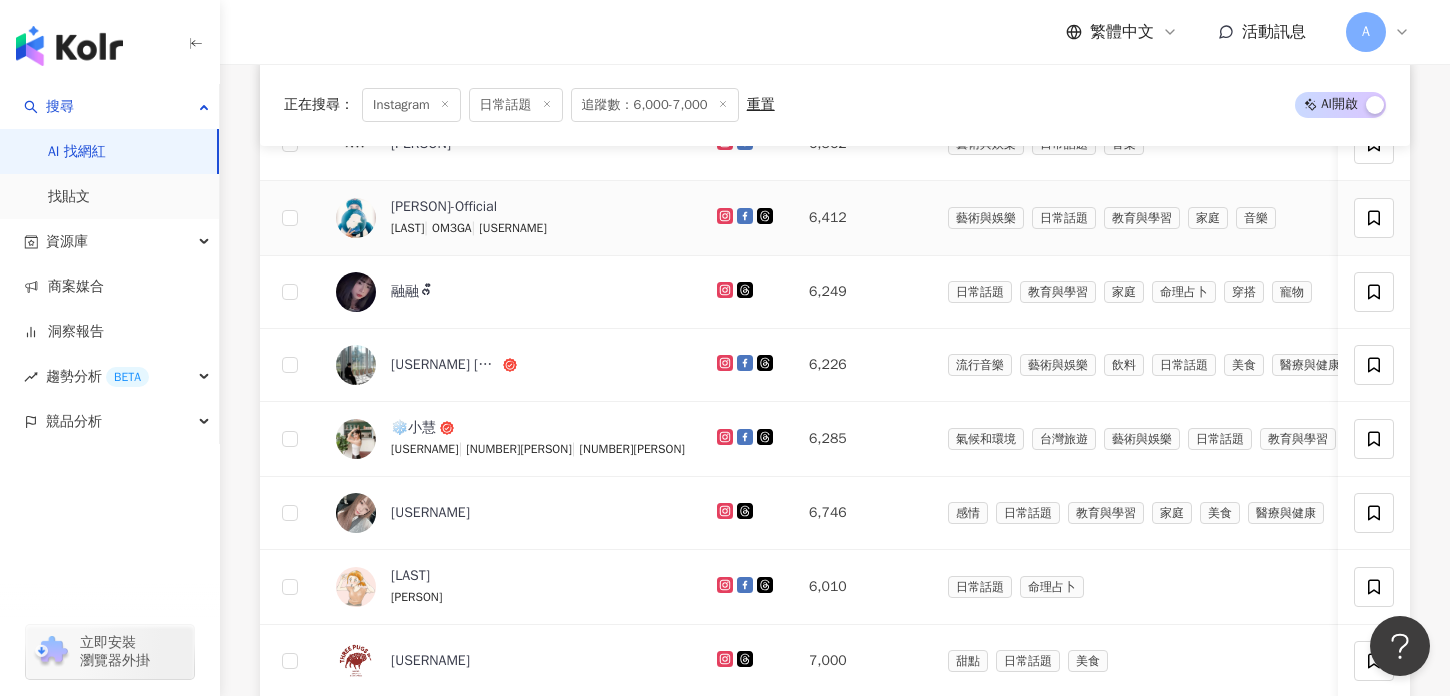 scroll, scrollTop: 1008, scrollLeft: 0, axis: vertical 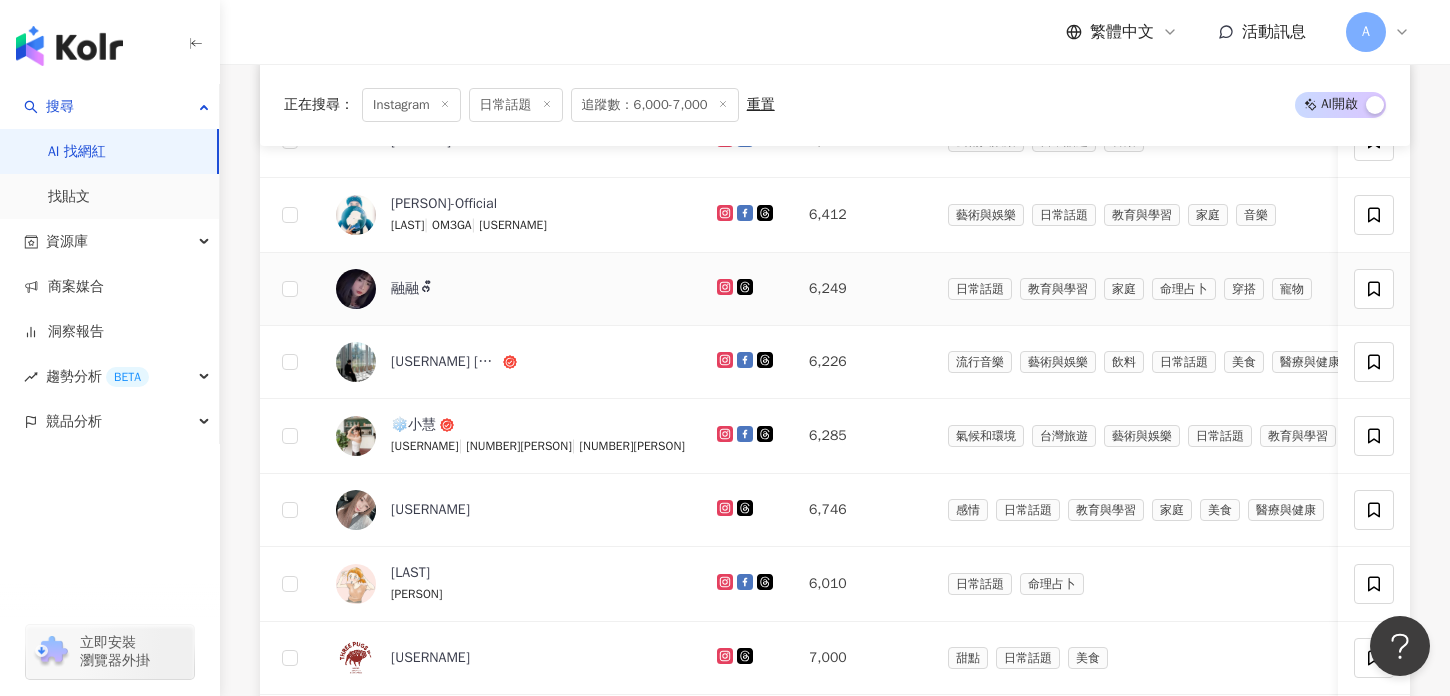 click 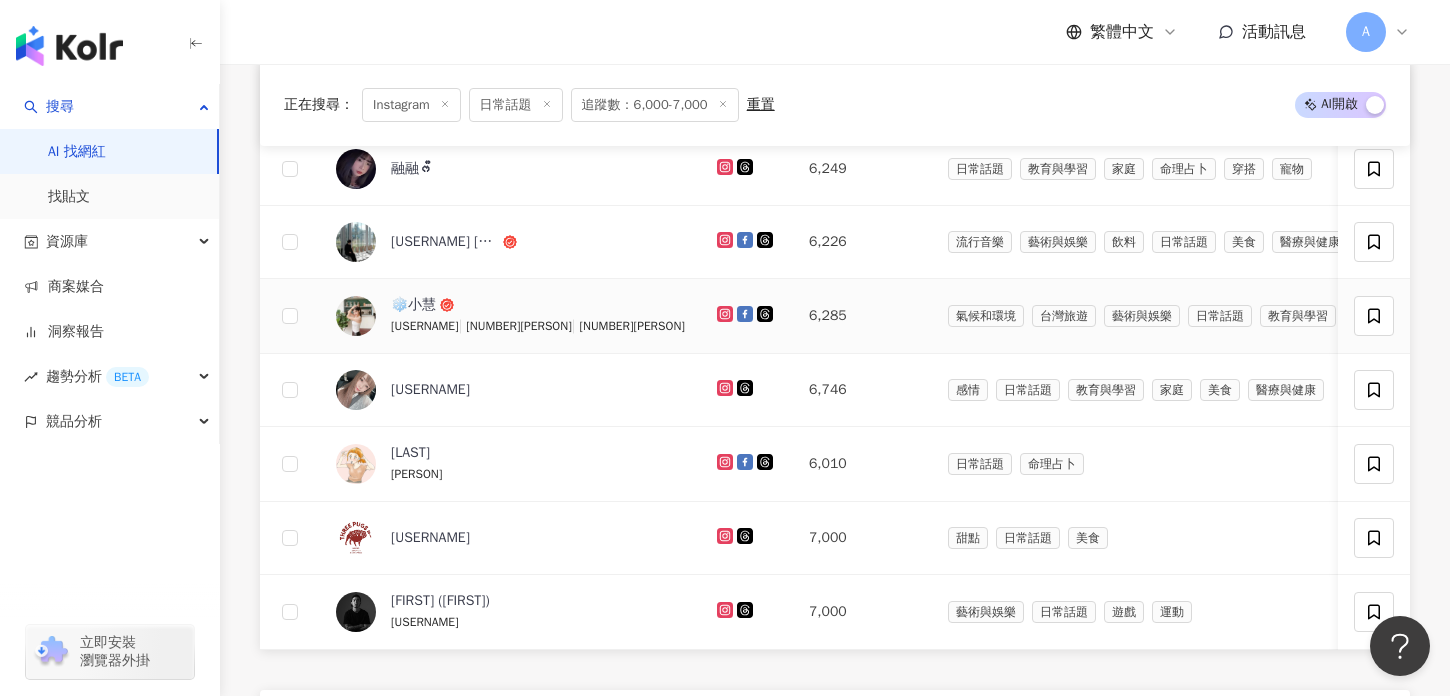 scroll, scrollTop: 1129, scrollLeft: 0, axis: vertical 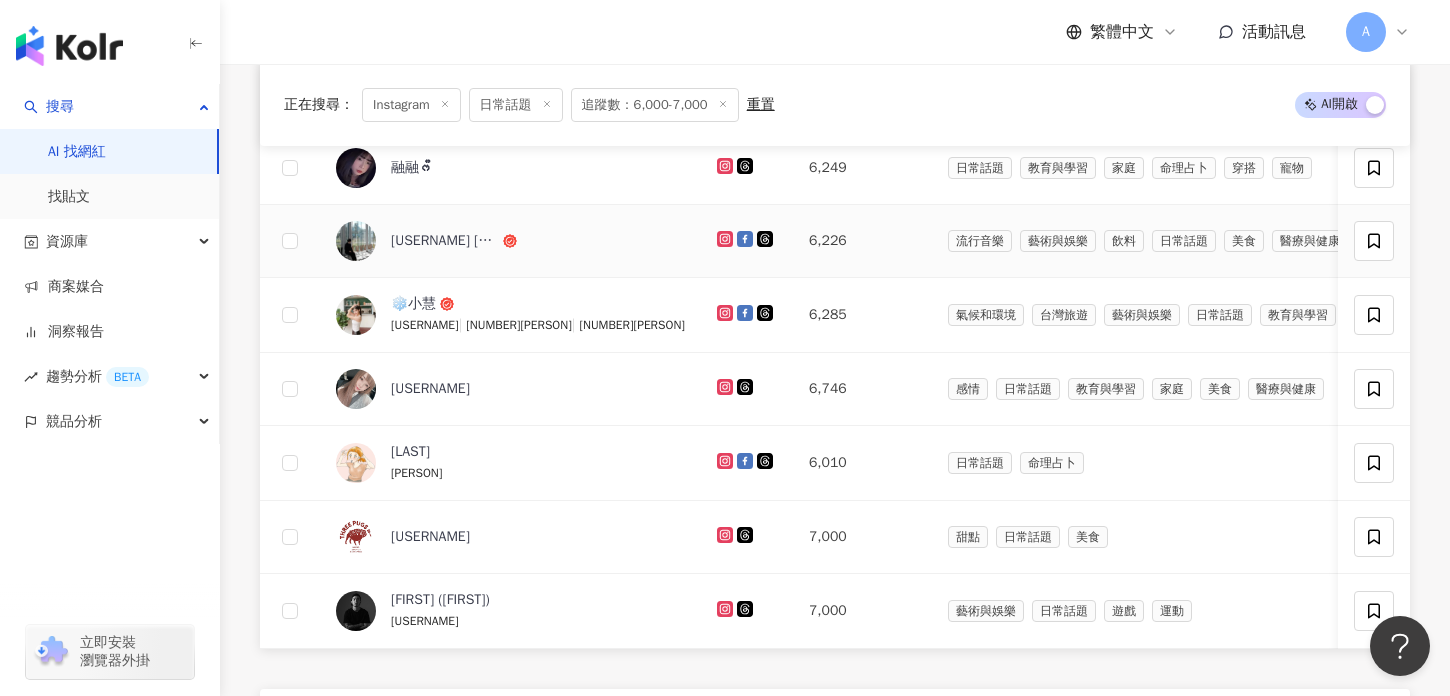 click 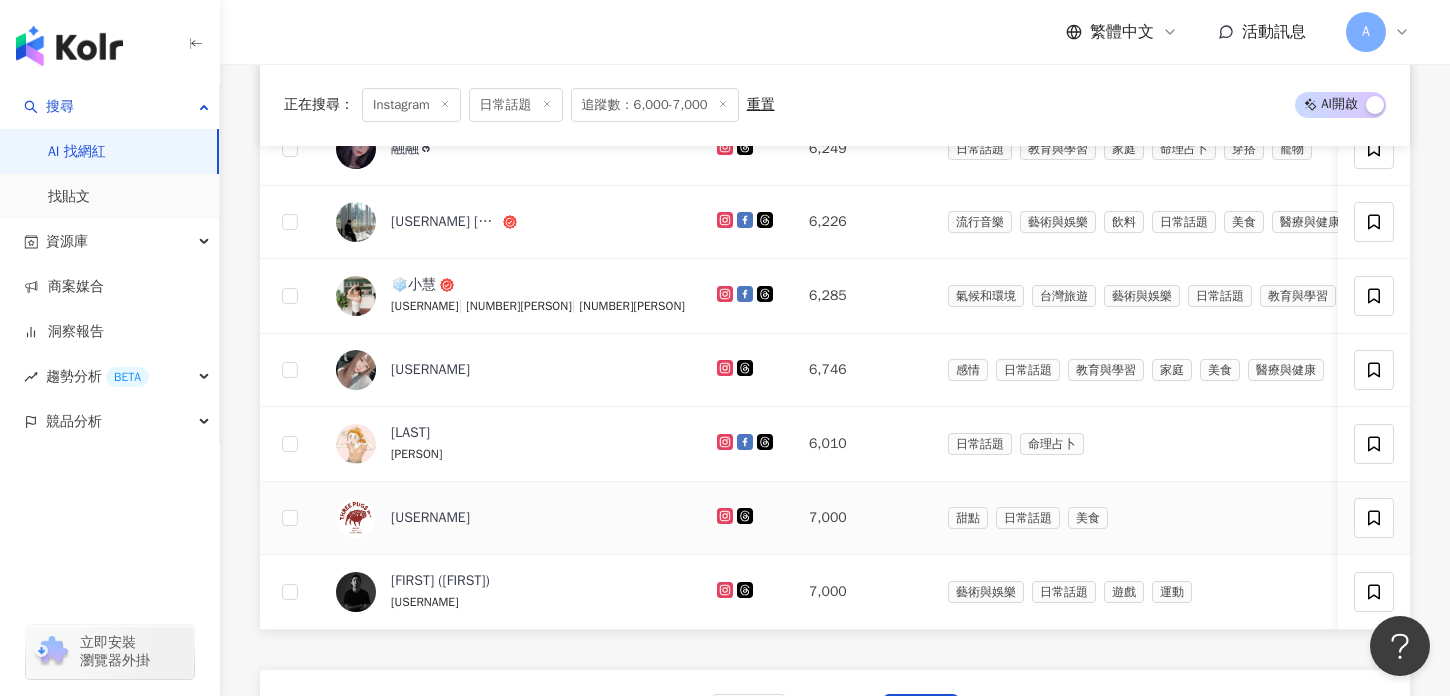 scroll, scrollTop: 1138, scrollLeft: 0, axis: vertical 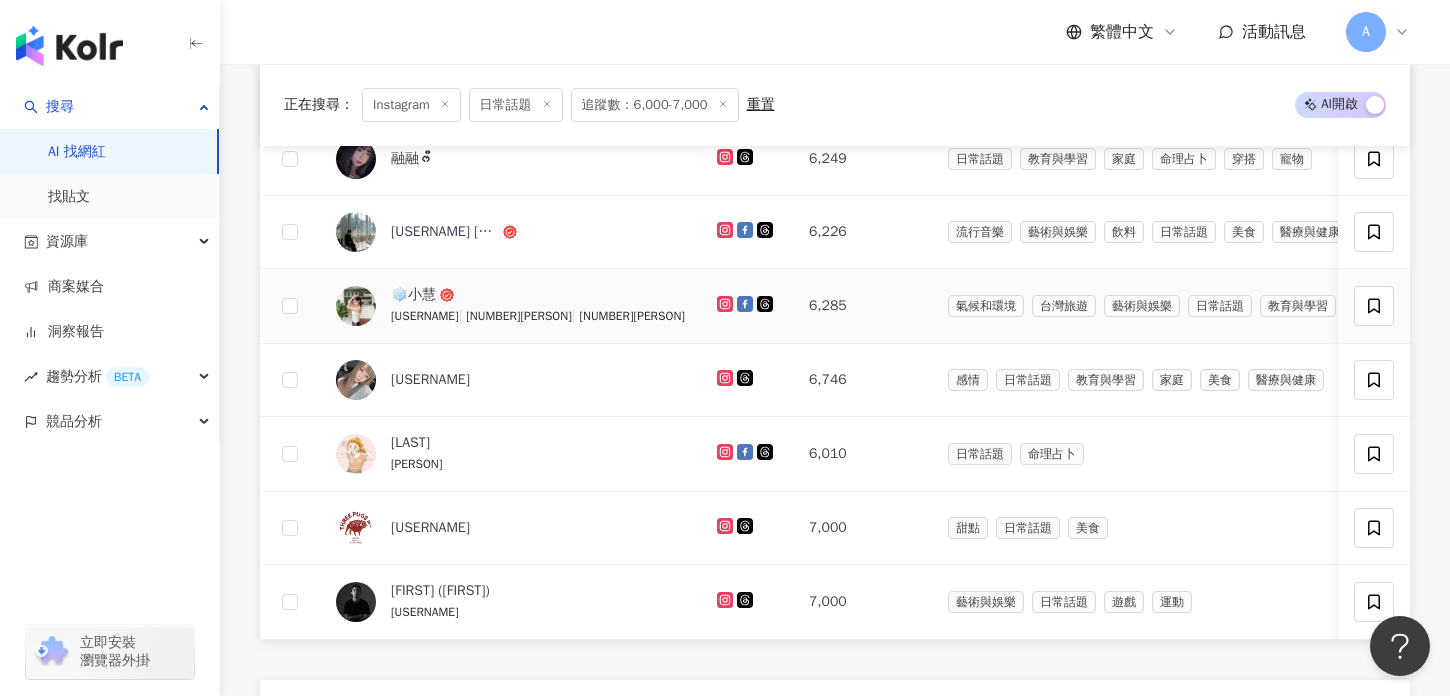 click at bounding box center [747, 306] 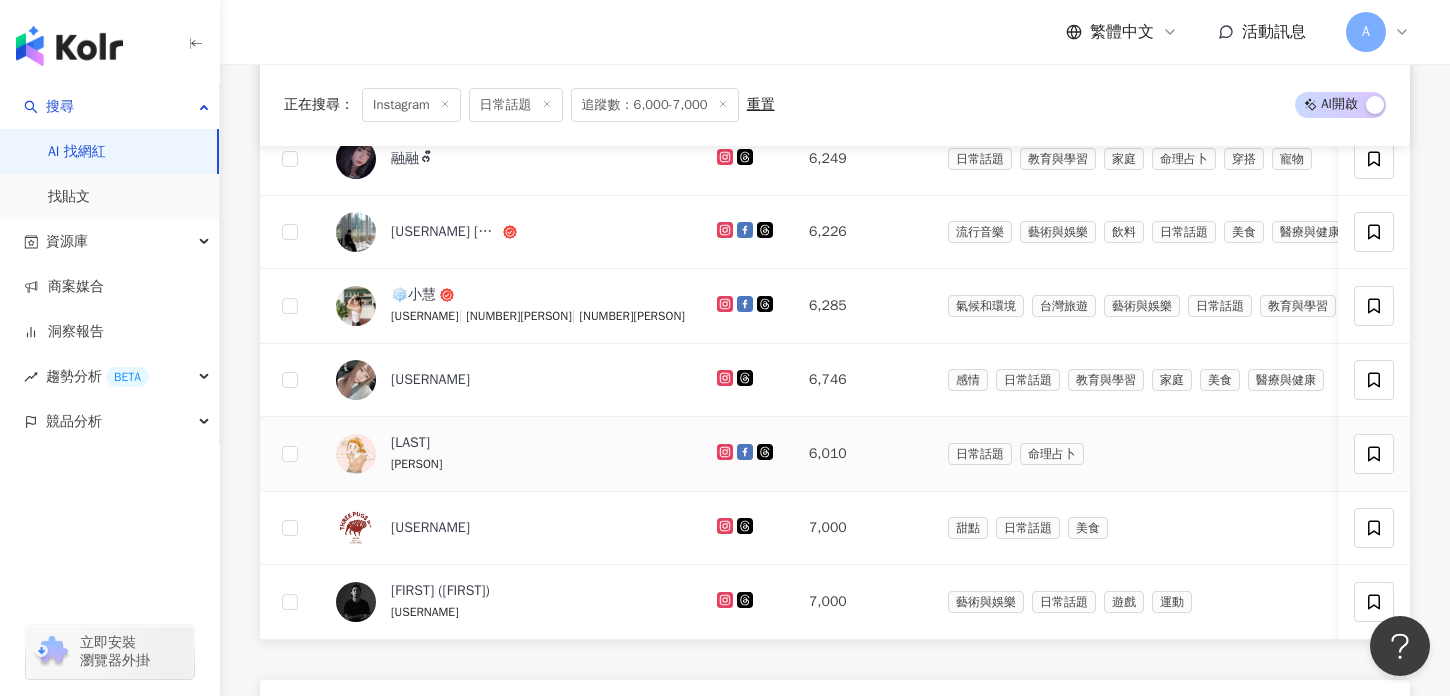 scroll, scrollTop: 1162, scrollLeft: 0, axis: vertical 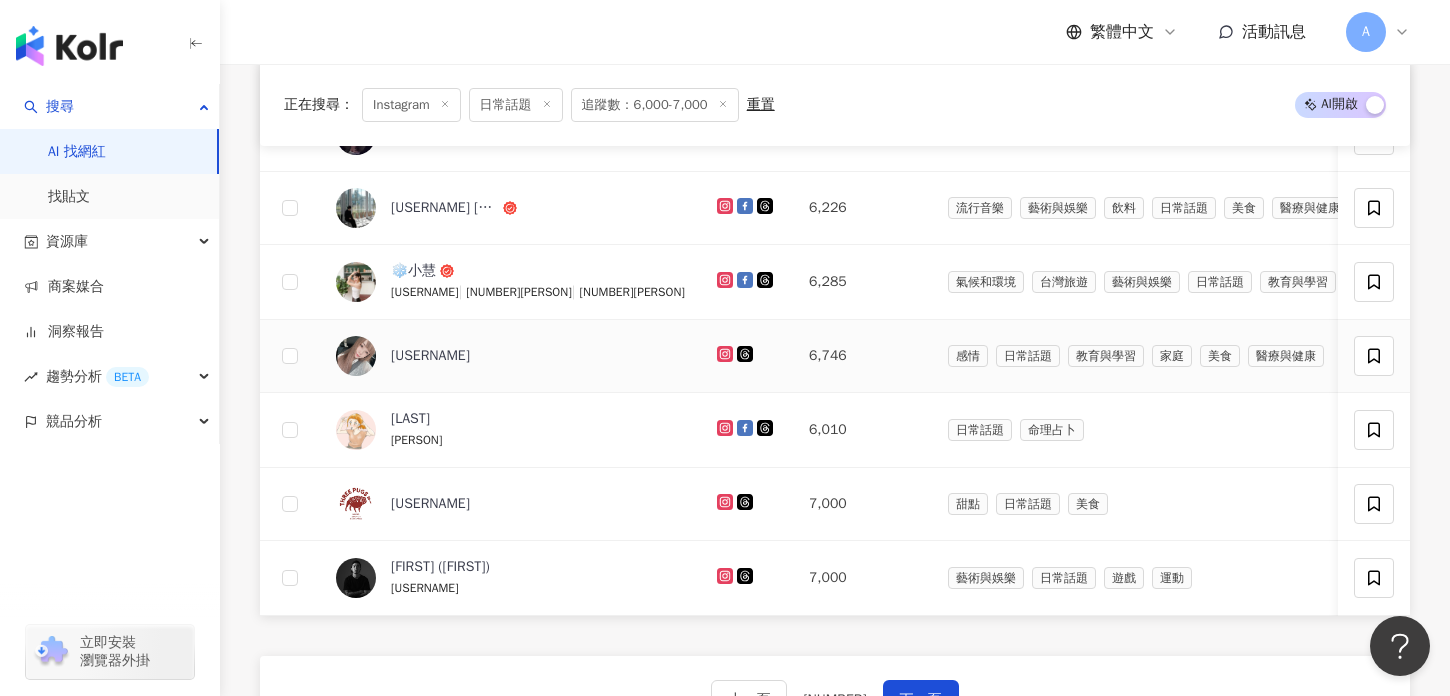 click 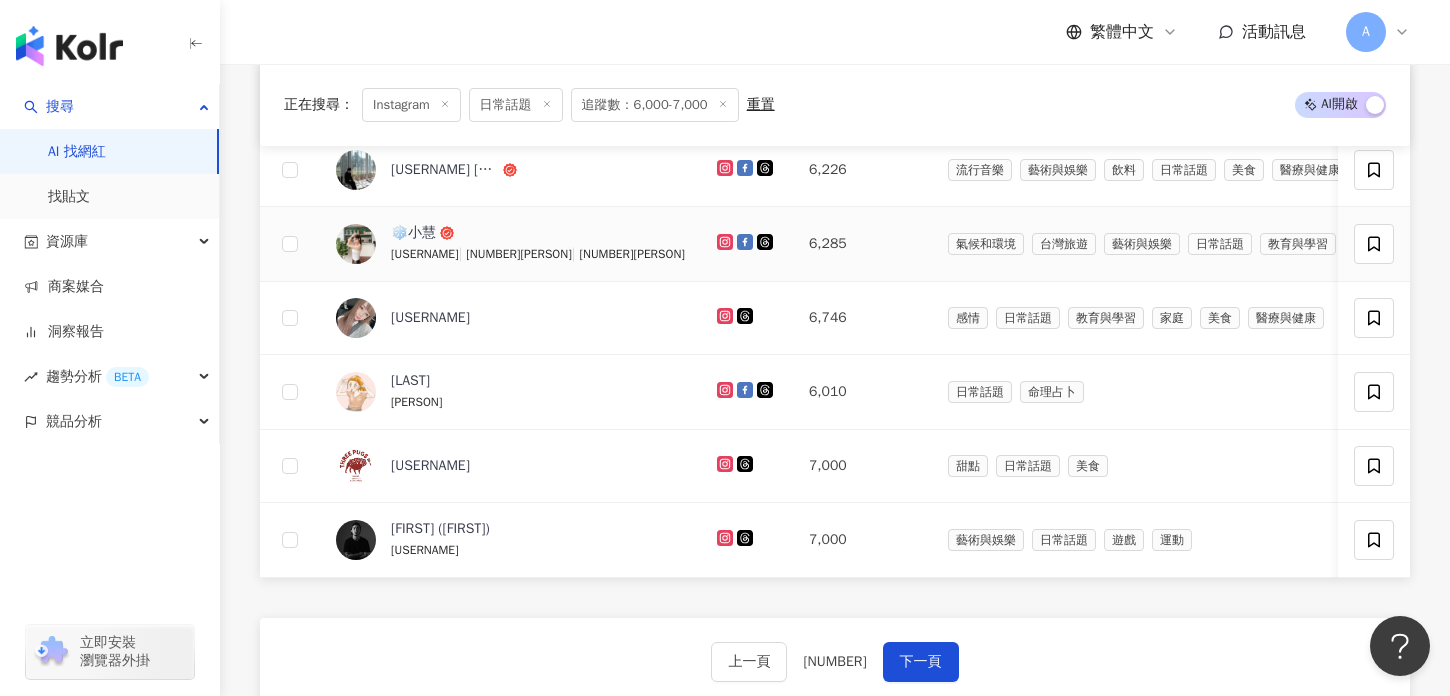 scroll, scrollTop: 1211, scrollLeft: 0, axis: vertical 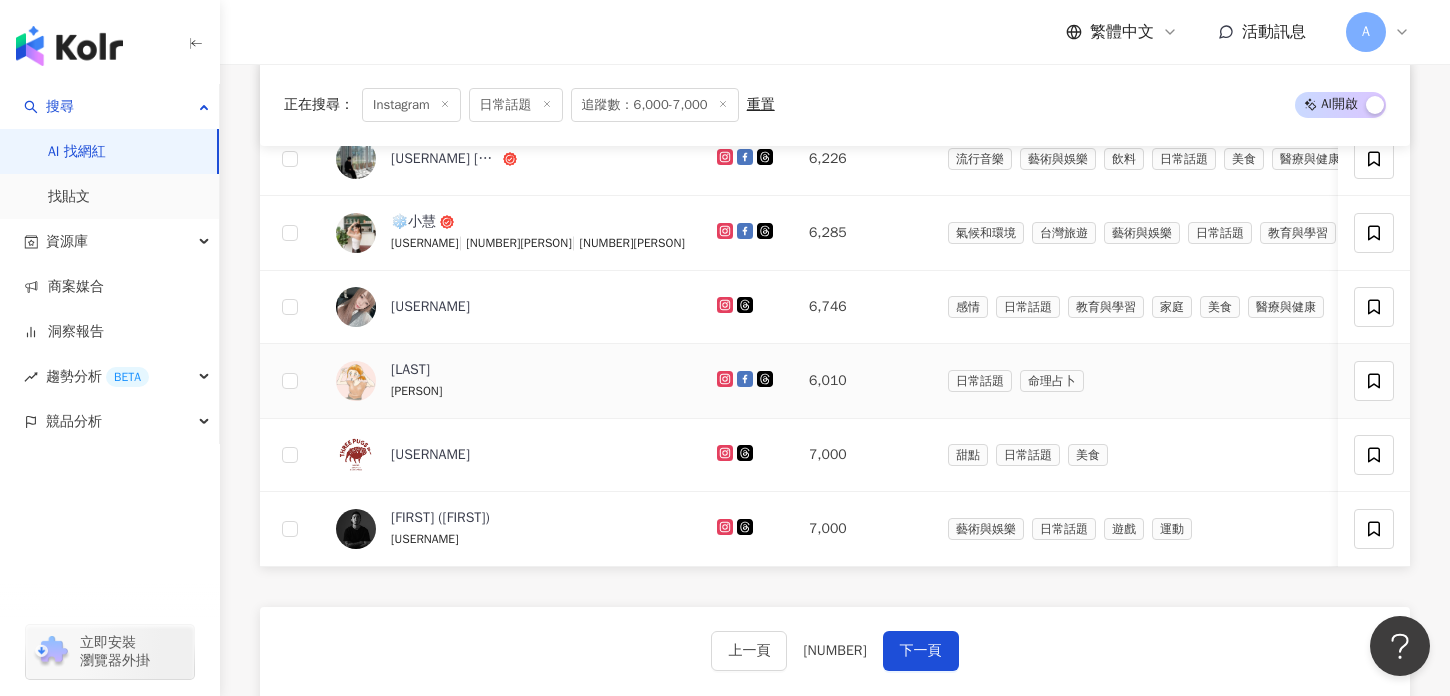 click 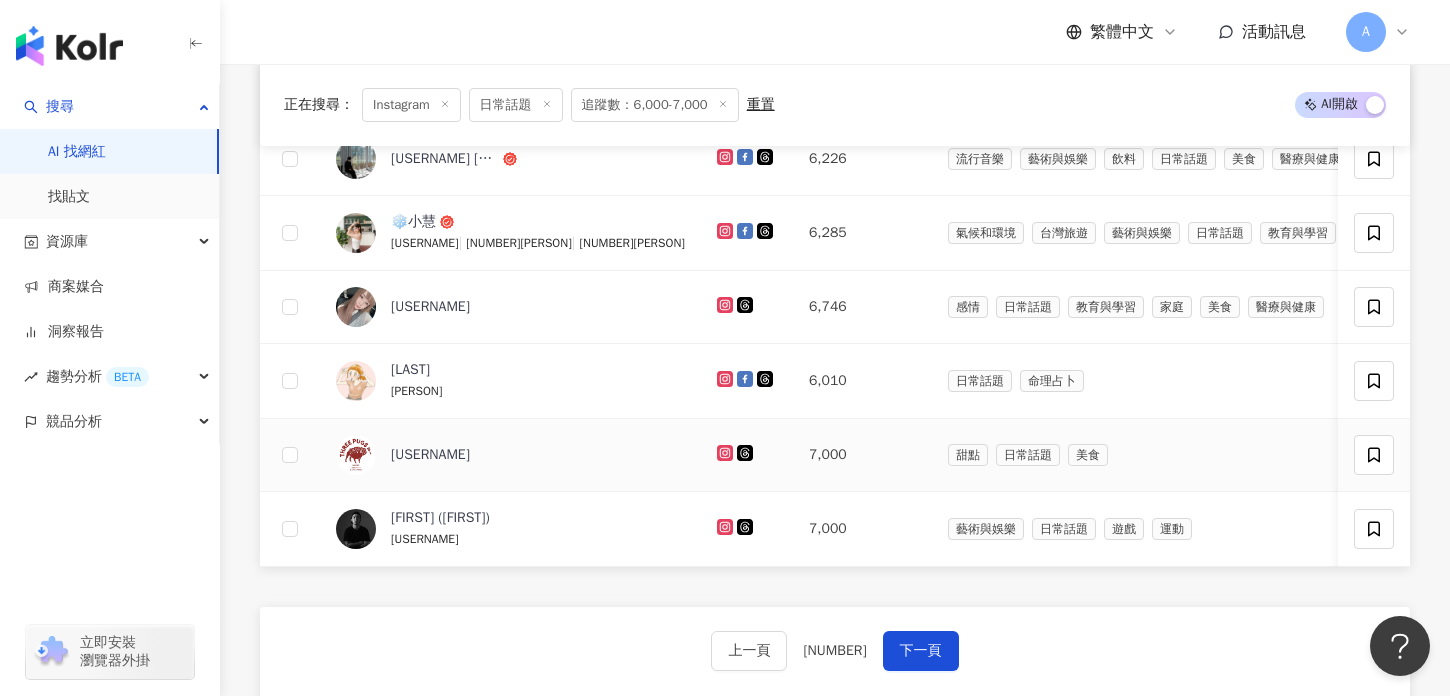 click 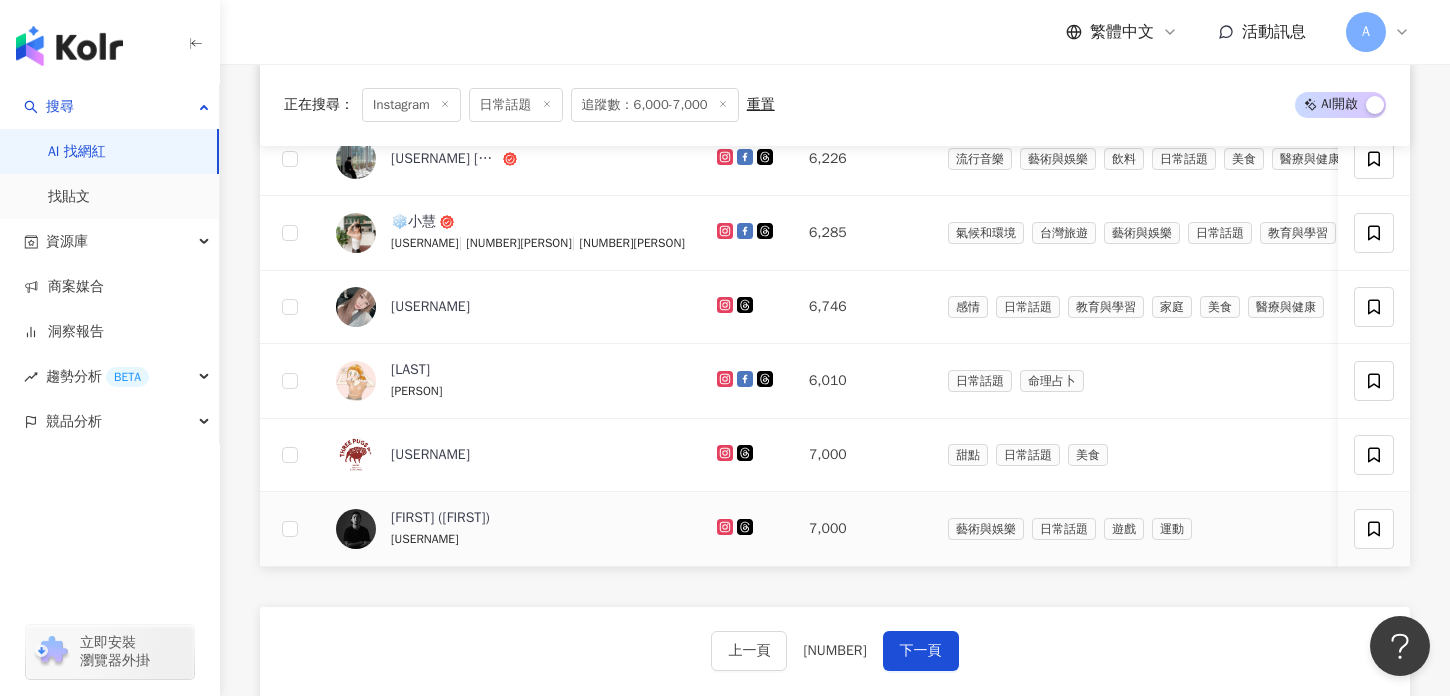 click 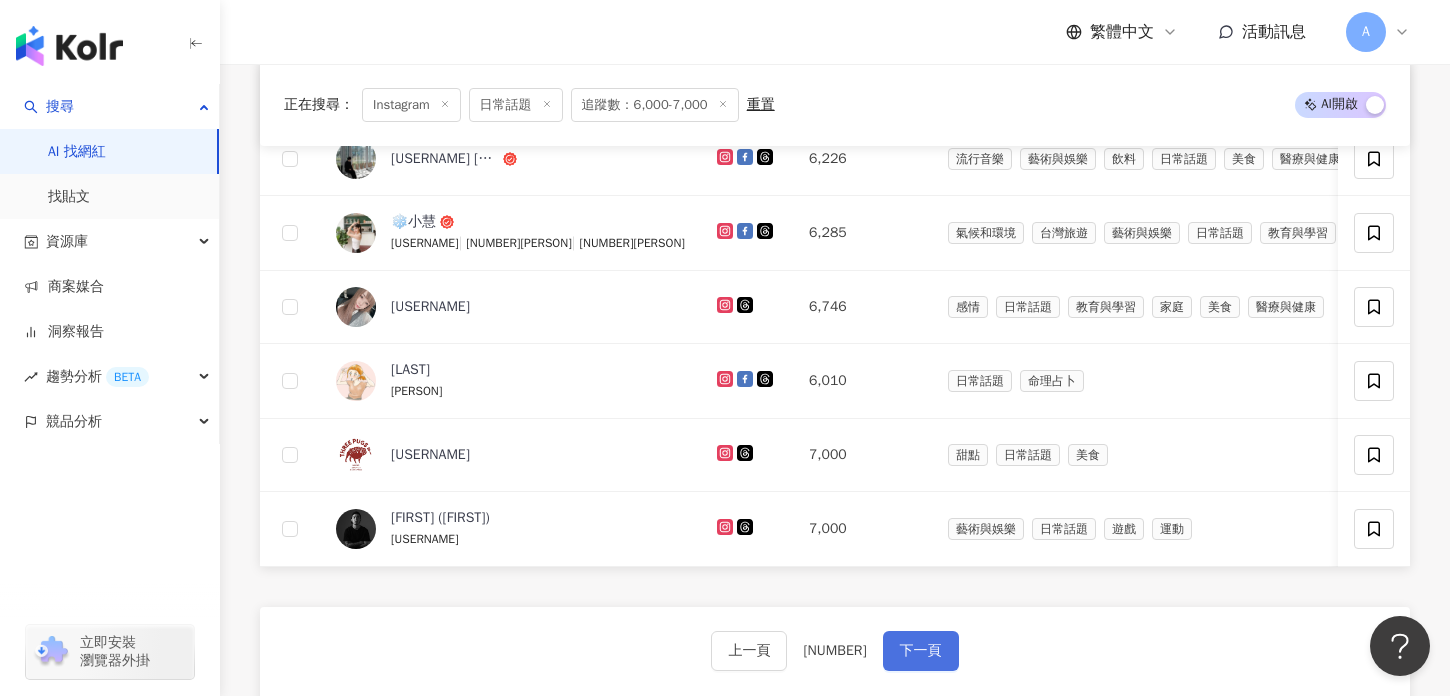 click on "下一頁" at bounding box center (921, 651) 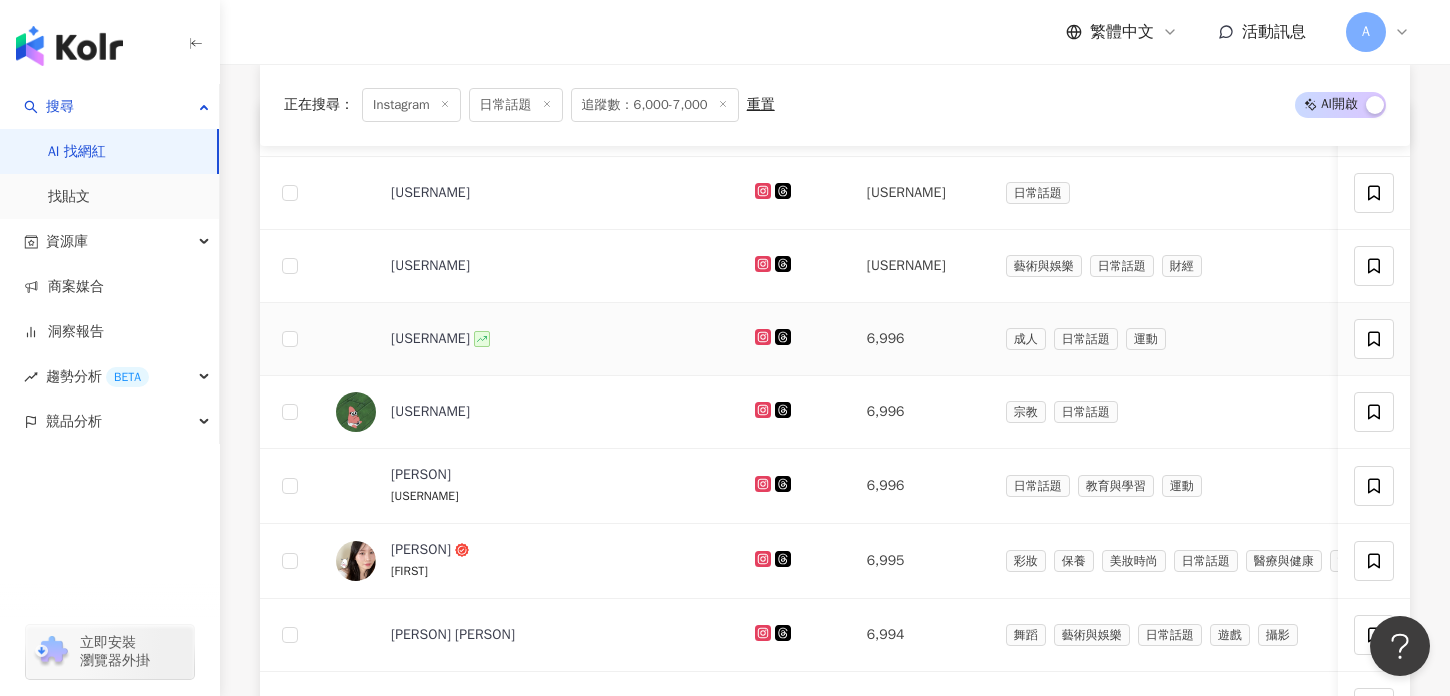 scroll, scrollTop: 618, scrollLeft: 0, axis: vertical 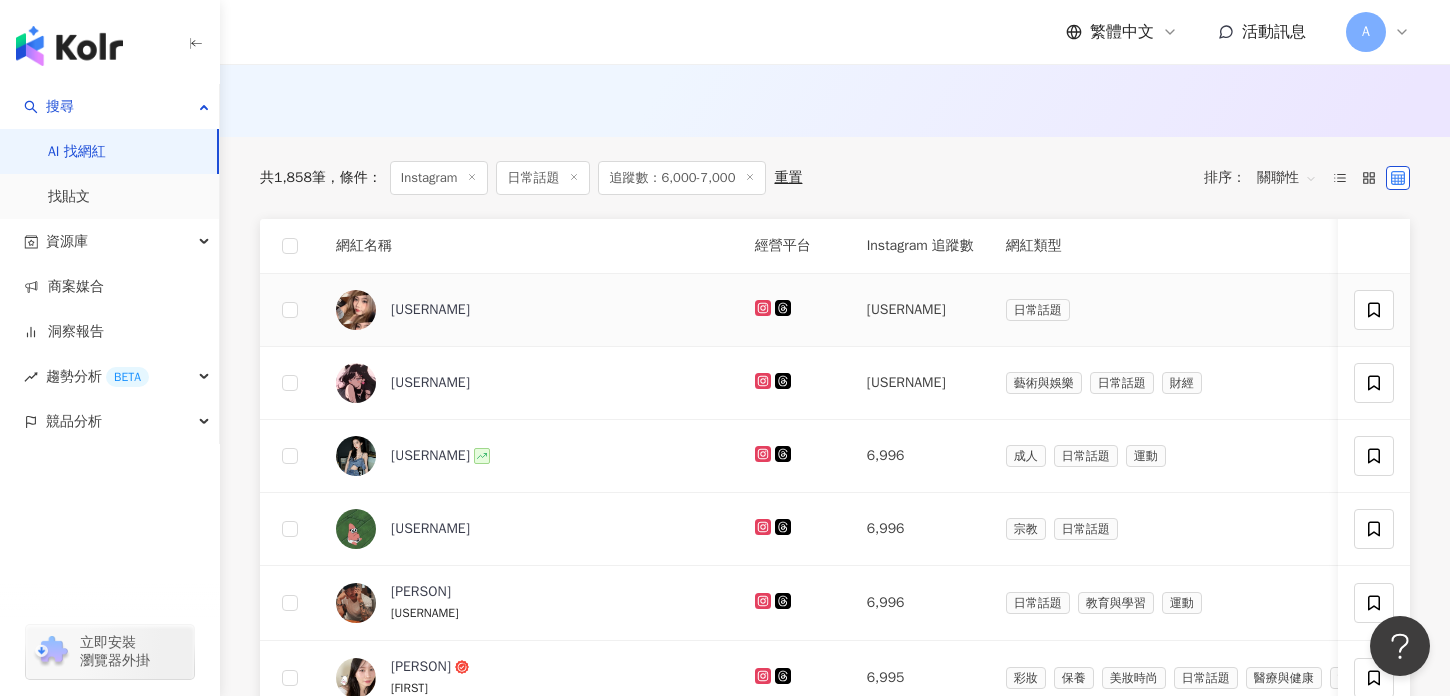 click at bounding box center (795, 310) 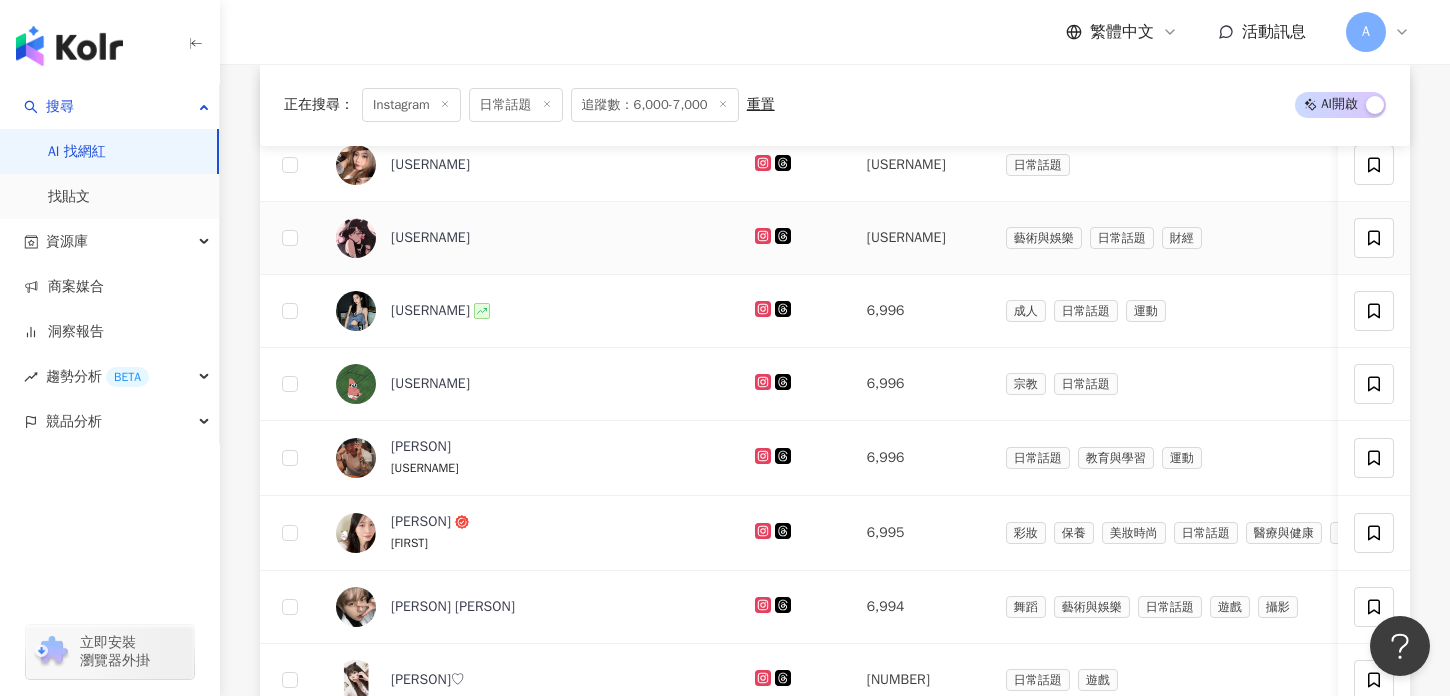 scroll, scrollTop: 765, scrollLeft: 0, axis: vertical 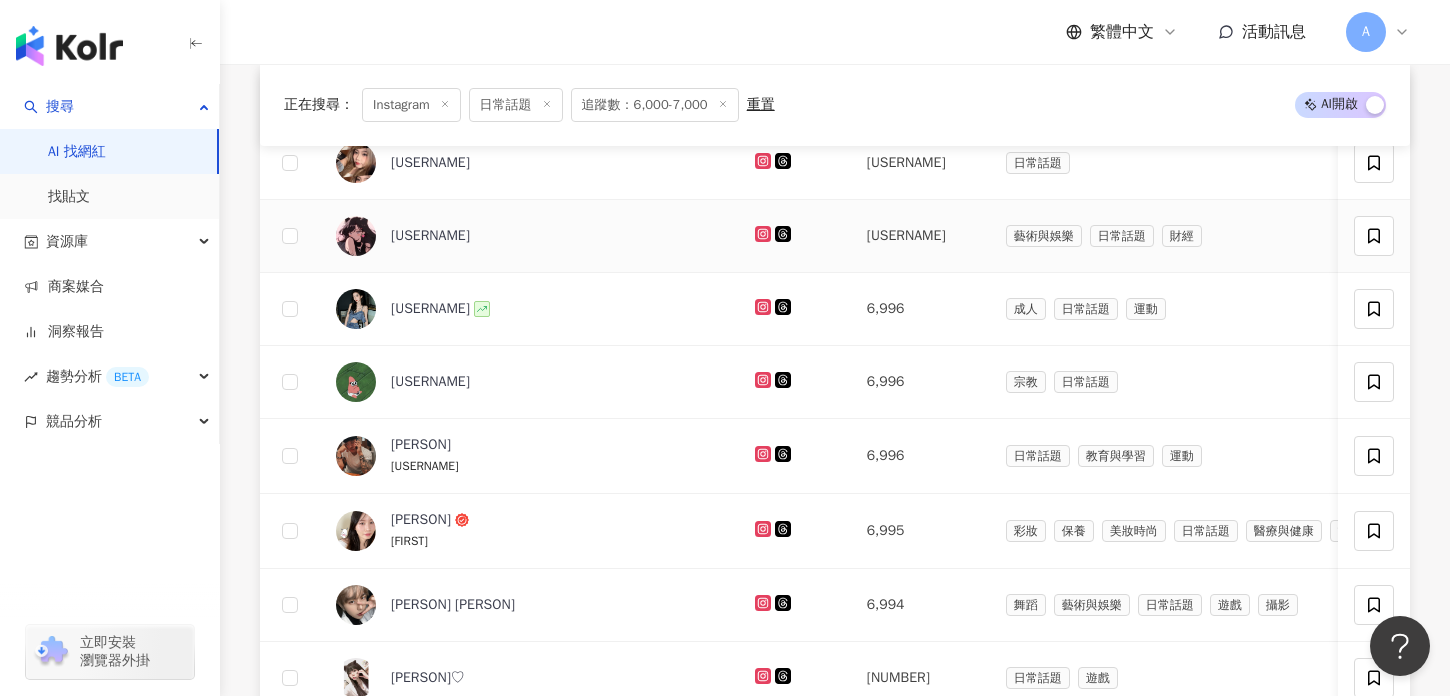 click 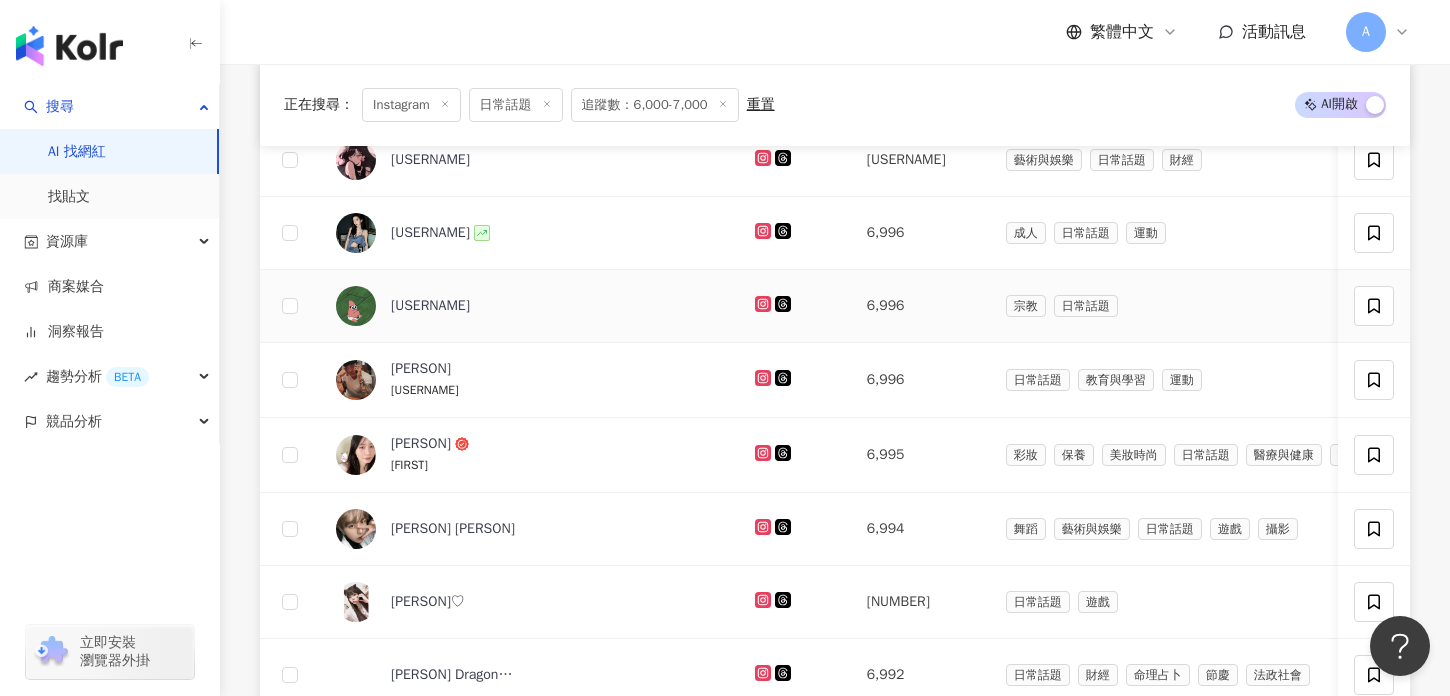 scroll, scrollTop: 852, scrollLeft: 0, axis: vertical 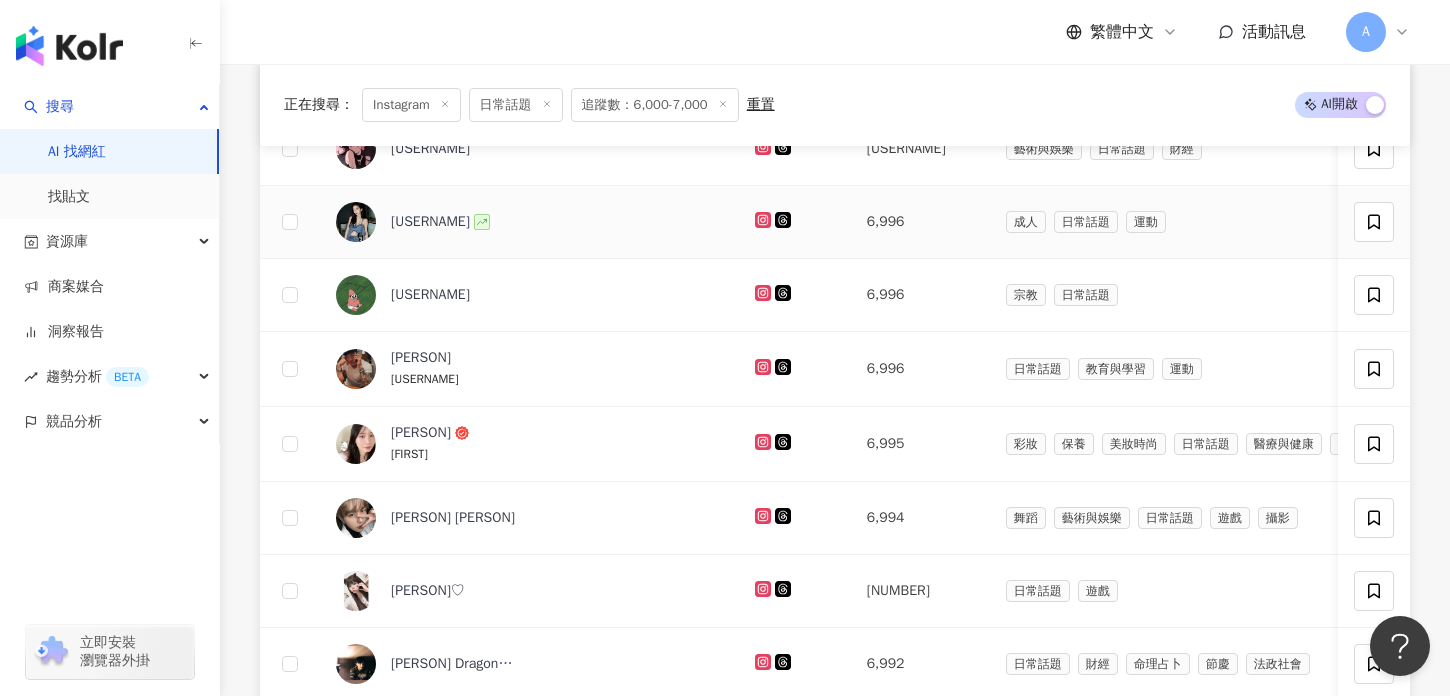 click 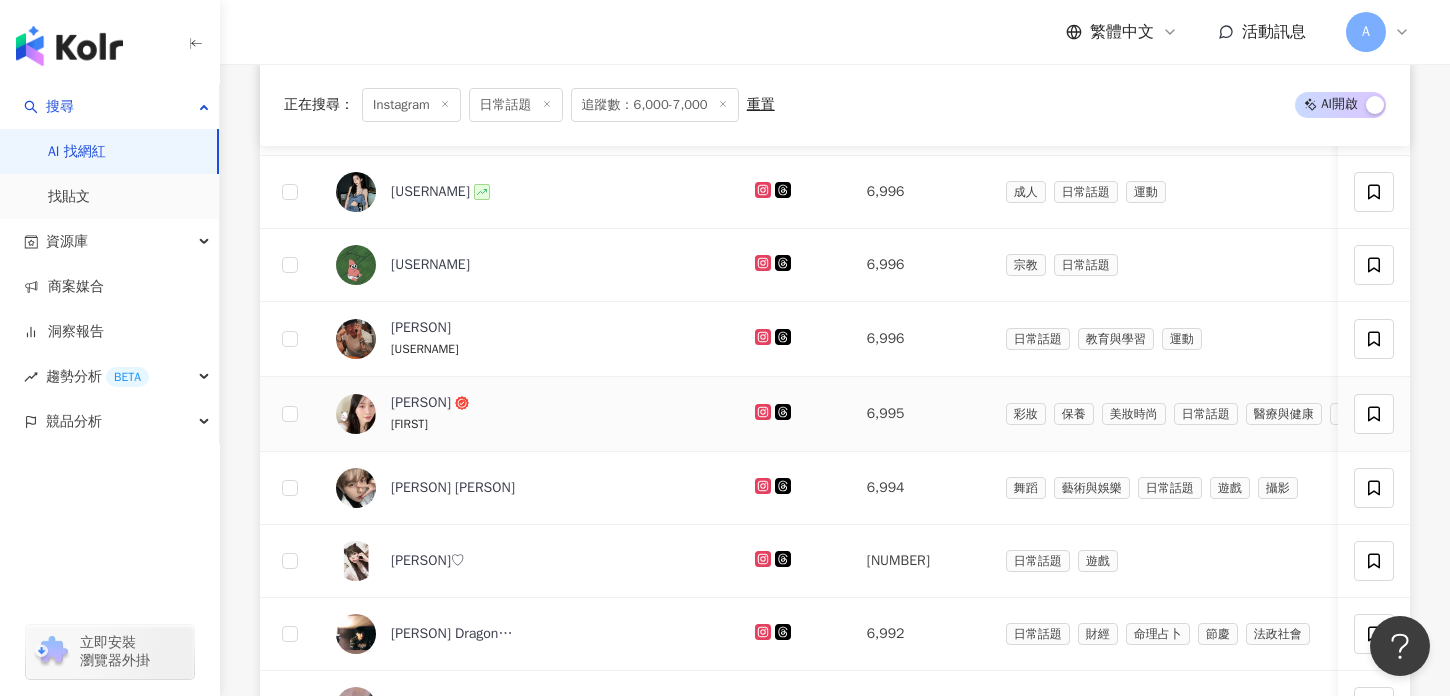 scroll, scrollTop: 891, scrollLeft: 0, axis: vertical 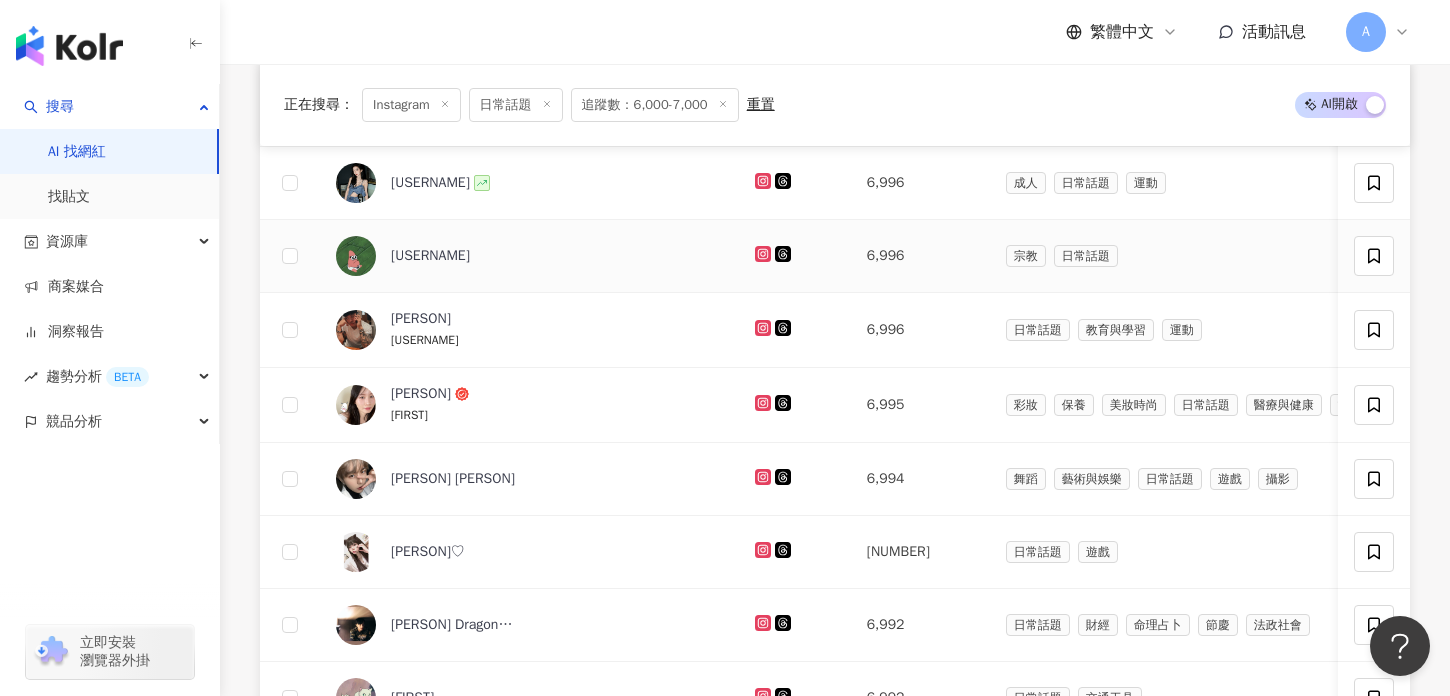 click 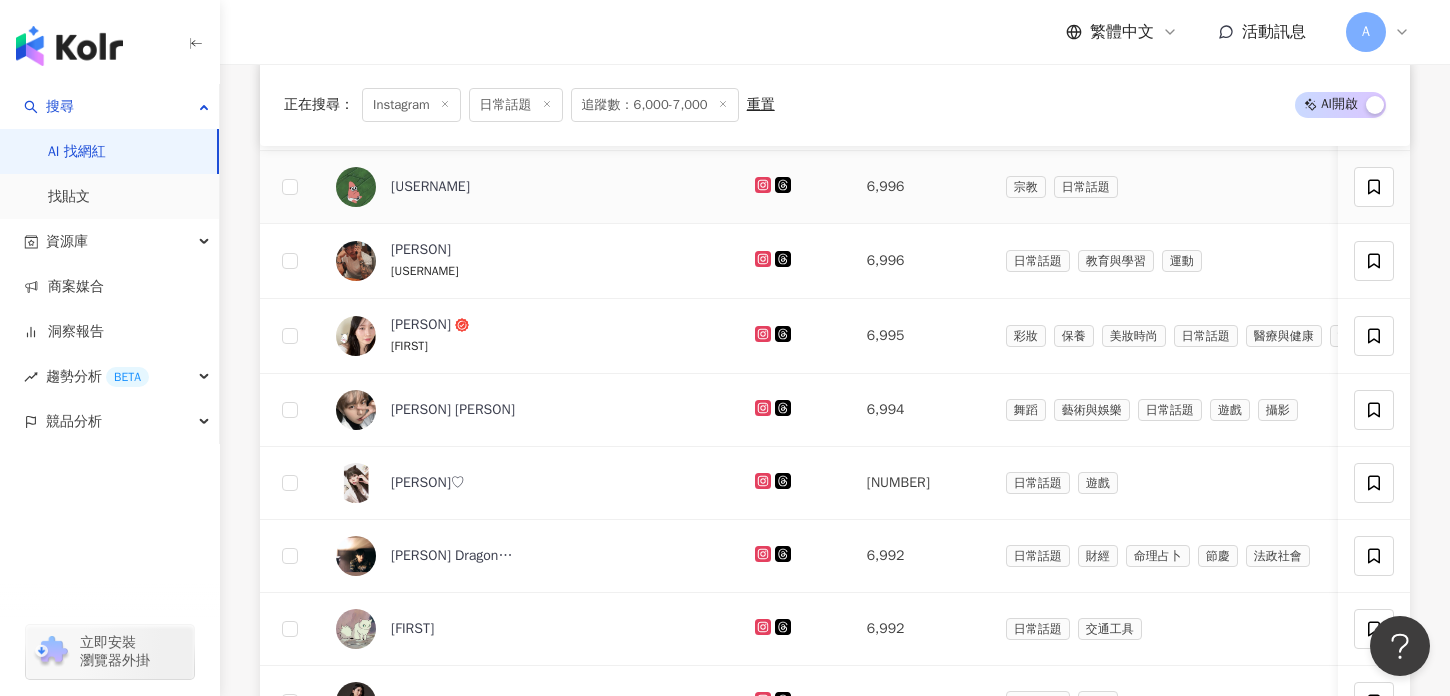 scroll, scrollTop: 987, scrollLeft: 0, axis: vertical 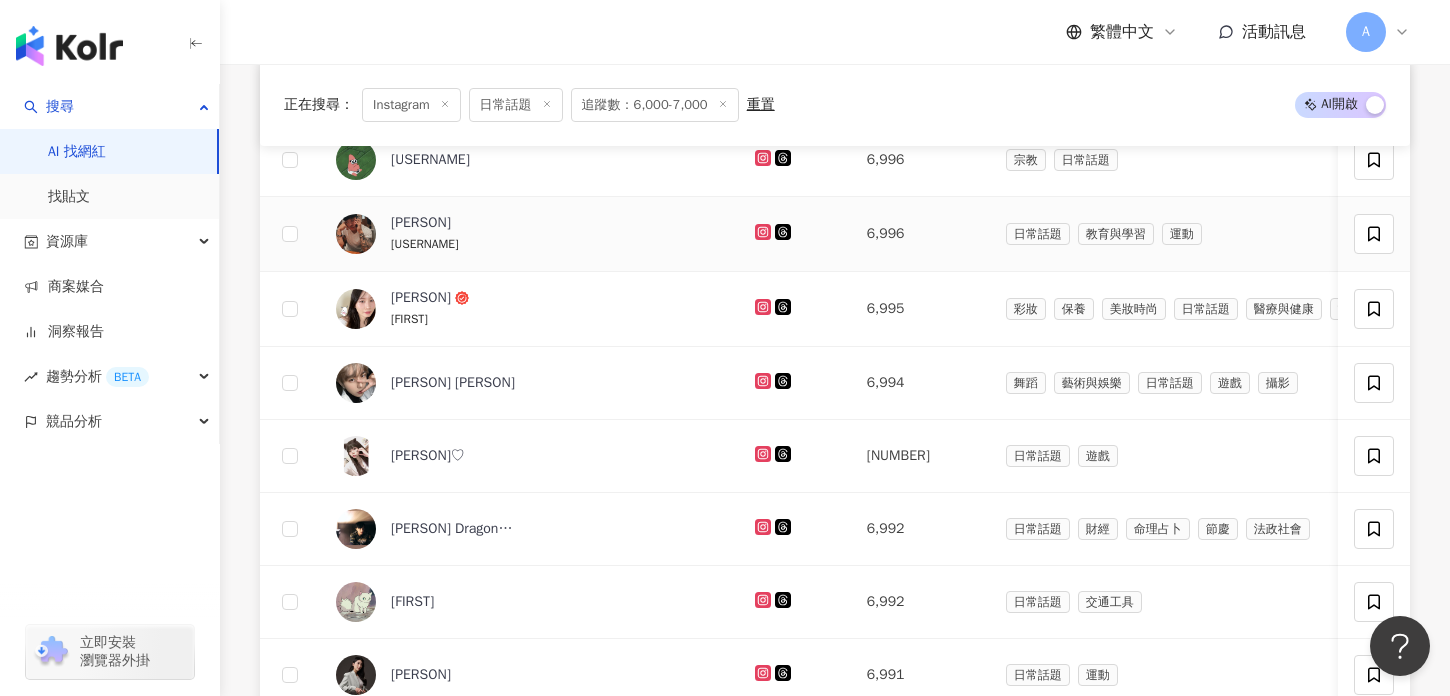 click at bounding box center [795, 234] 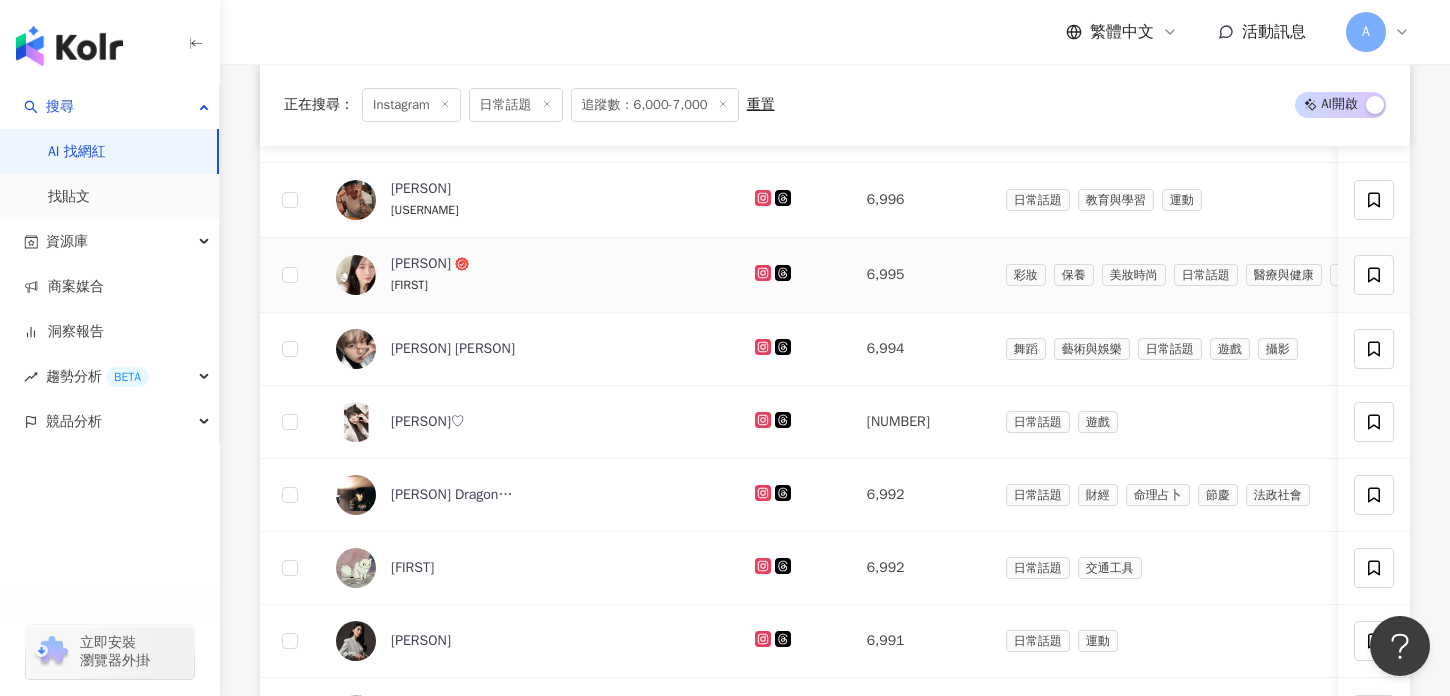 click 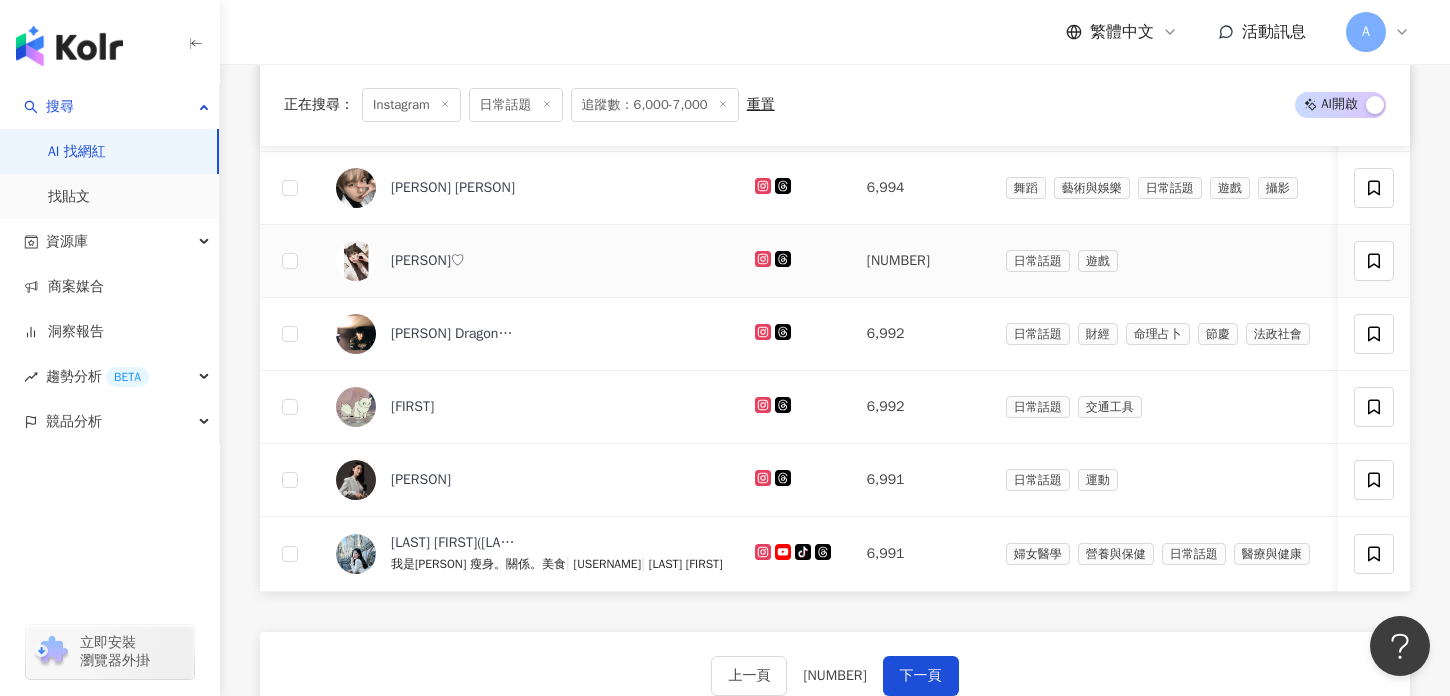 scroll, scrollTop: 1188, scrollLeft: 0, axis: vertical 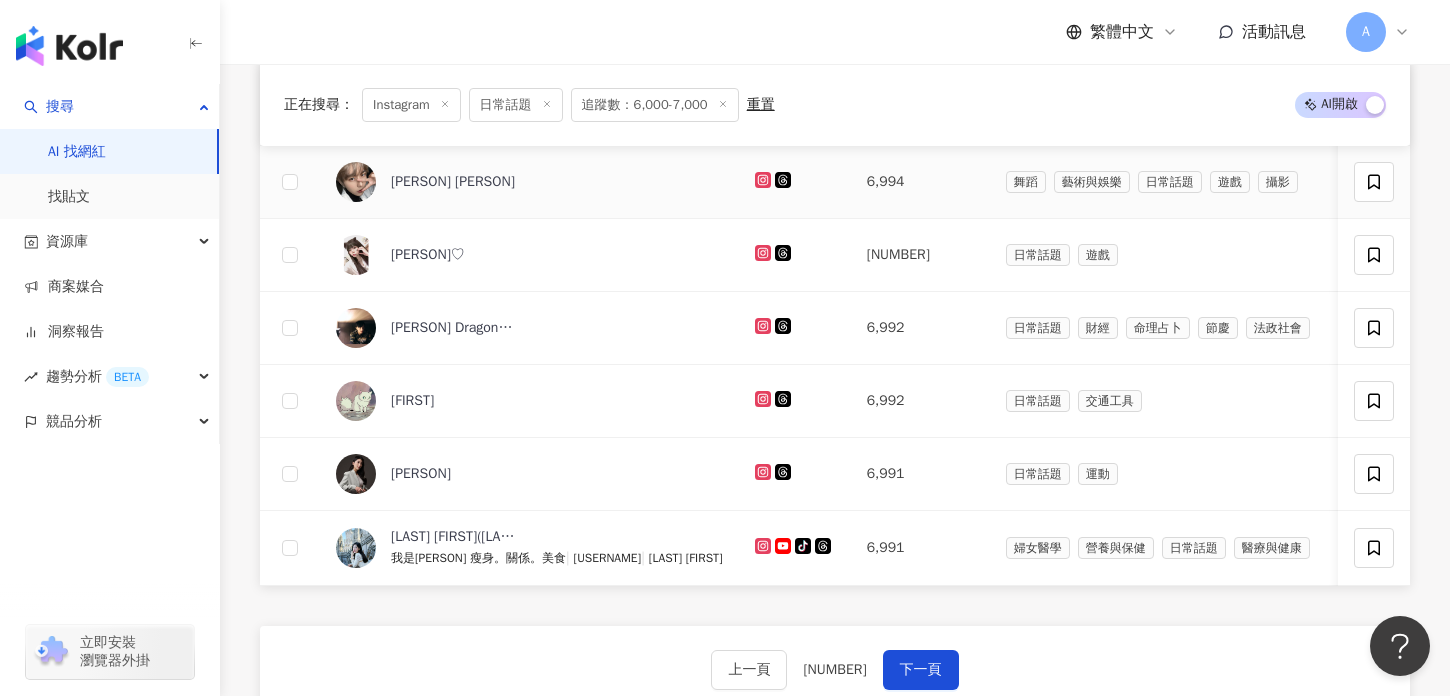 click 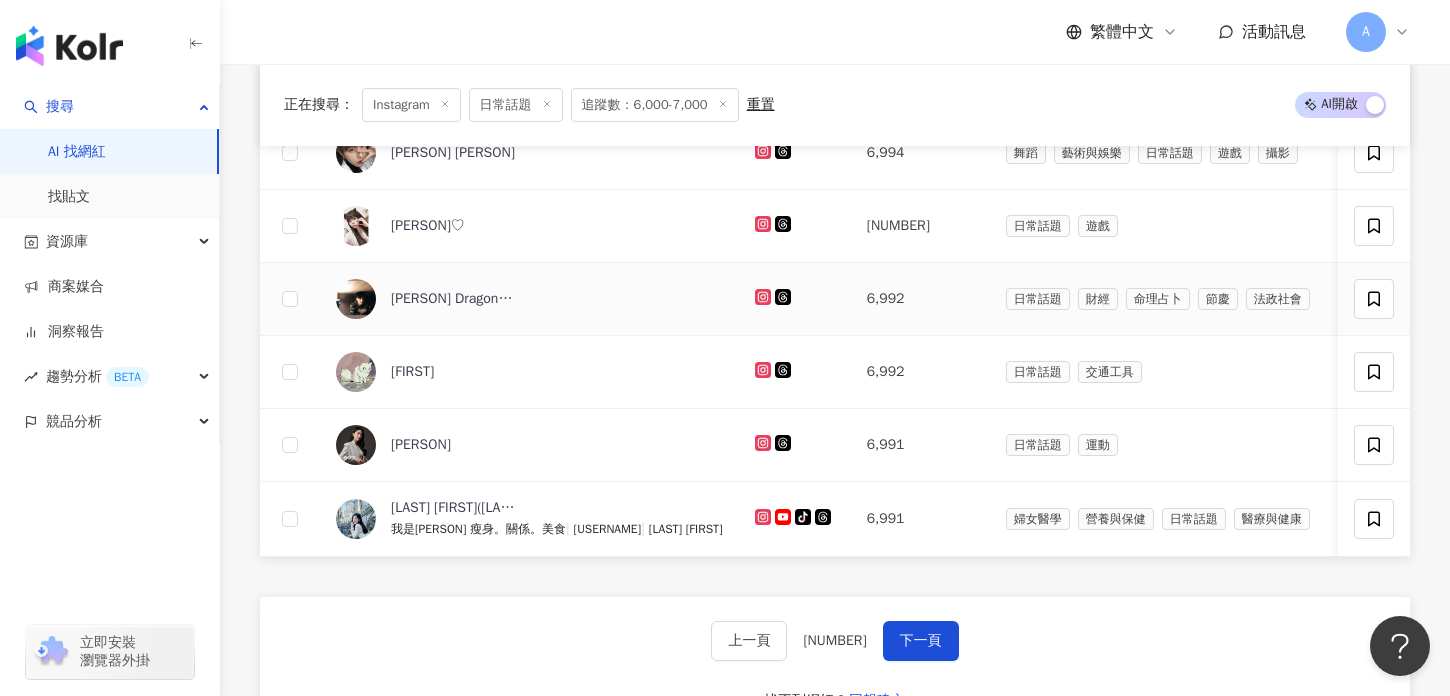 scroll, scrollTop: 1218, scrollLeft: 0, axis: vertical 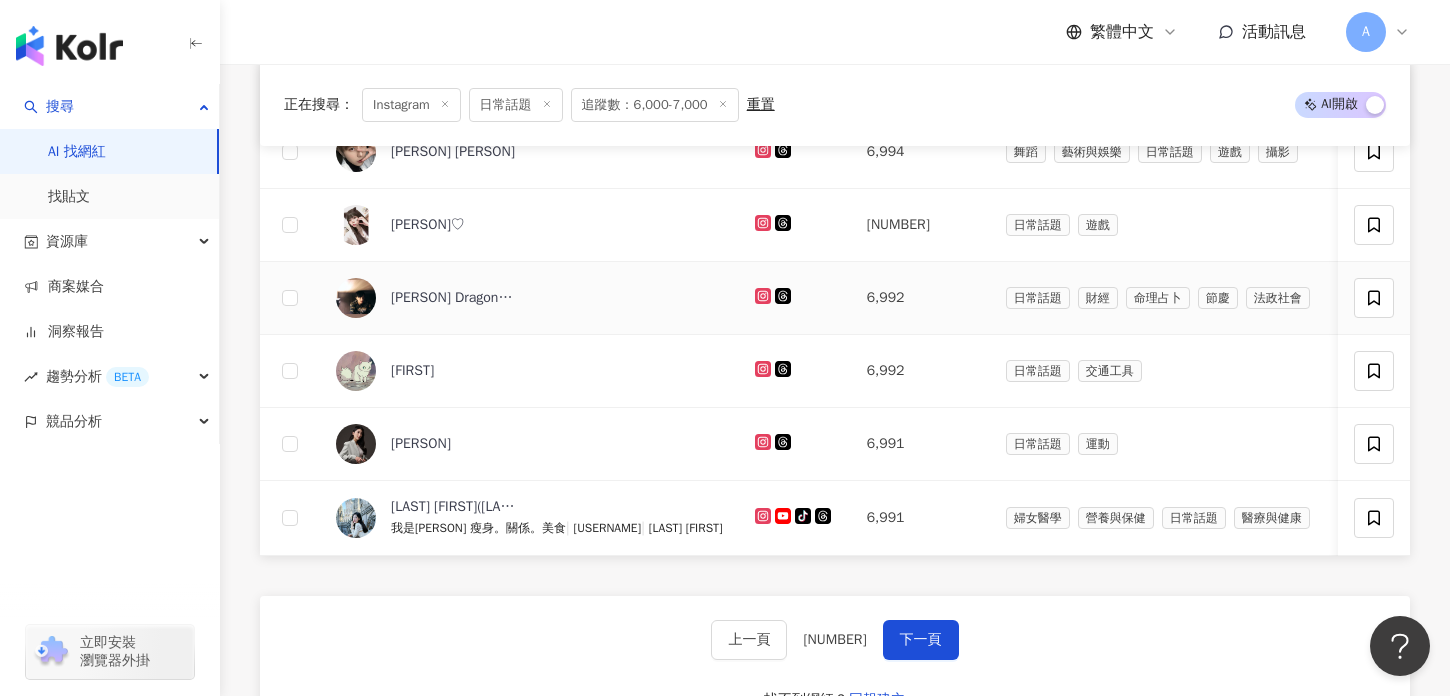 click at bounding box center [795, 298] 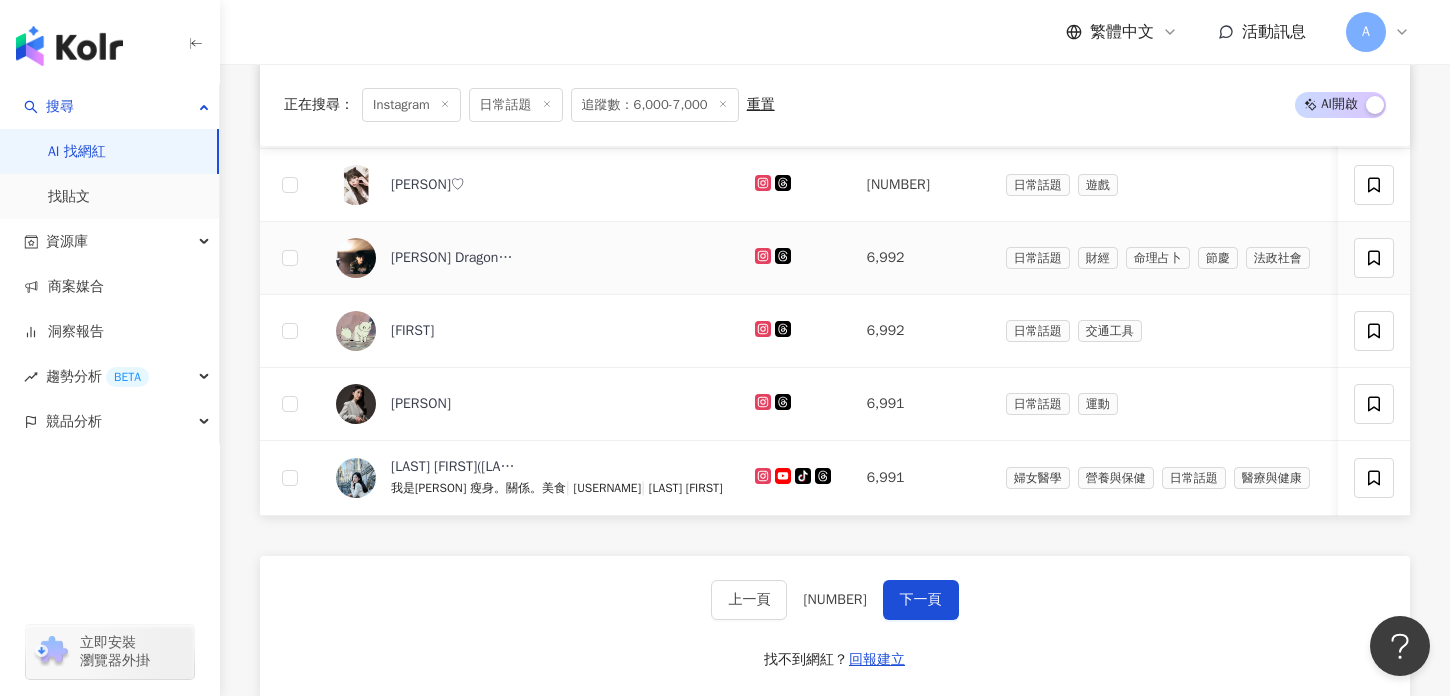 scroll, scrollTop: 1265, scrollLeft: 0, axis: vertical 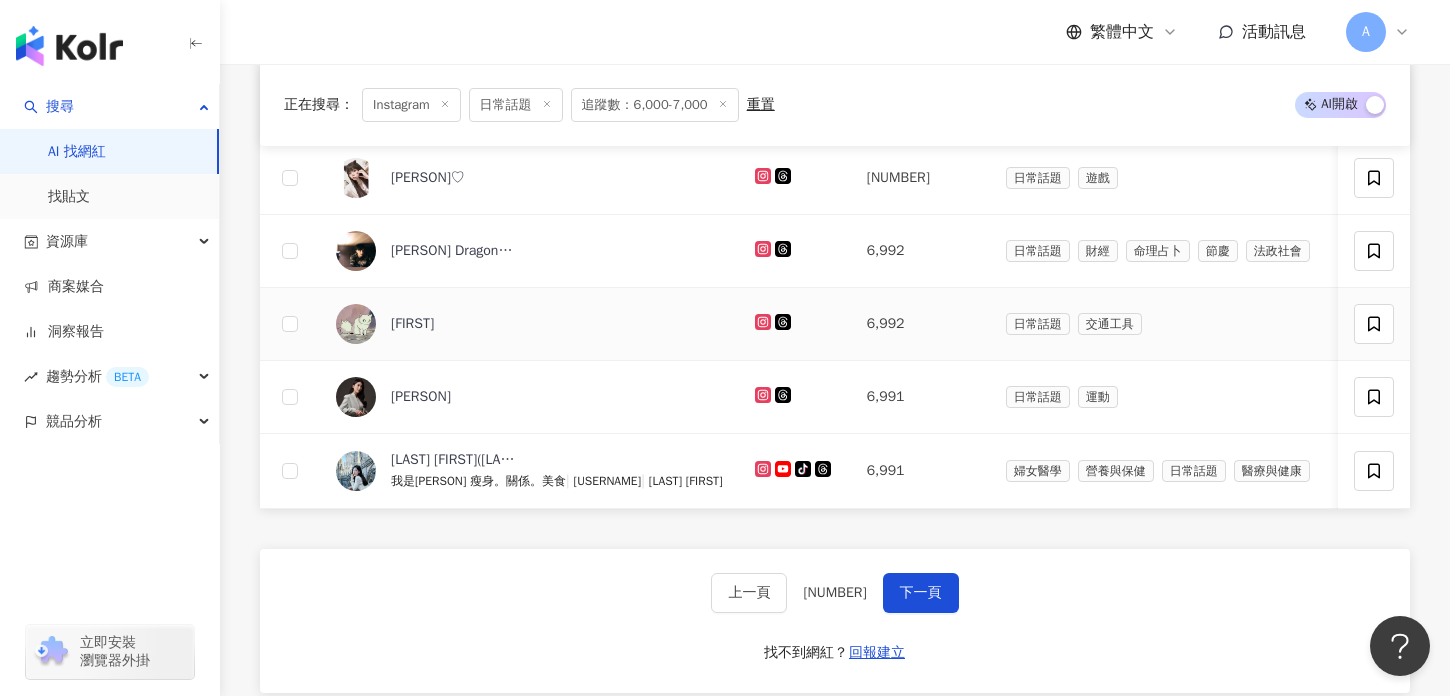 click 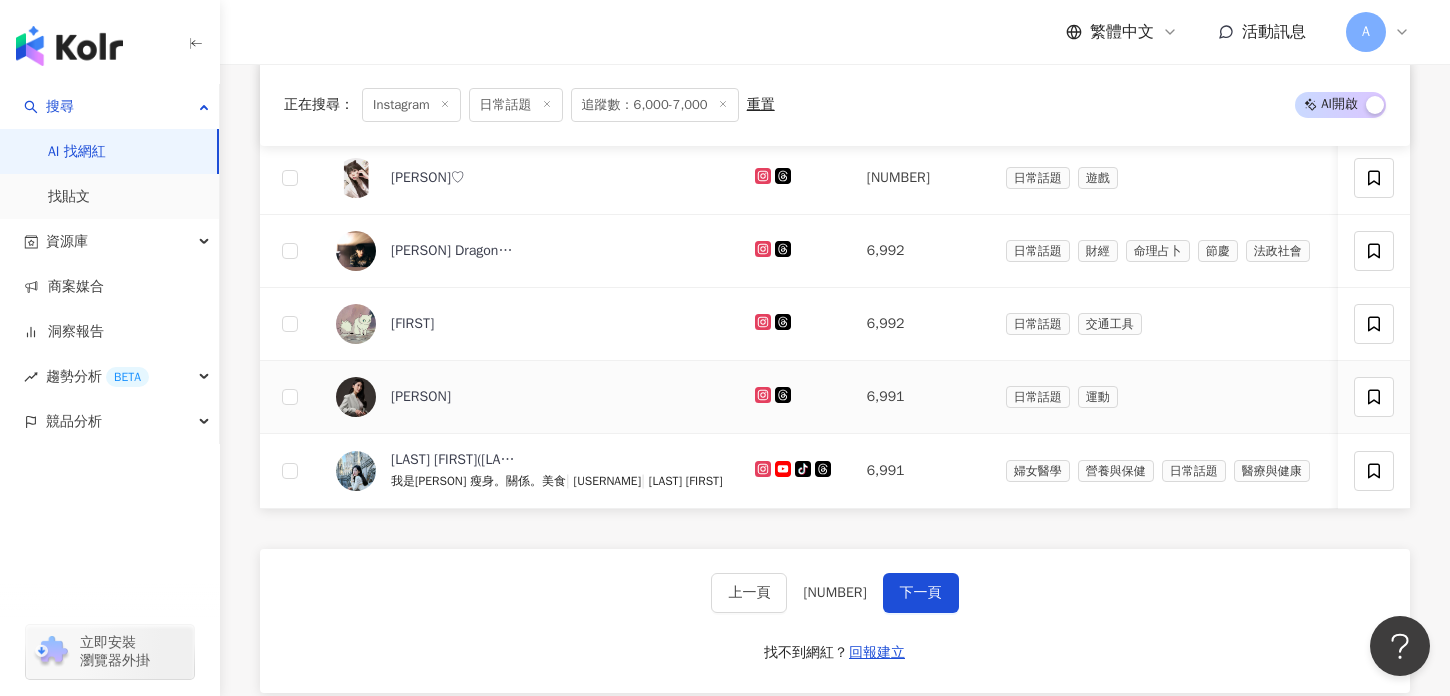 click 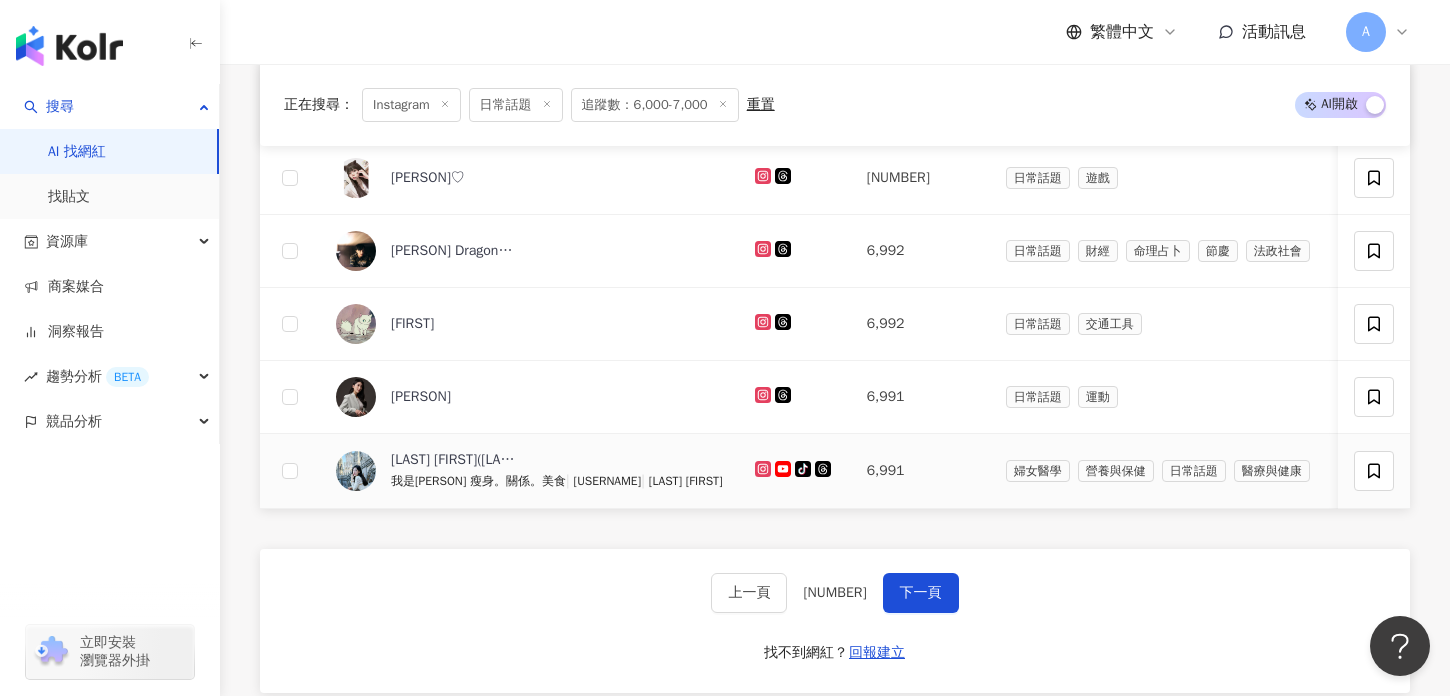click 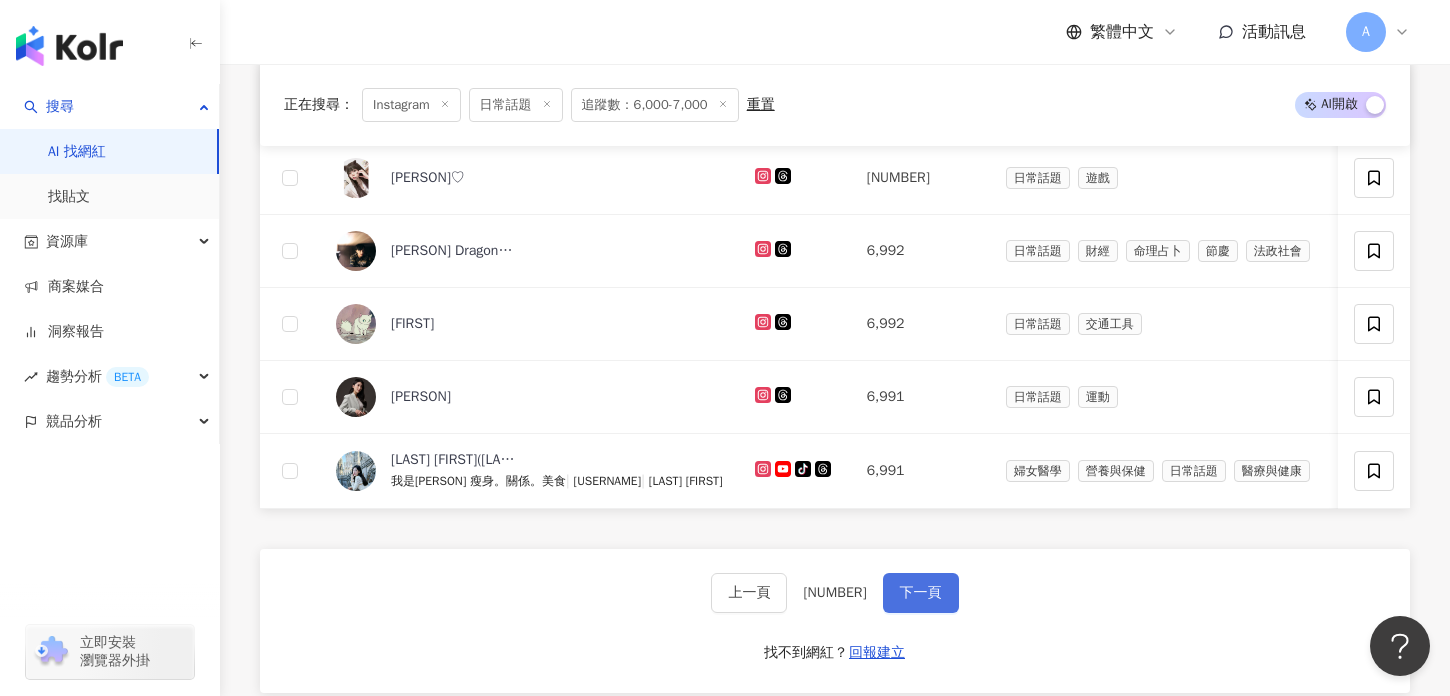click on "下一頁" at bounding box center [921, 593] 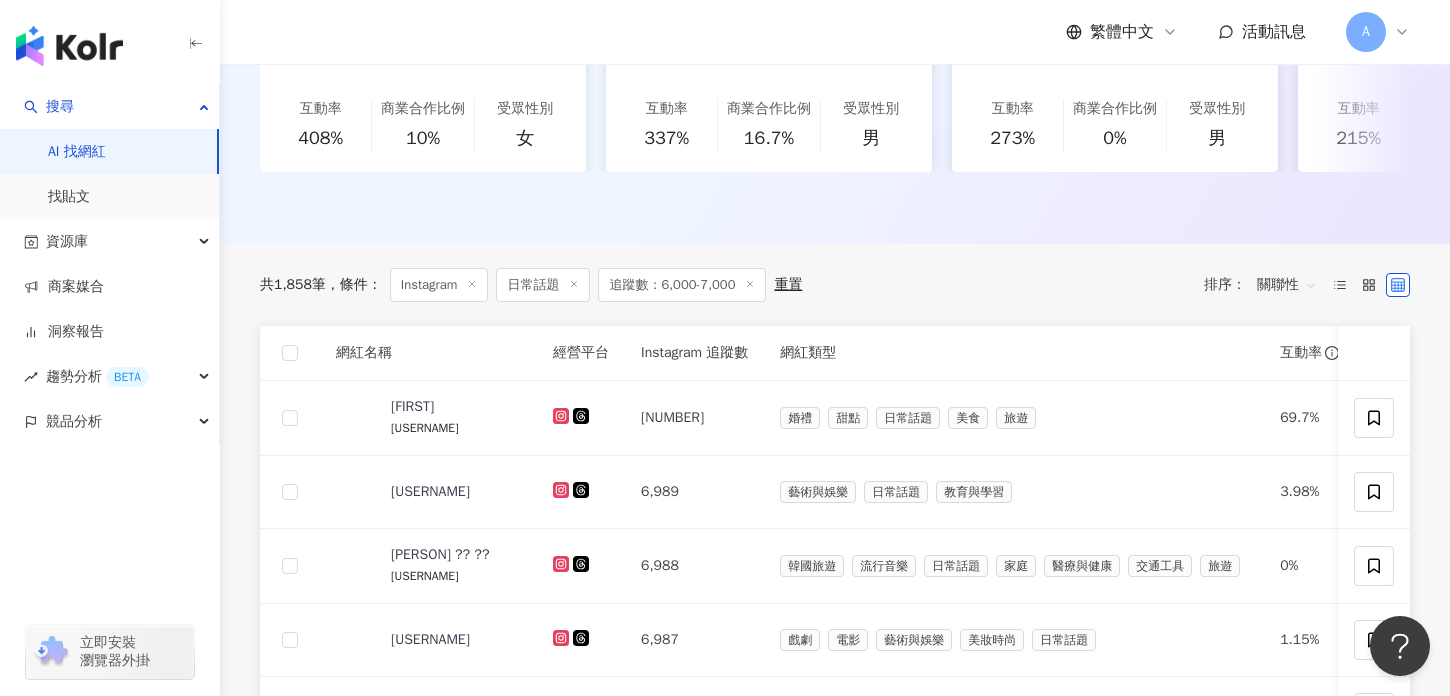 scroll, scrollTop: 508, scrollLeft: 0, axis: vertical 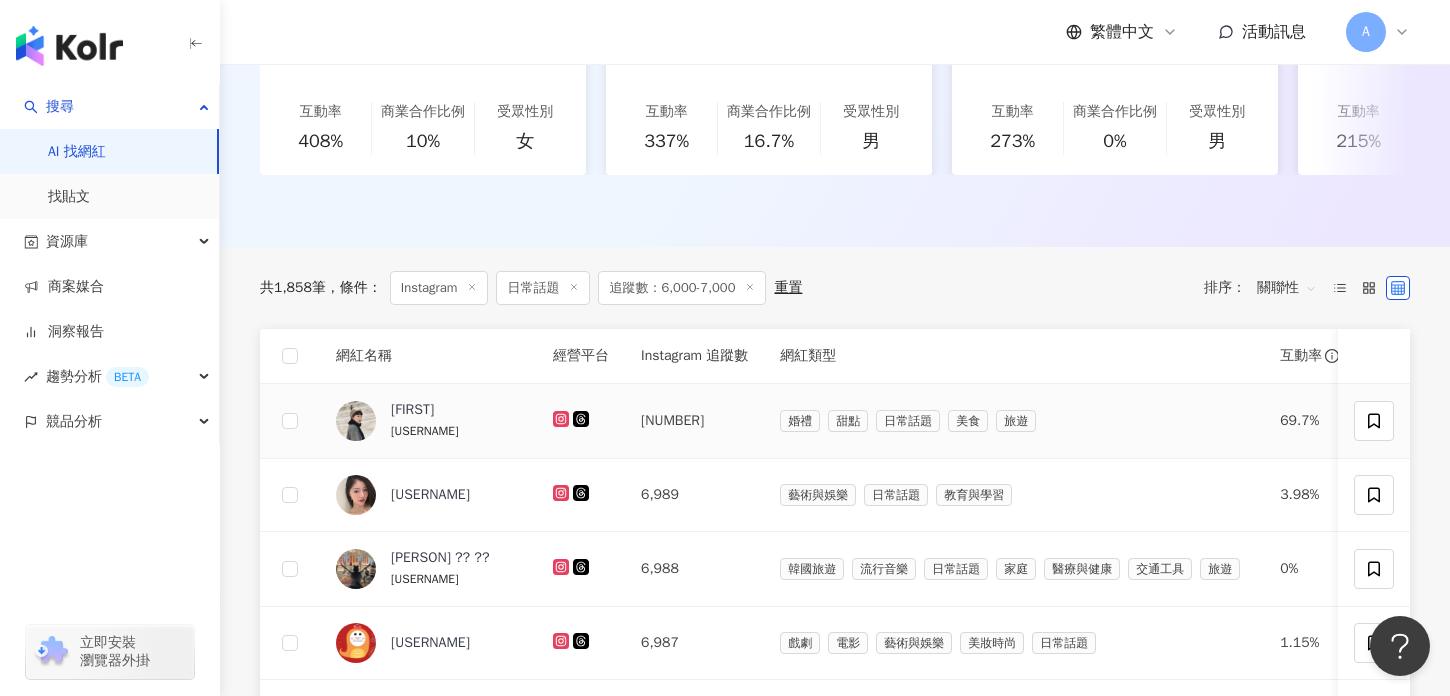 click 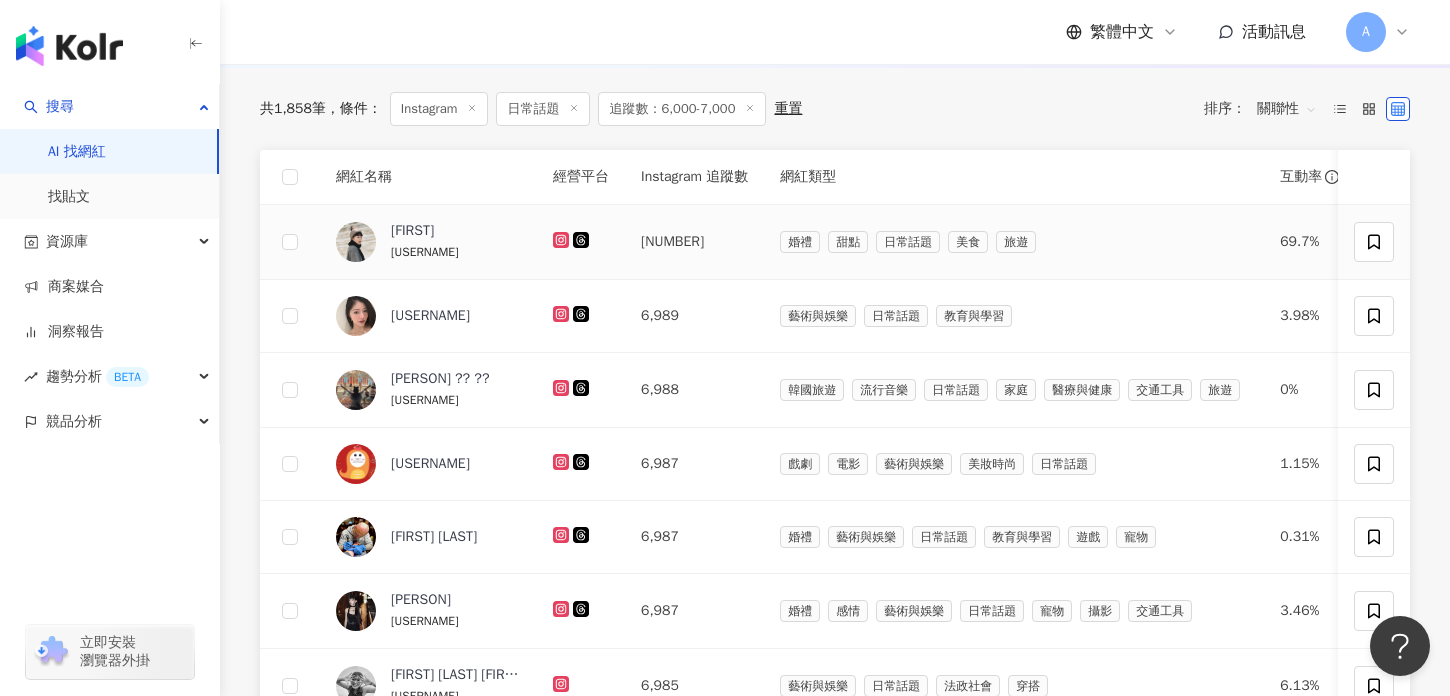 scroll, scrollTop: 691, scrollLeft: 0, axis: vertical 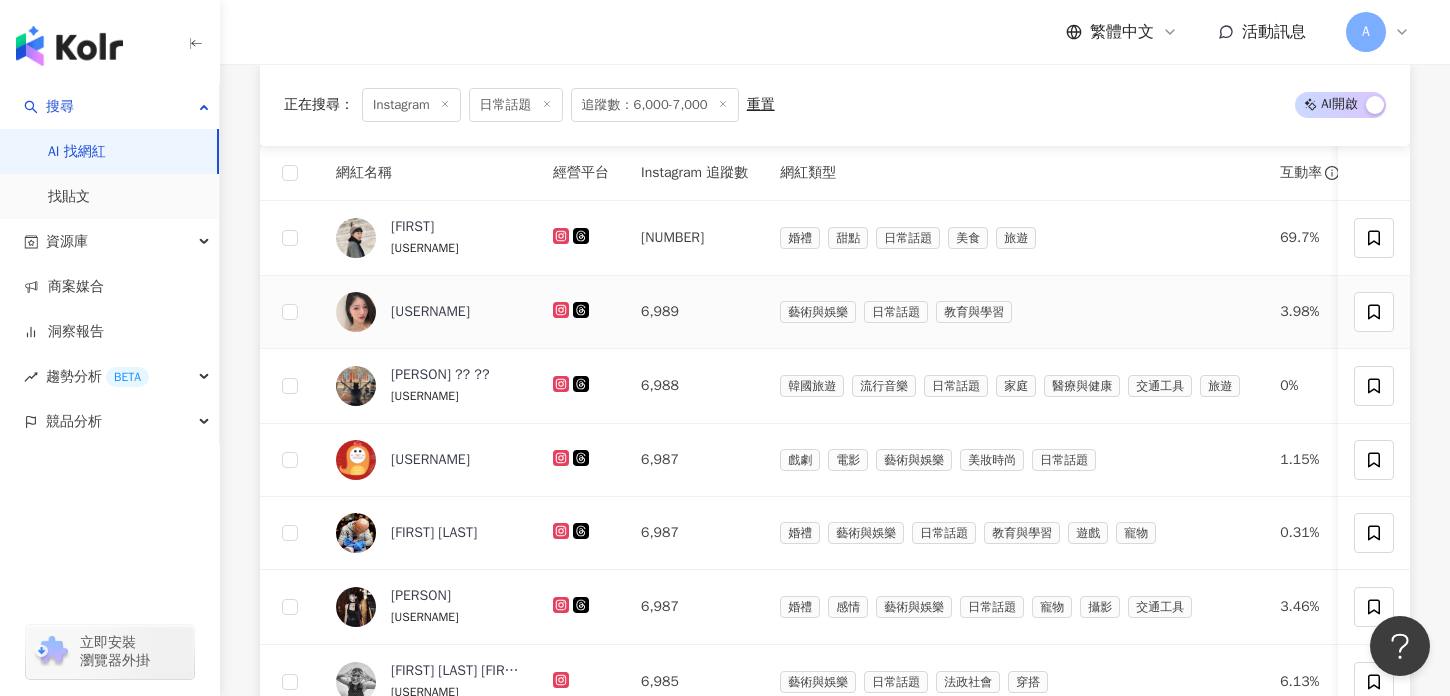 click 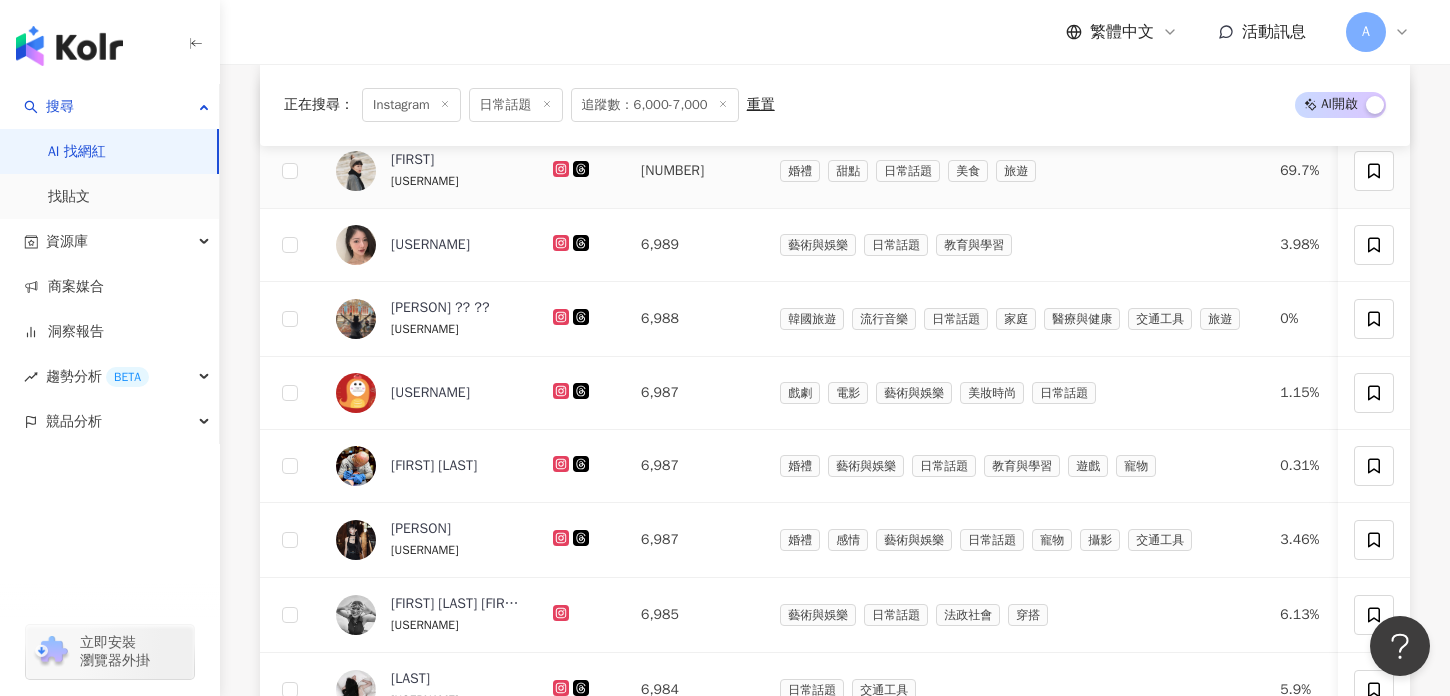 scroll, scrollTop: 767, scrollLeft: 0, axis: vertical 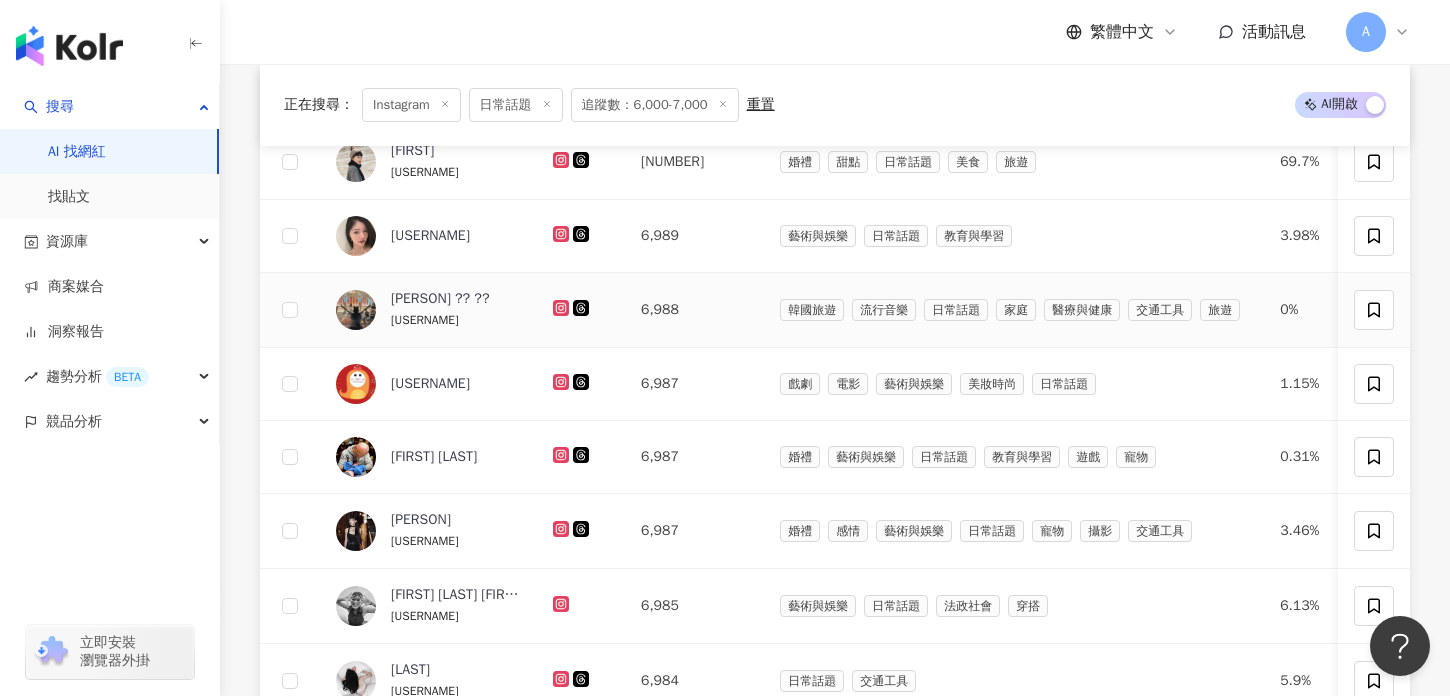 click 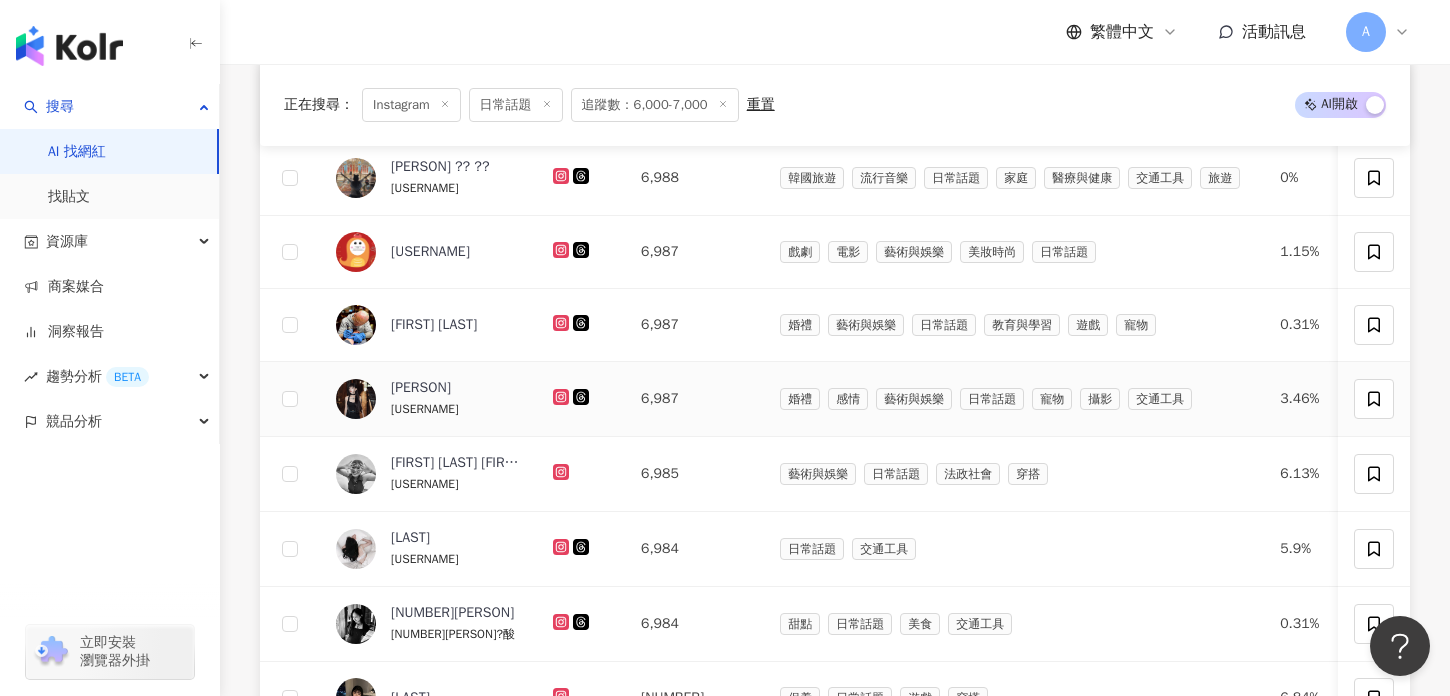 scroll, scrollTop: 905, scrollLeft: 0, axis: vertical 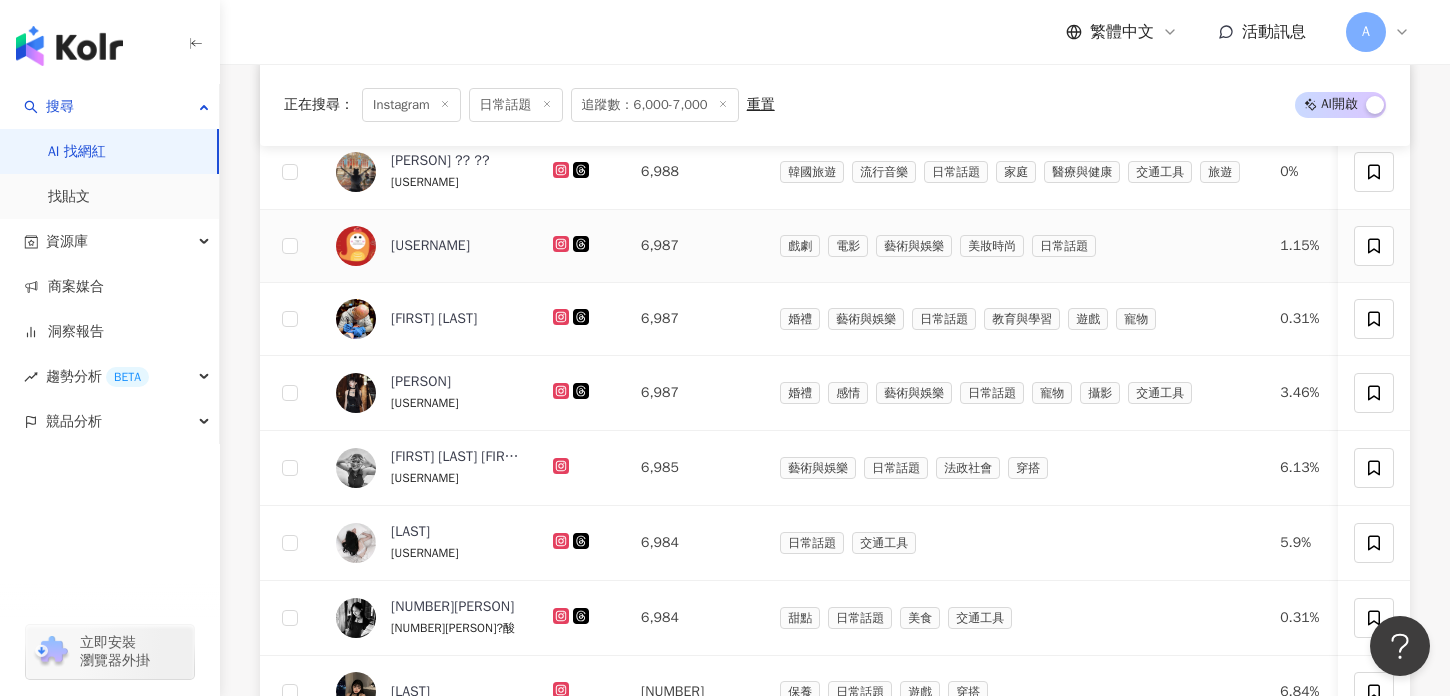 click 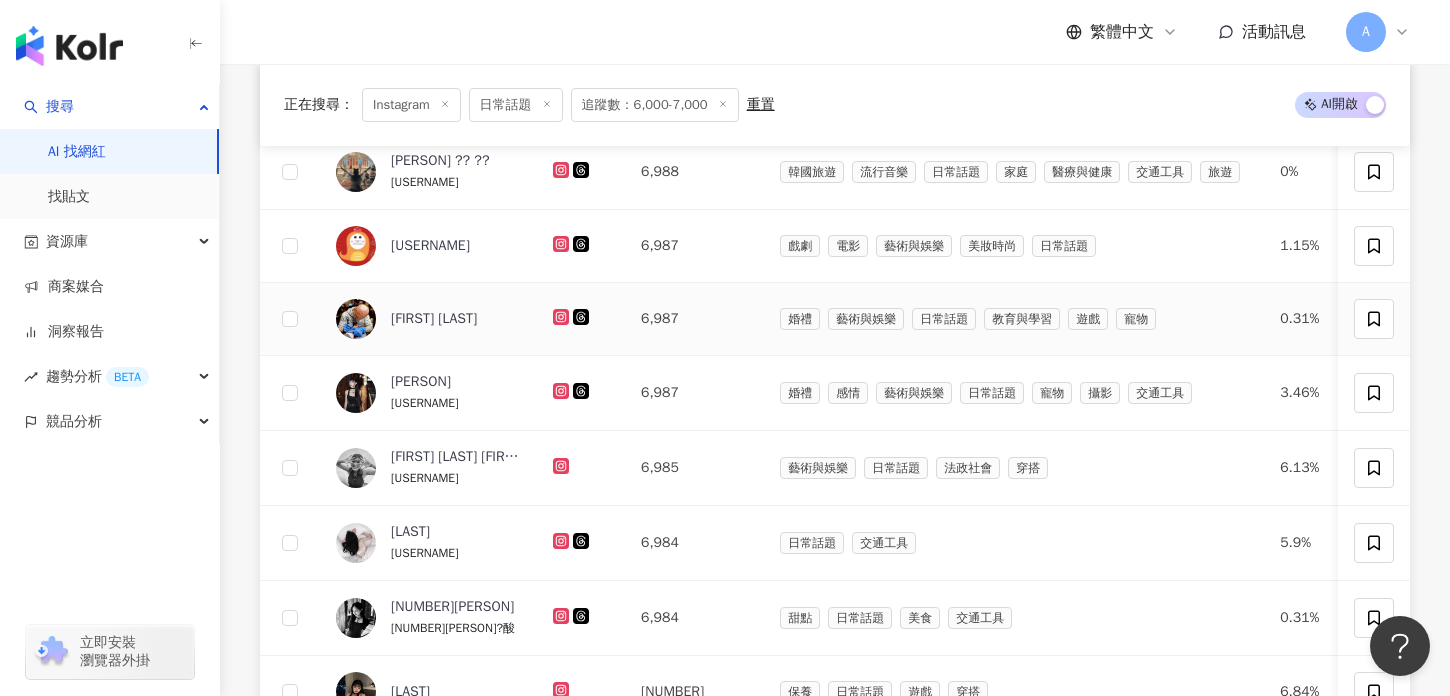 click 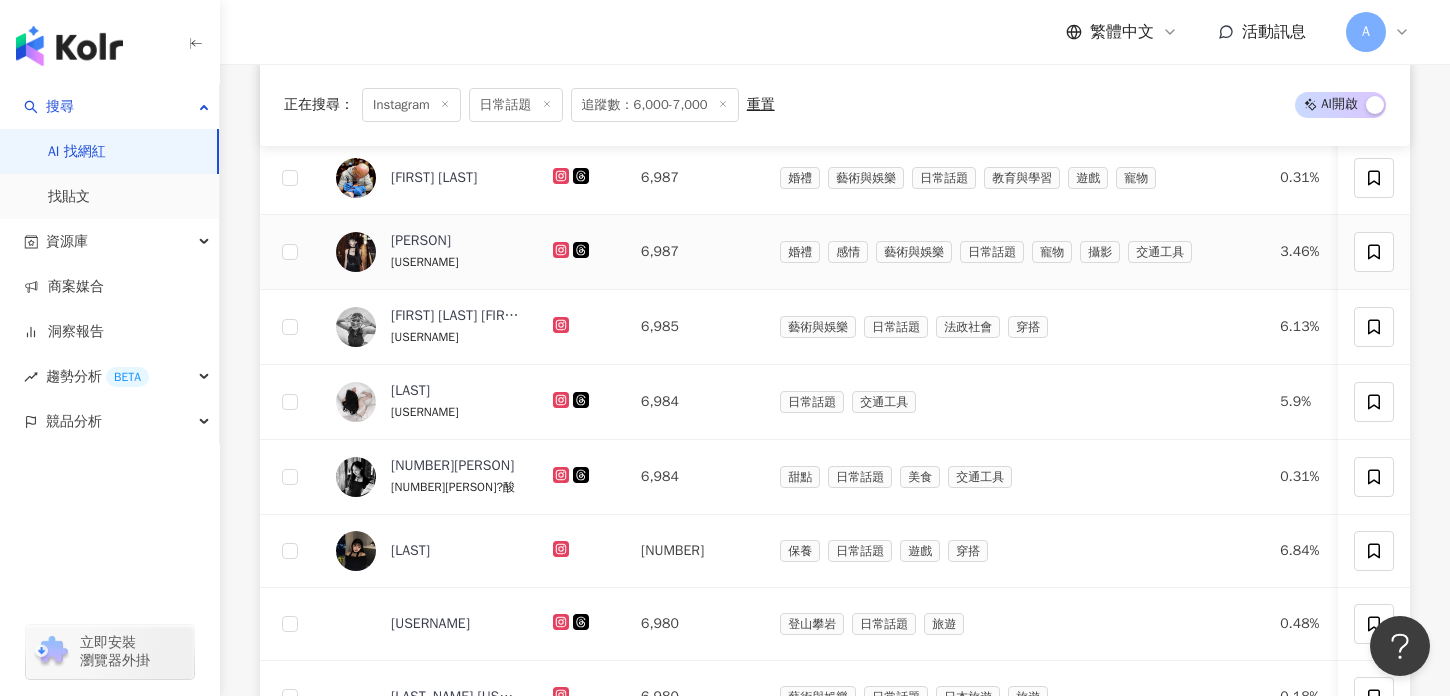 scroll, scrollTop: 1058, scrollLeft: 0, axis: vertical 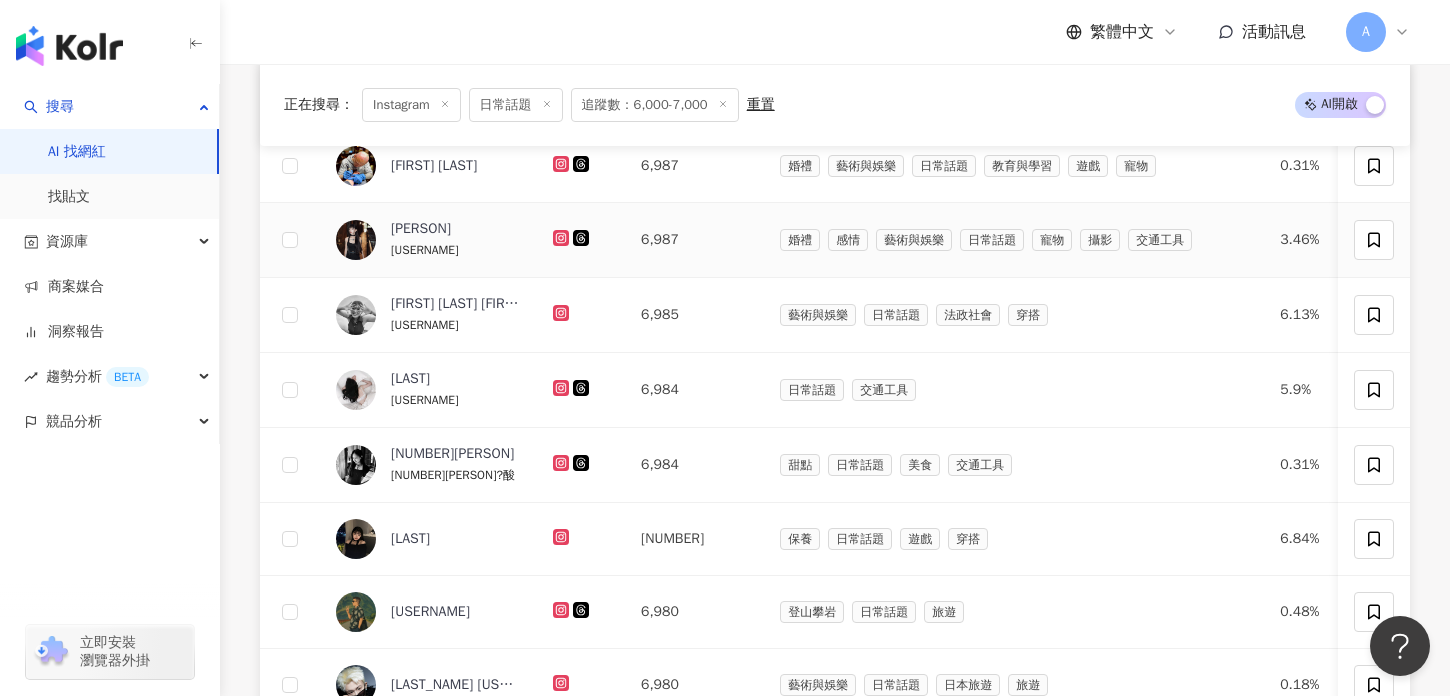 click at bounding box center [581, 240] 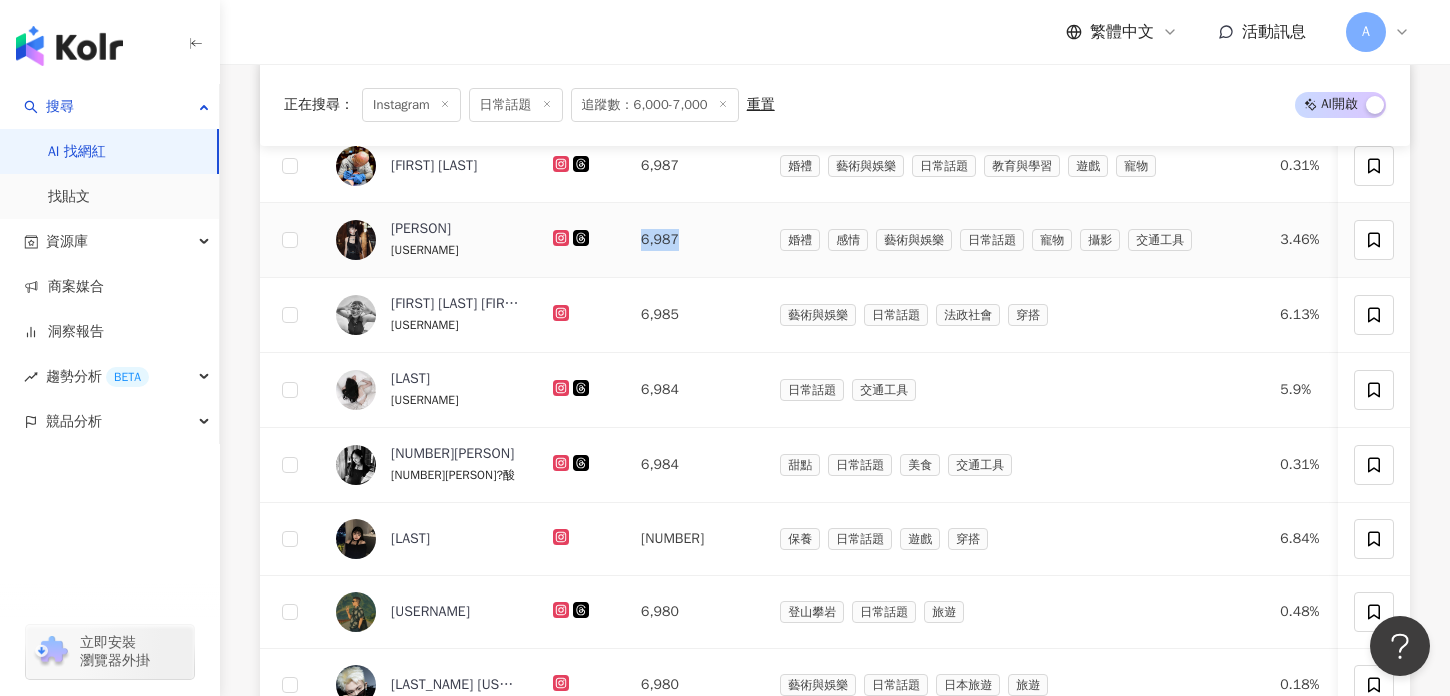 click at bounding box center [581, 240] 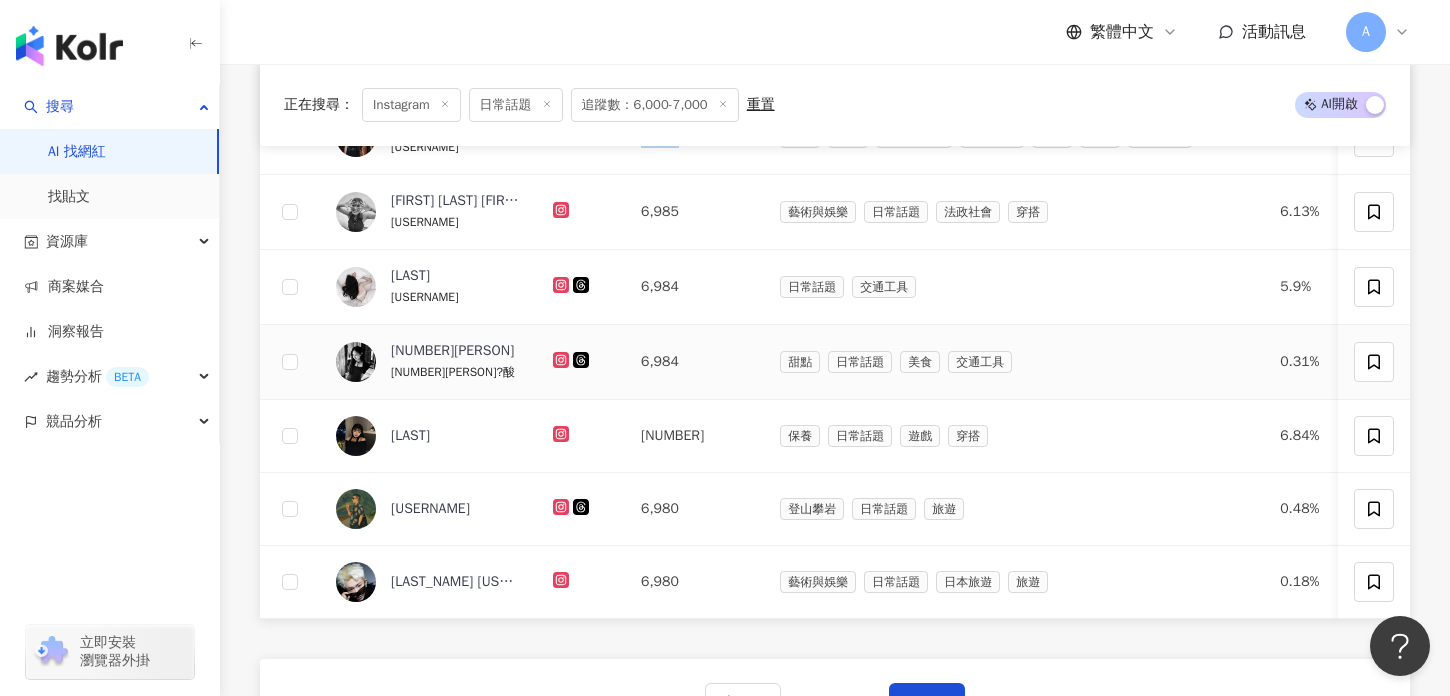scroll, scrollTop: 1170, scrollLeft: 0, axis: vertical 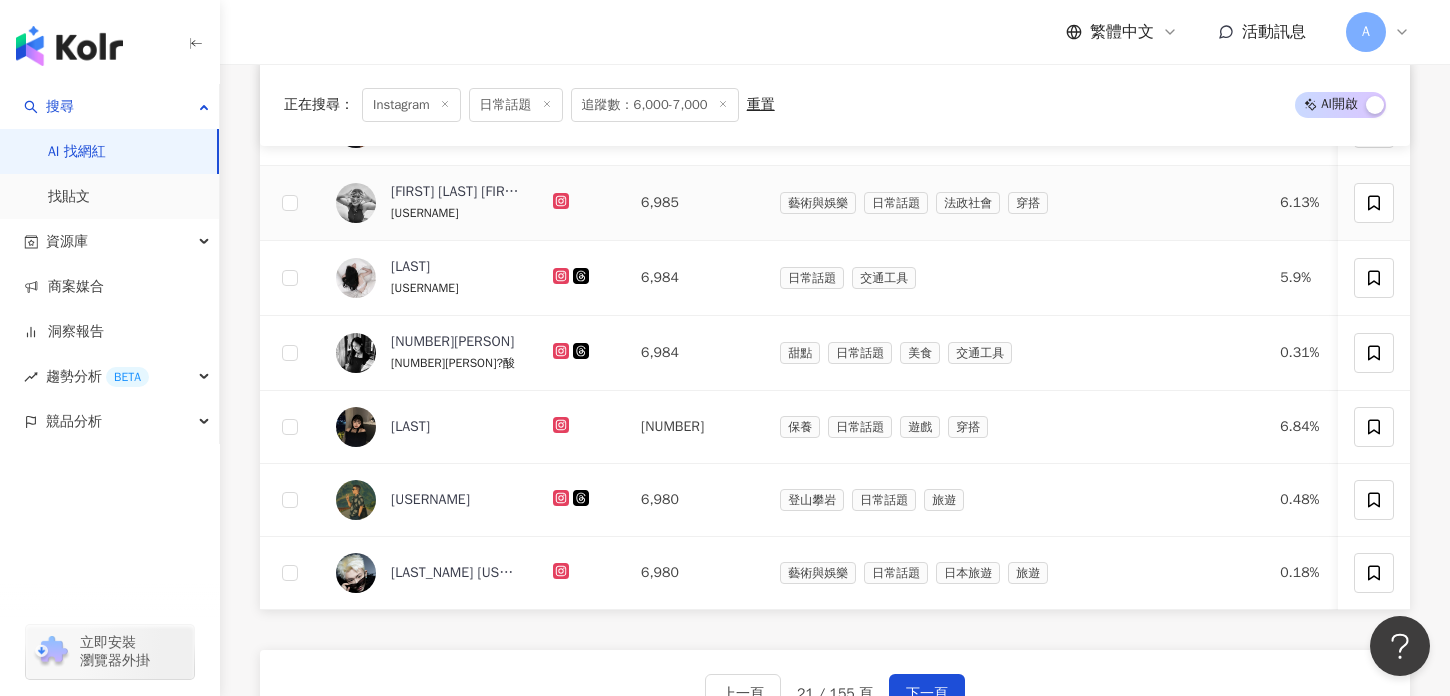 click 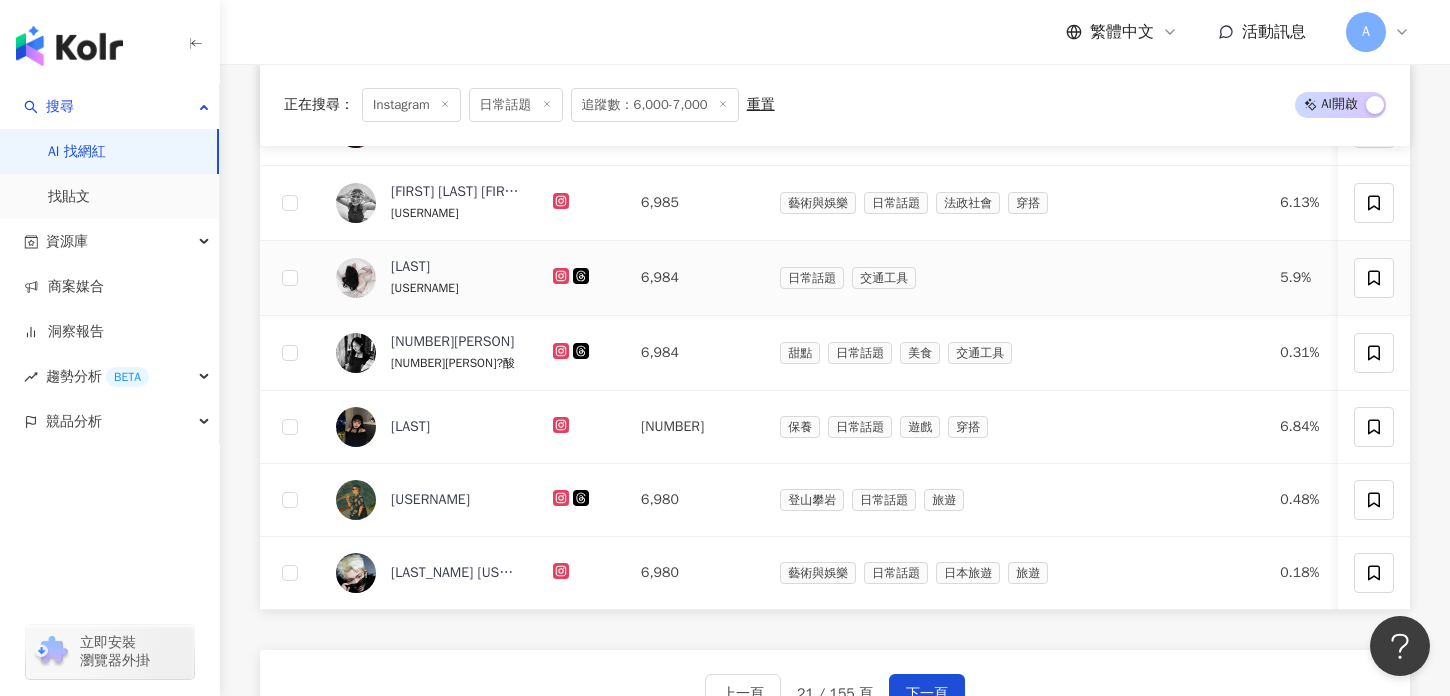 click at bounding box center [581, 278] 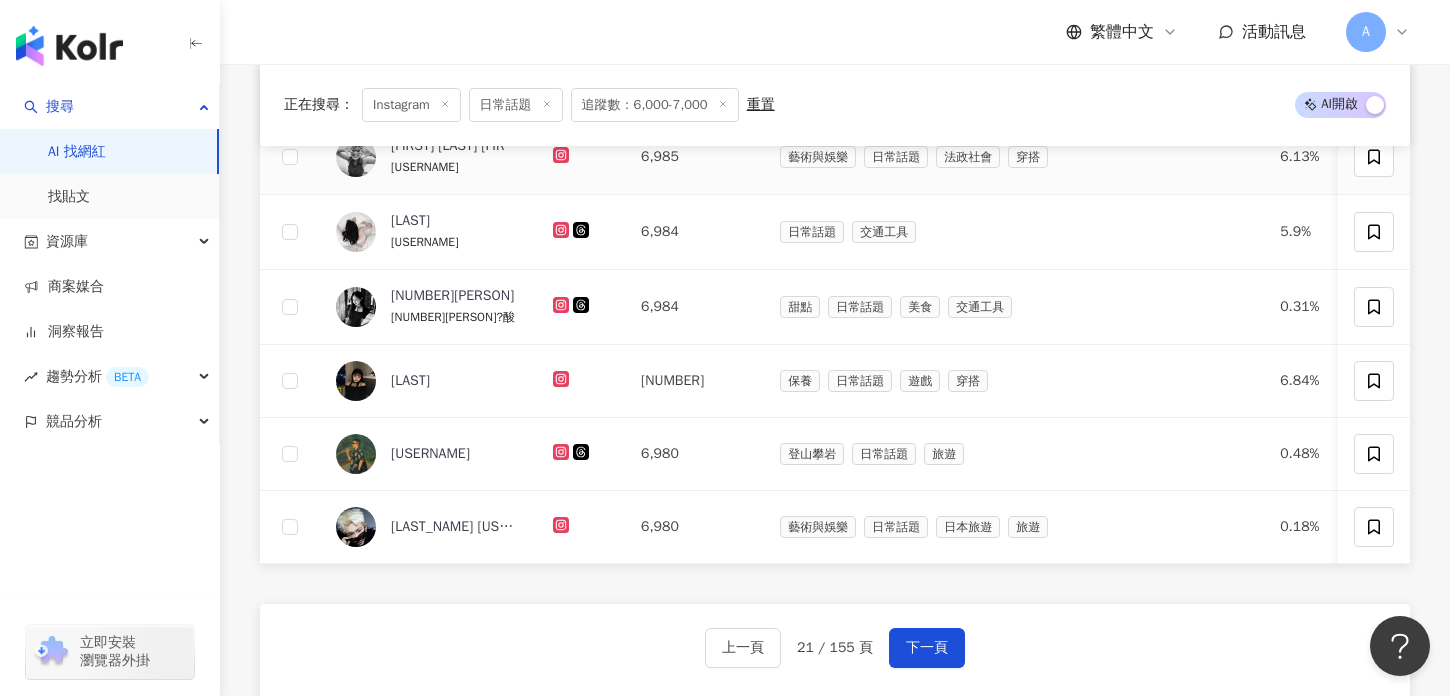 scroll, scrollTop: 1274, scrollLeft: 0, axis: vertical 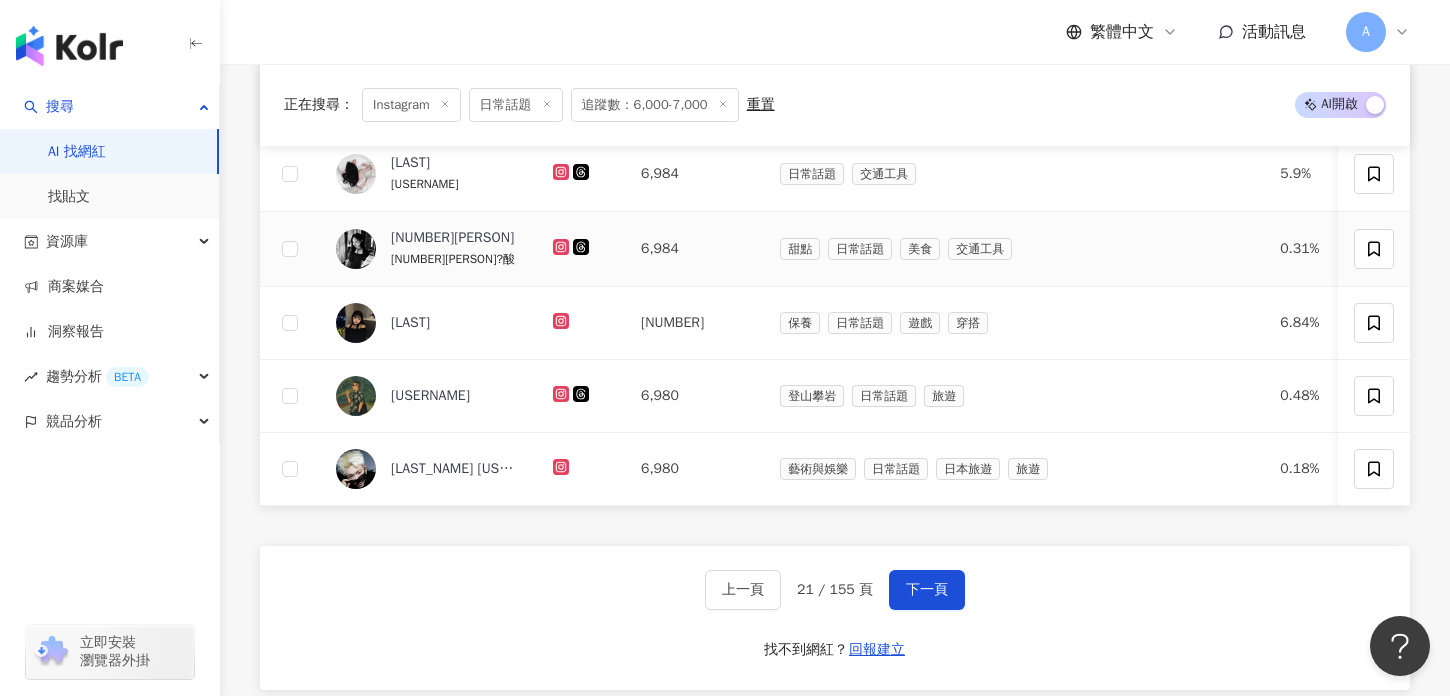 click 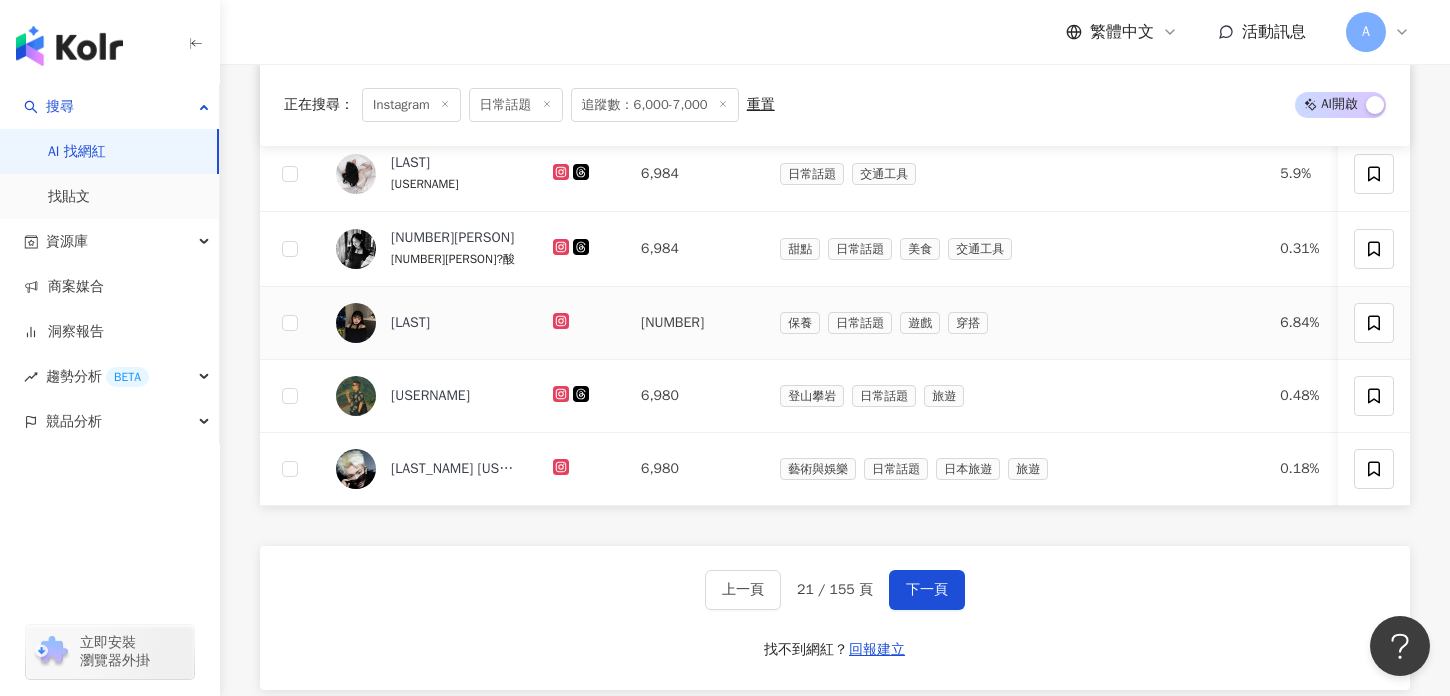 click 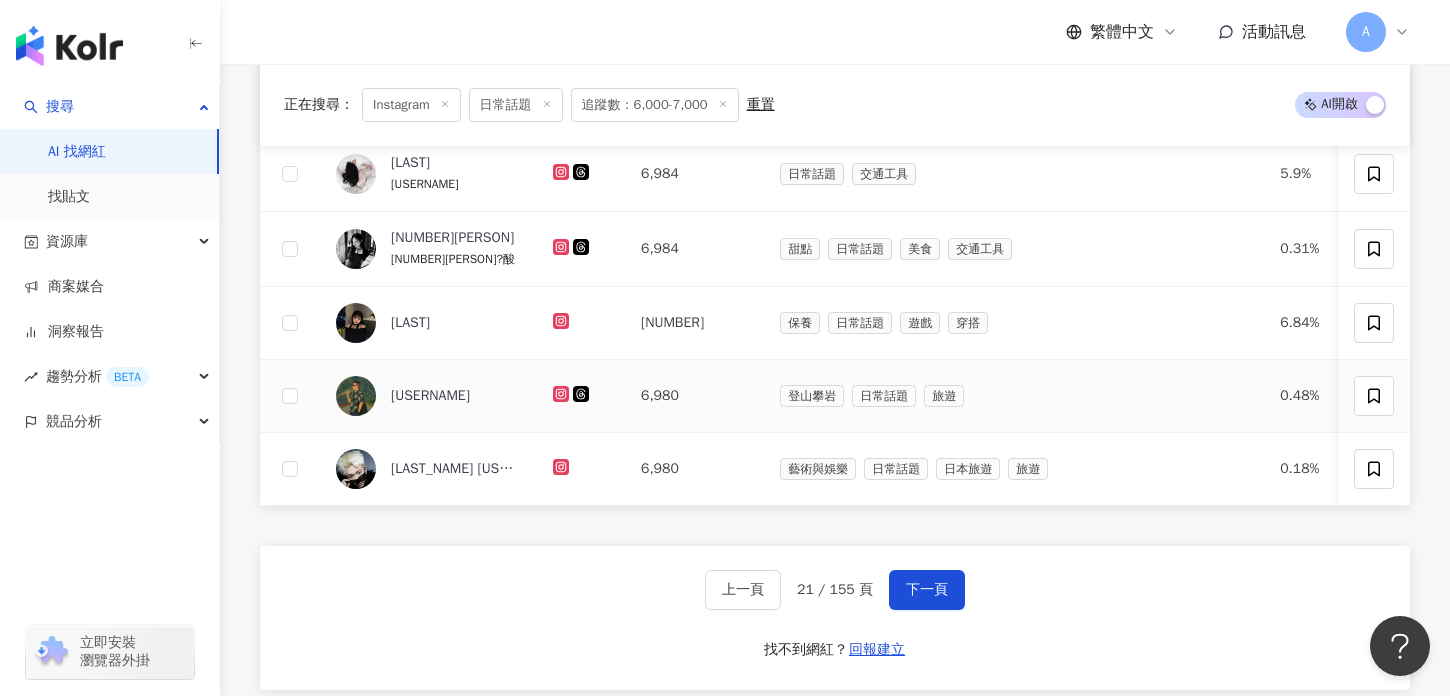 click 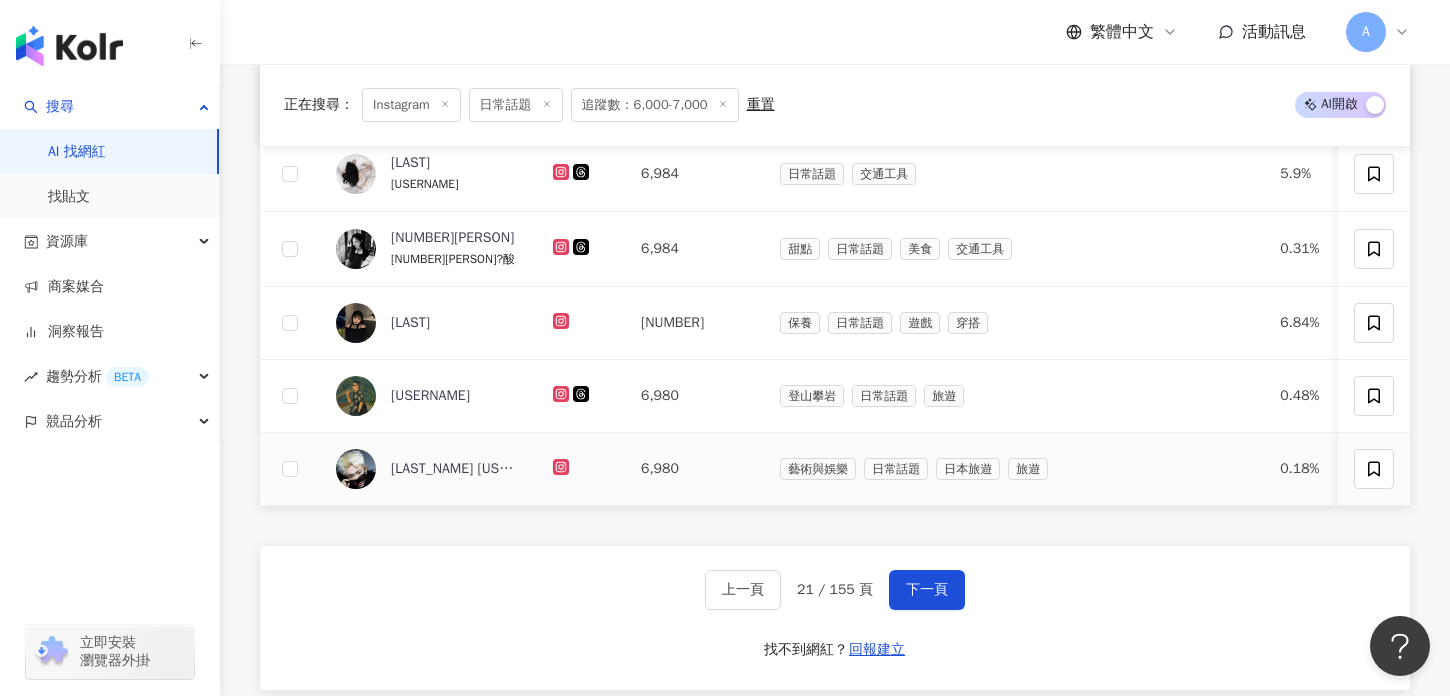 click 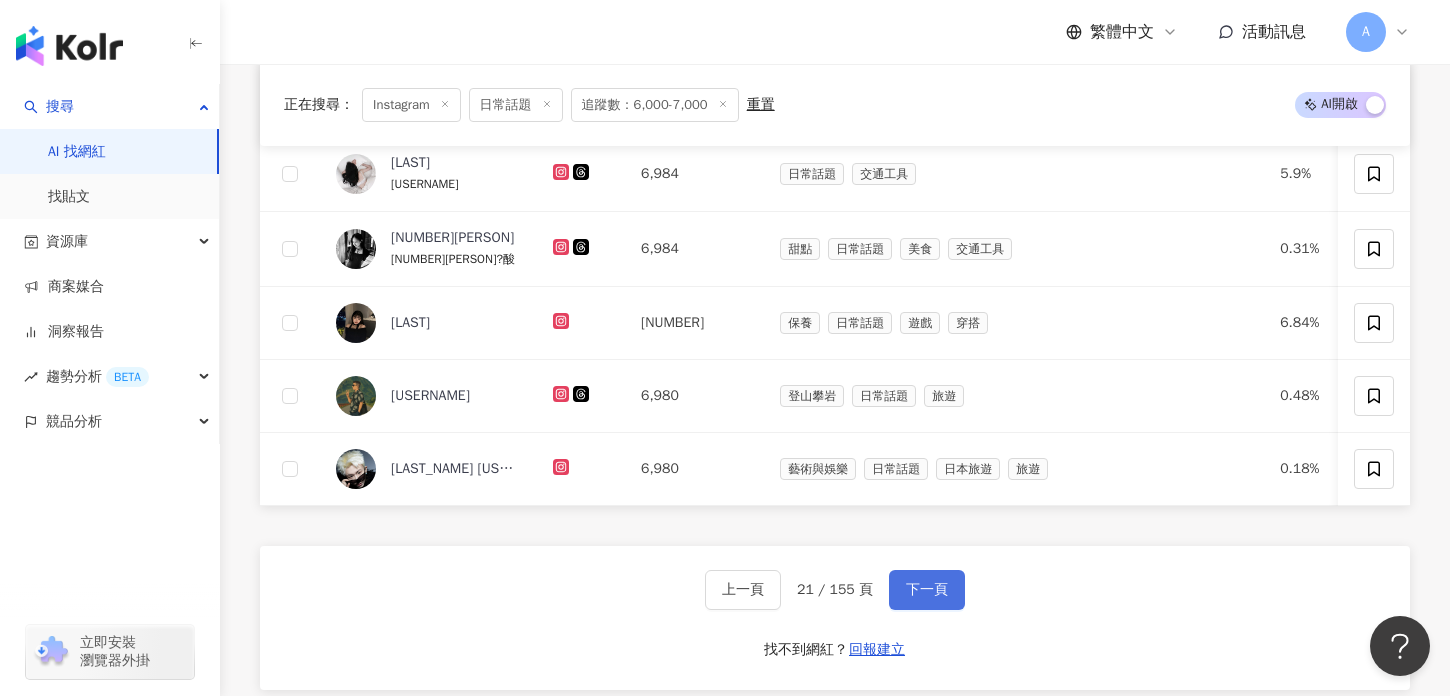click on "下一頁" at bounding box center (927, 590) 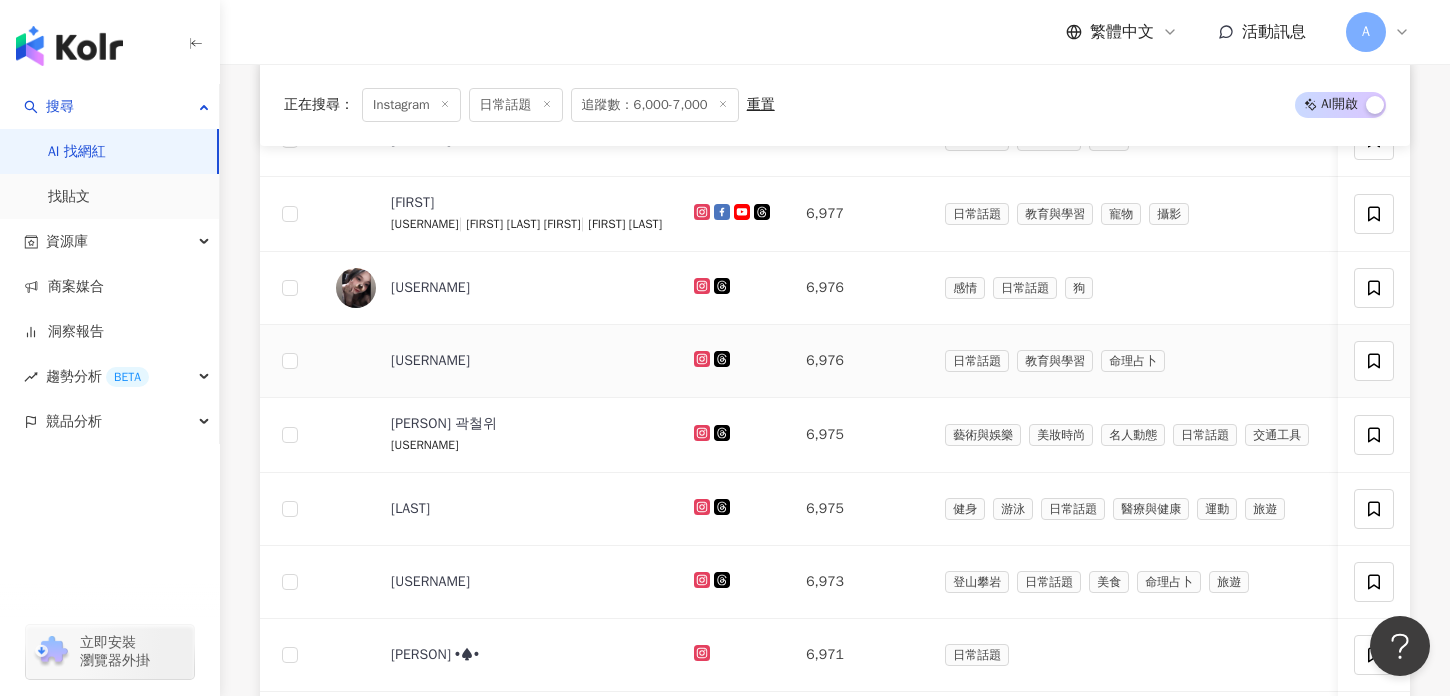 scroll, scrollTop: 616, scrollLeft: 0, axis: vertical 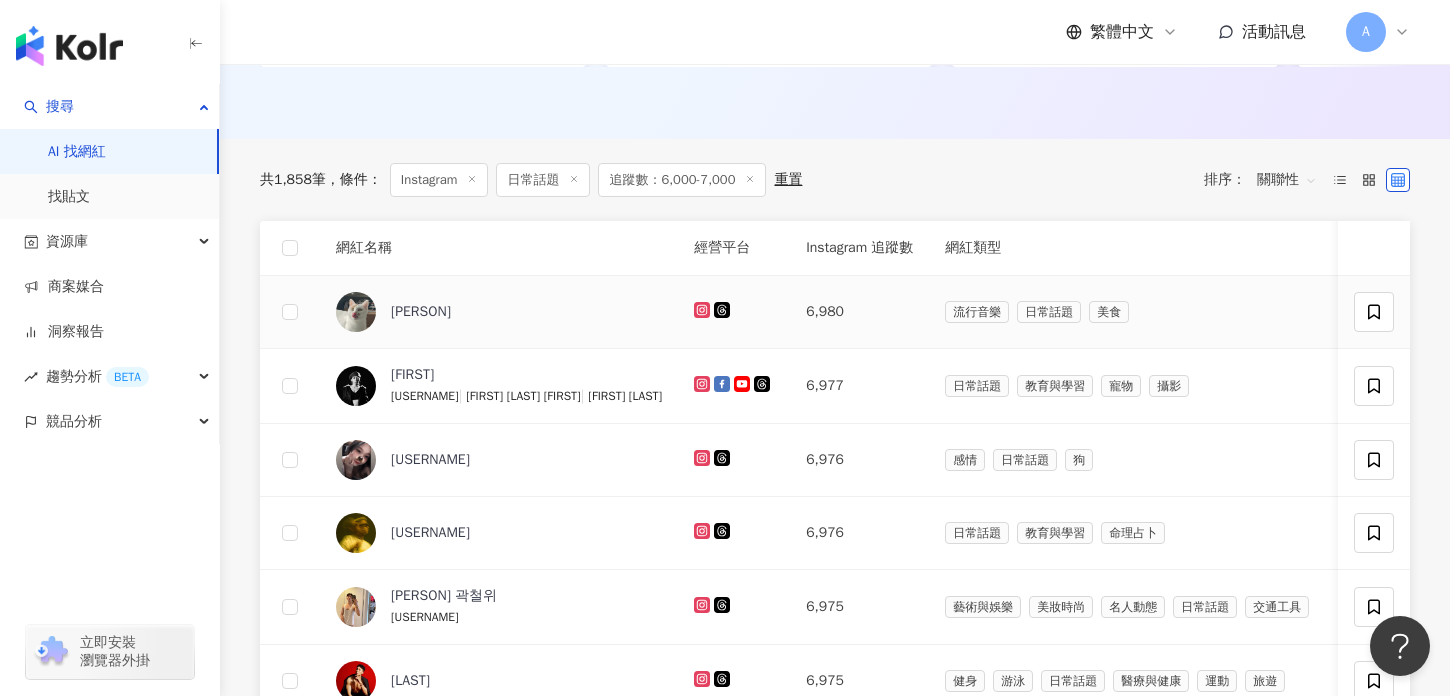 click 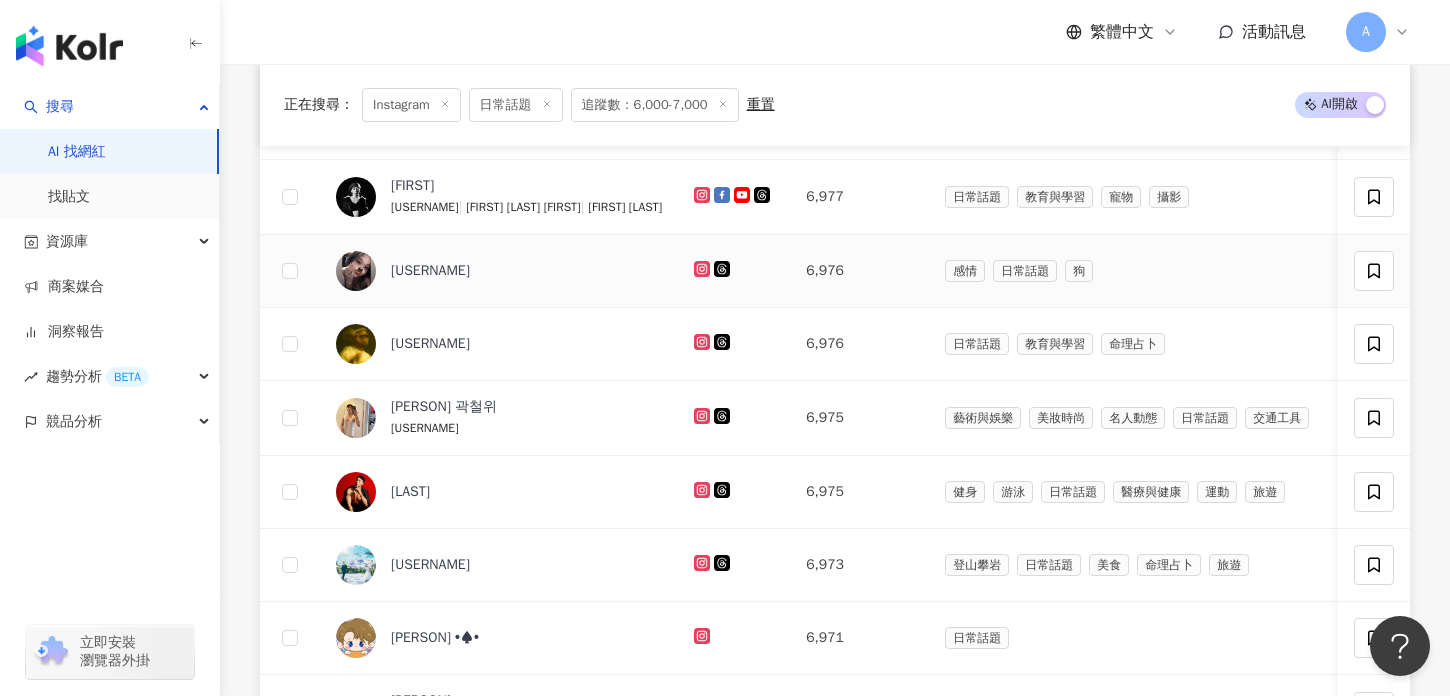 scroll, scrollTop: 807, scrollLeft: 0, axis: vertical 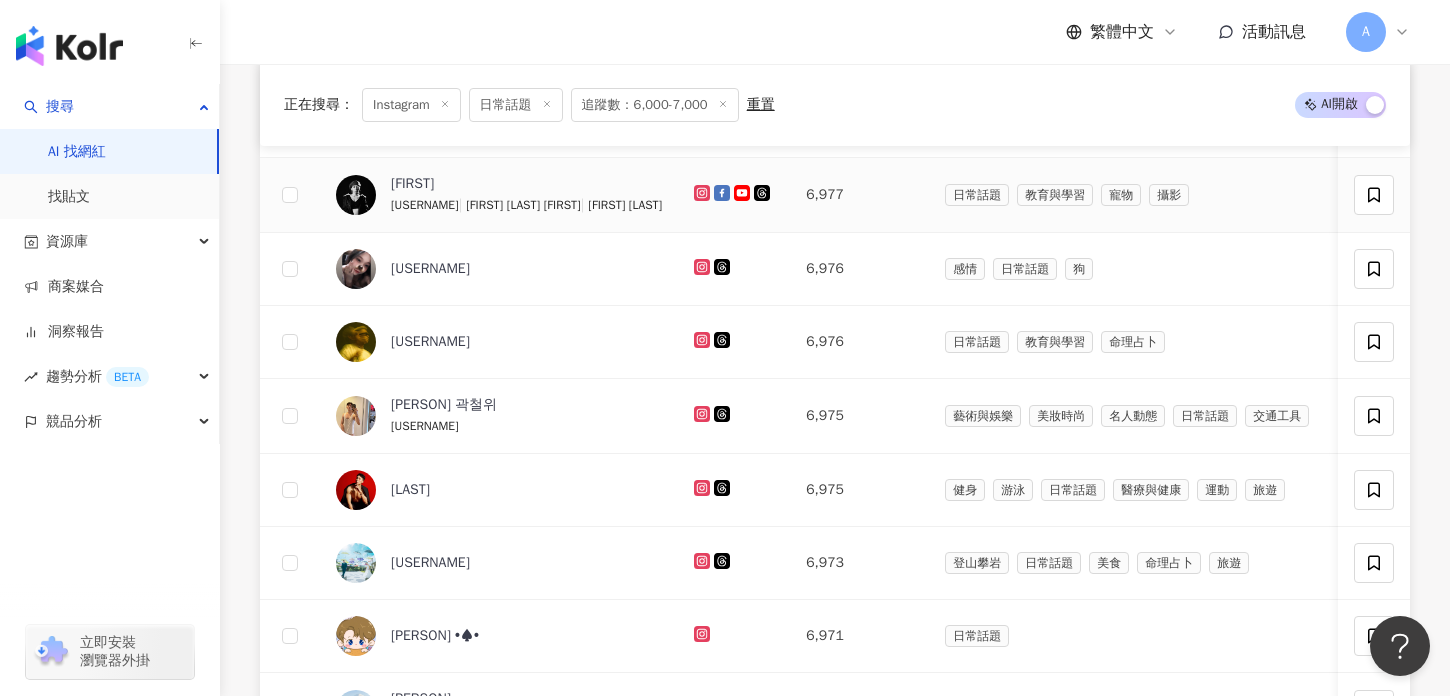 click 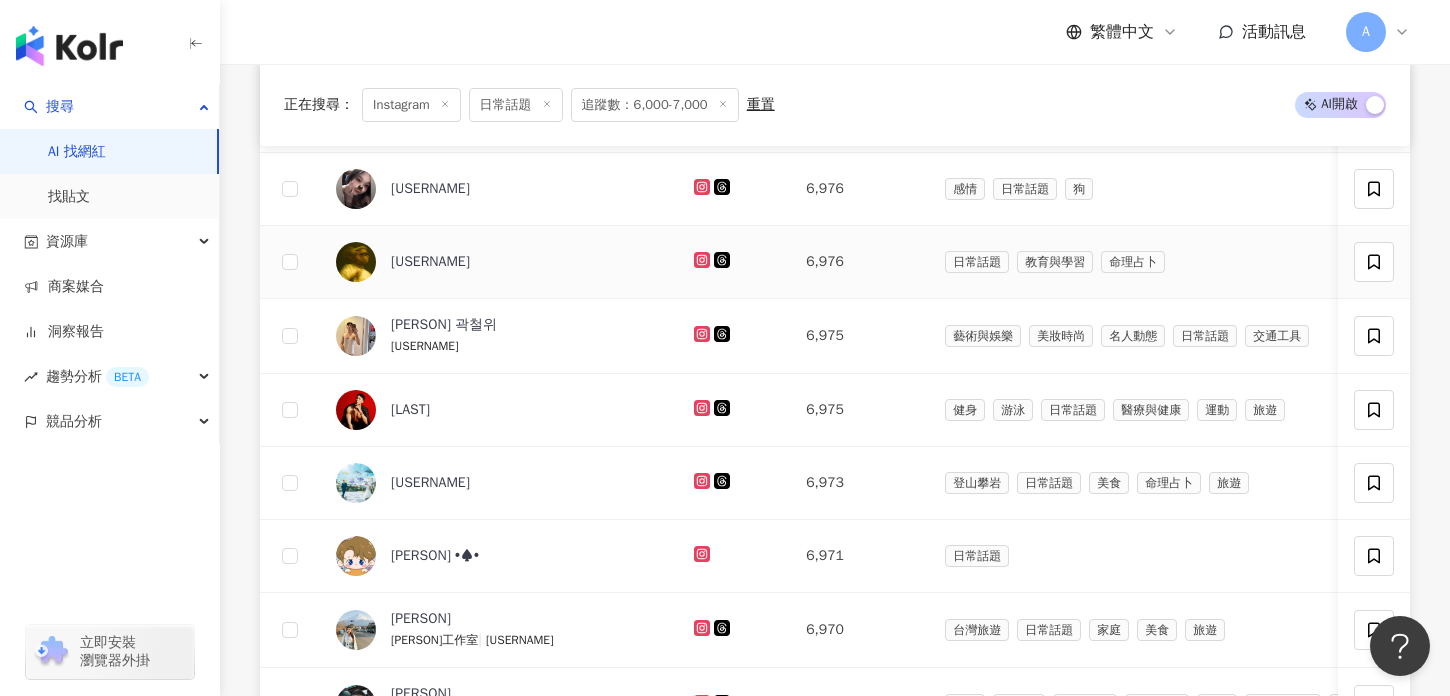 scroll, scrollTop: 883, scrollLeft: 0, axis: vertical 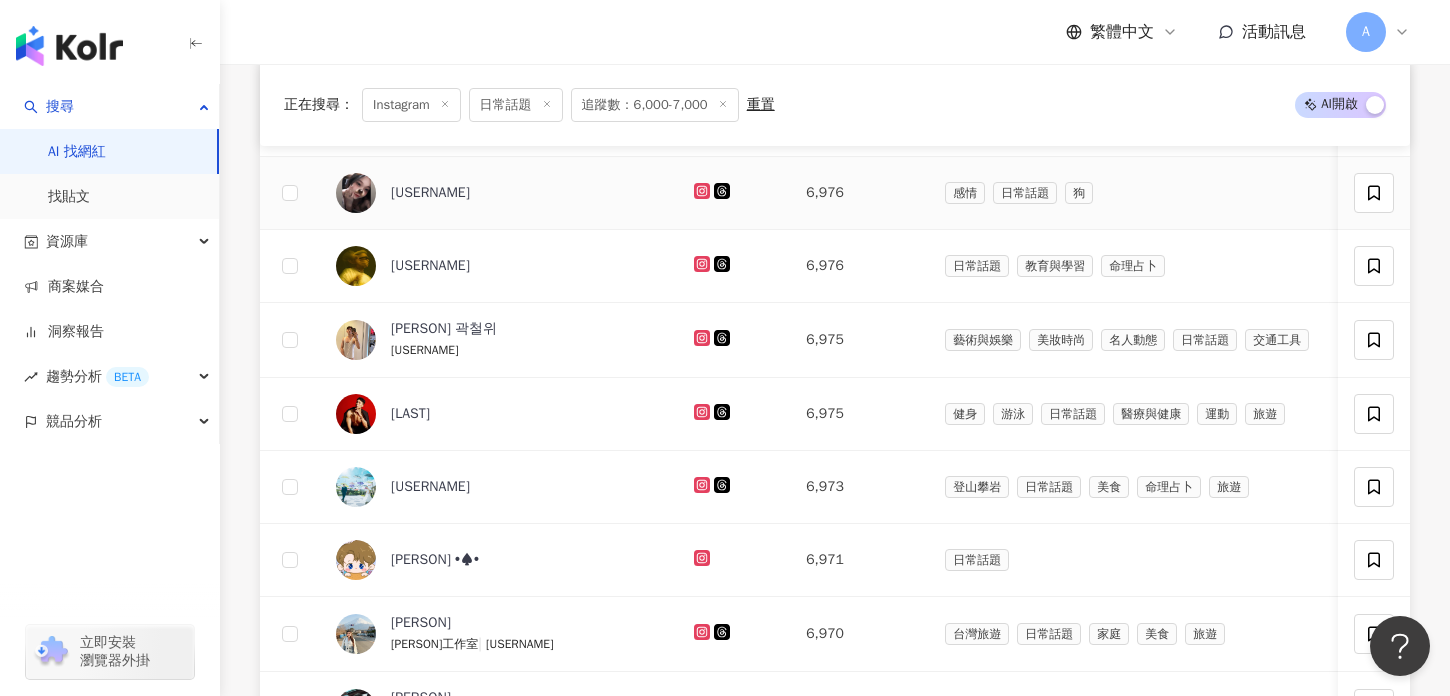 click 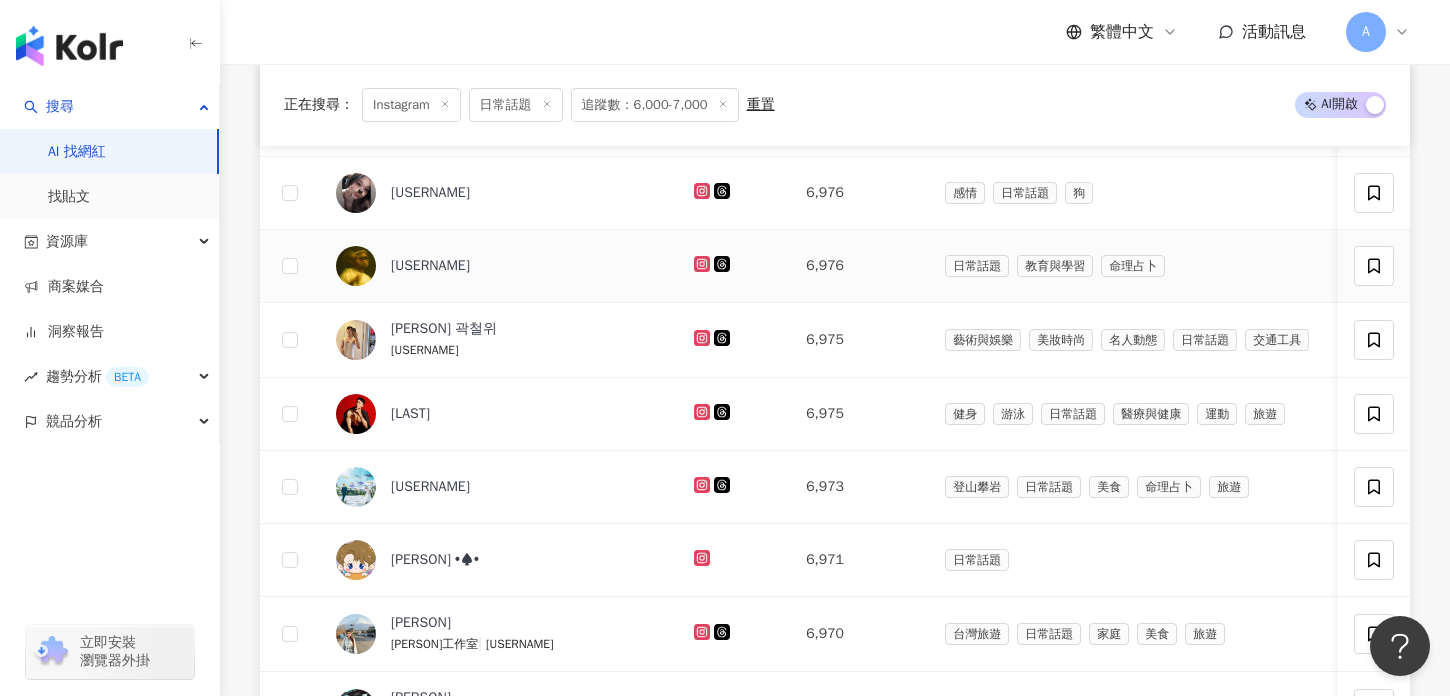 click 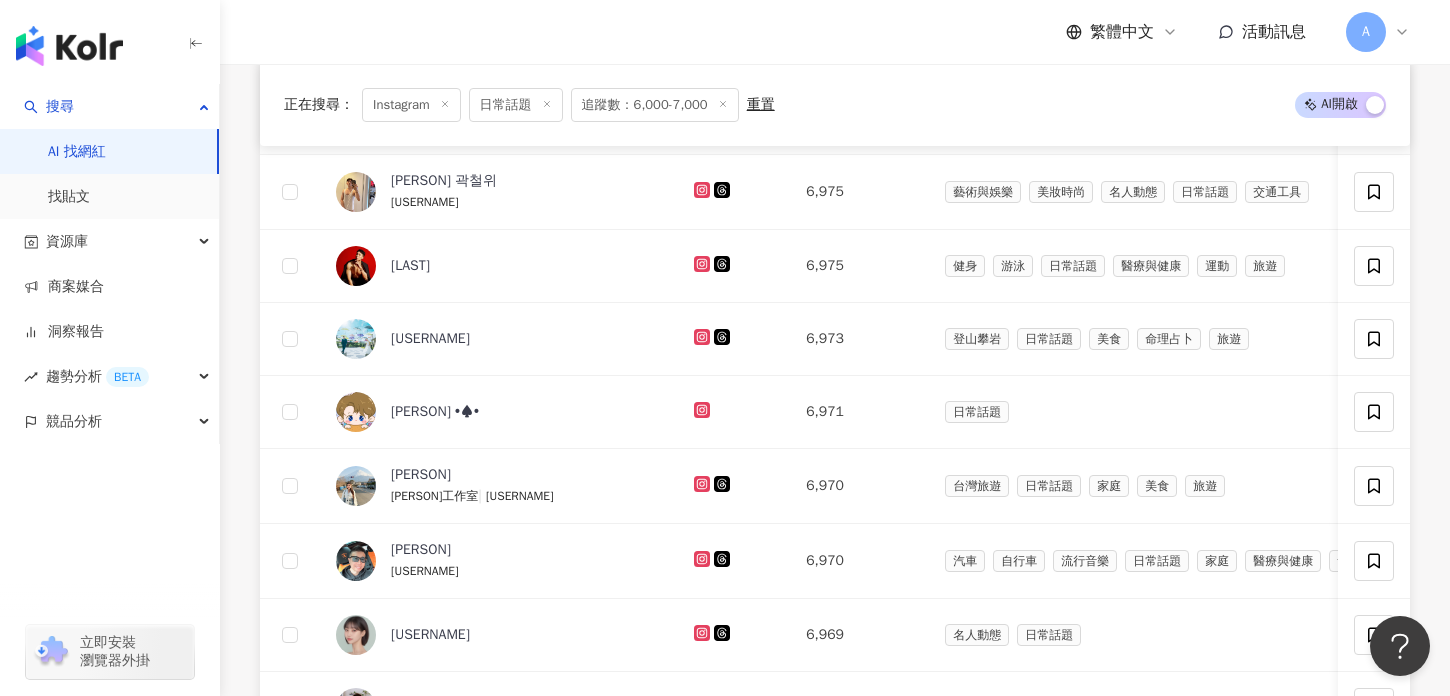 scroll, scrollTop: 1032, scrollLeft: 0, axis: vertical 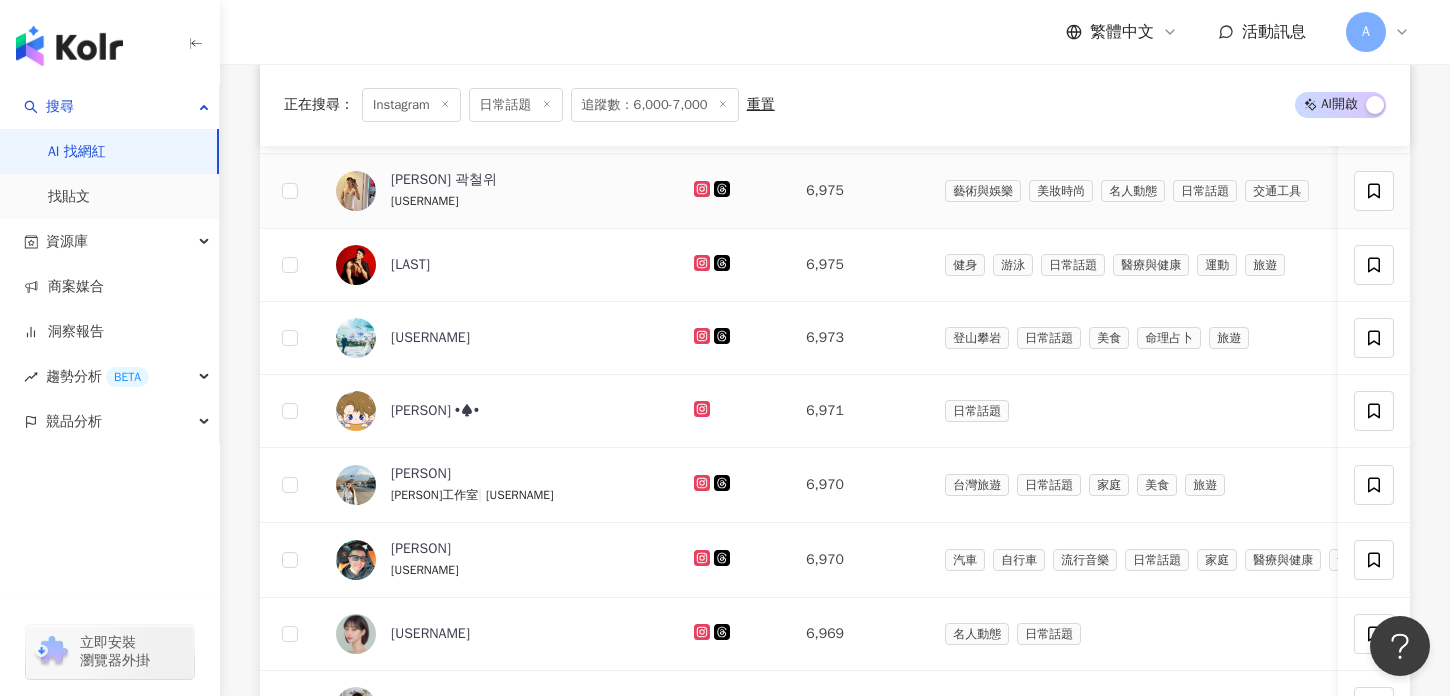 click 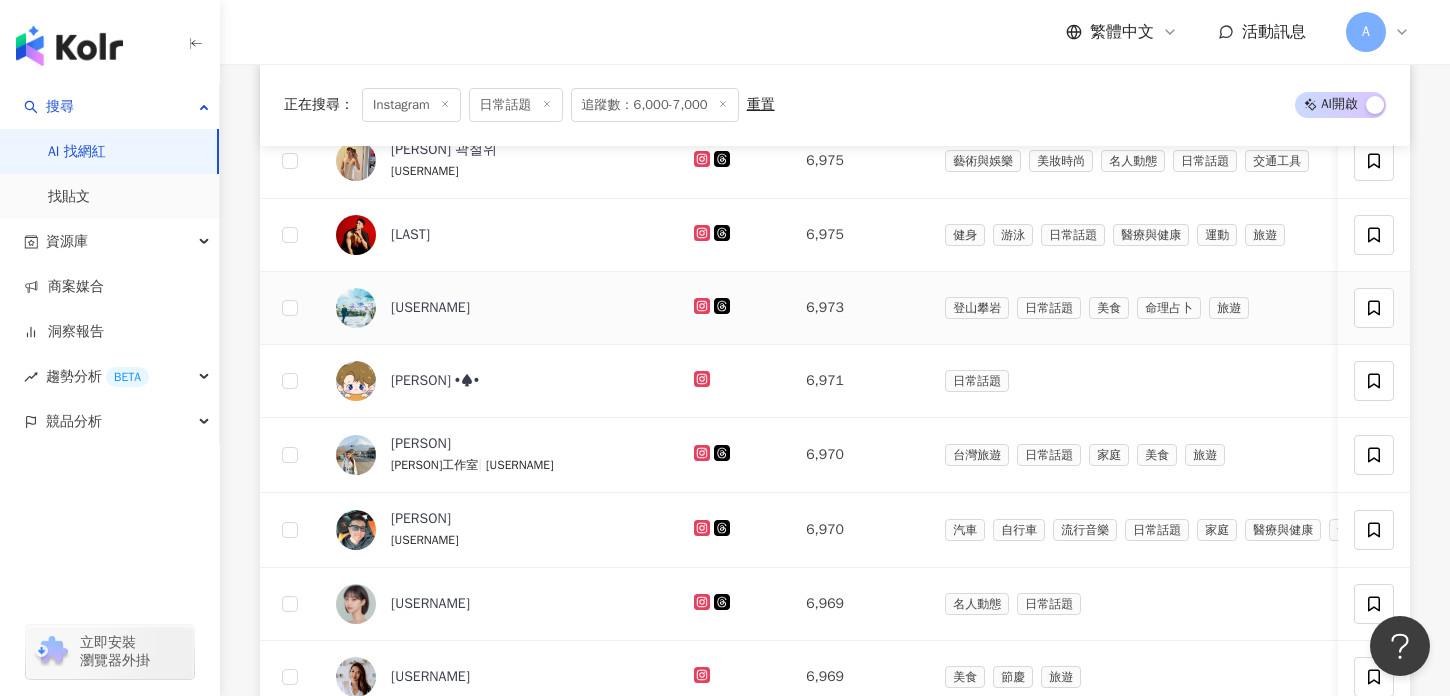 scroll, scrollTop: 1068, scrollLeft: 0, axis: vertical 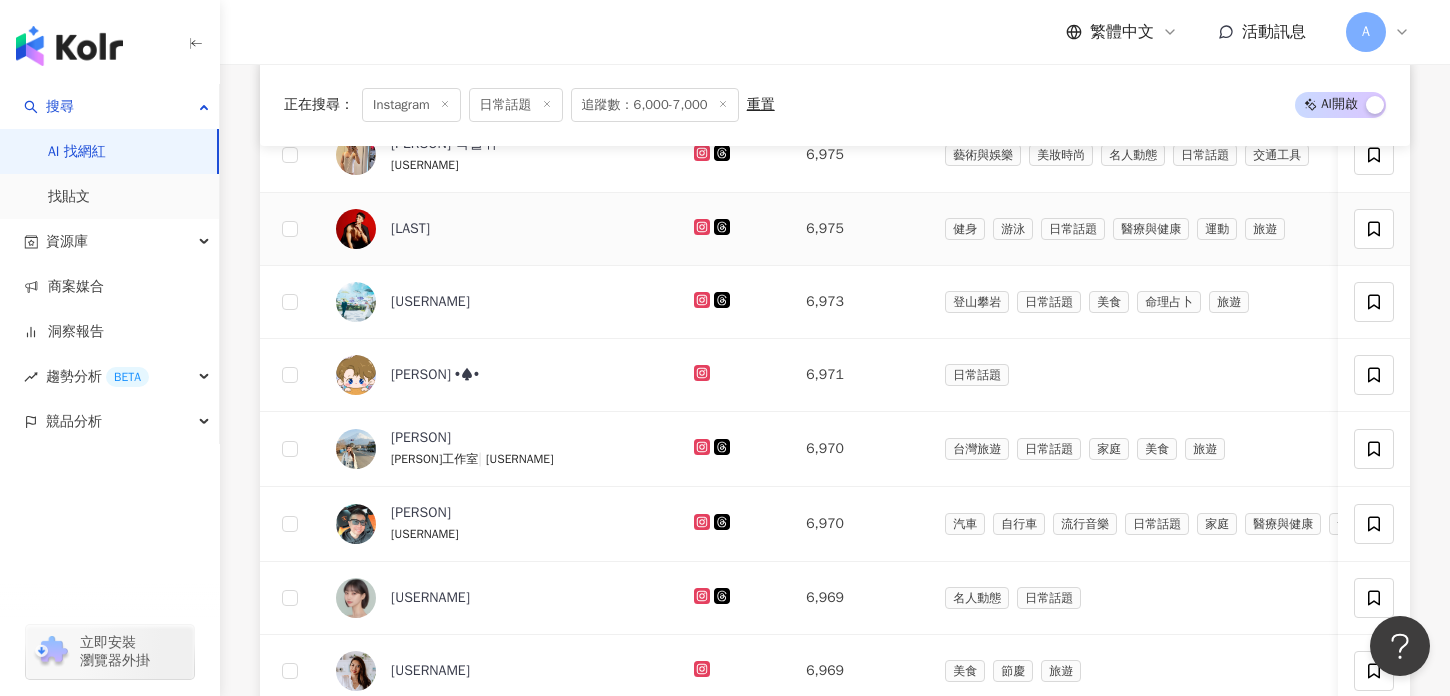 click 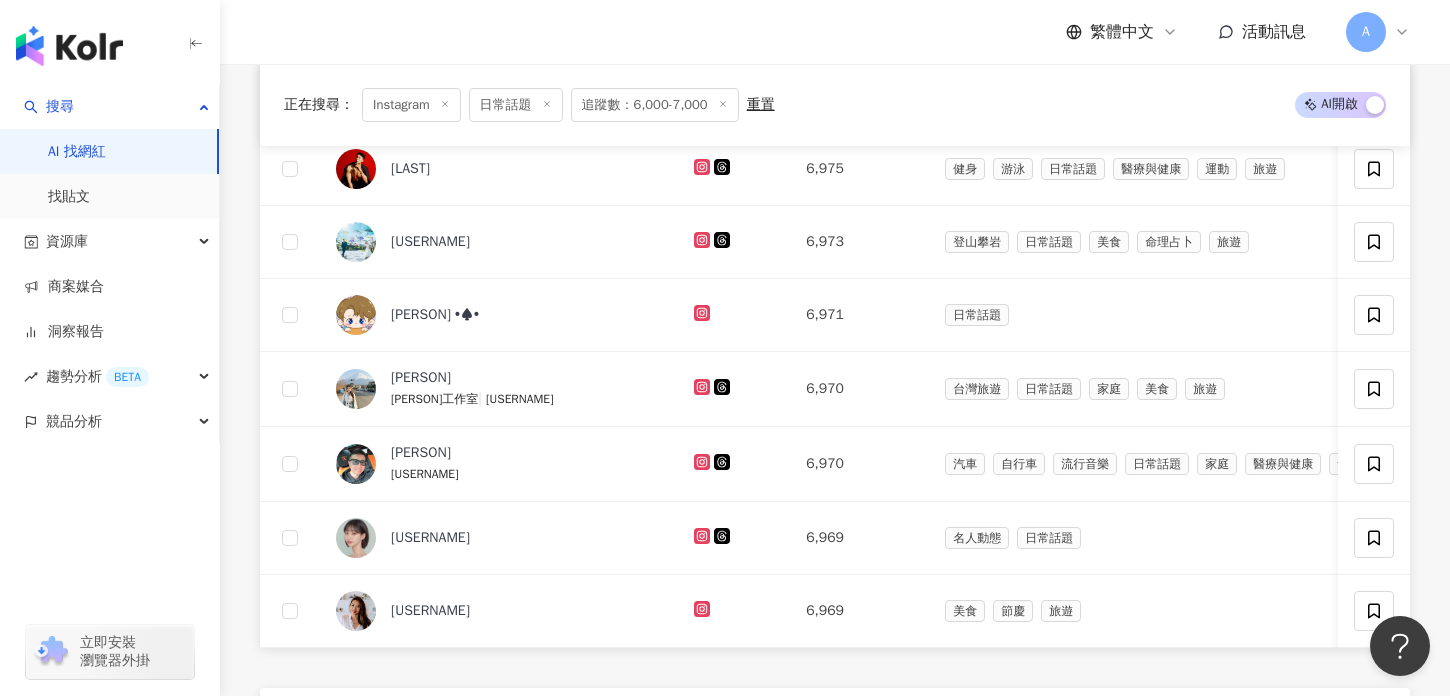 scroll, scrollTop: 1132, scrollLeft: 0, axis: vertical 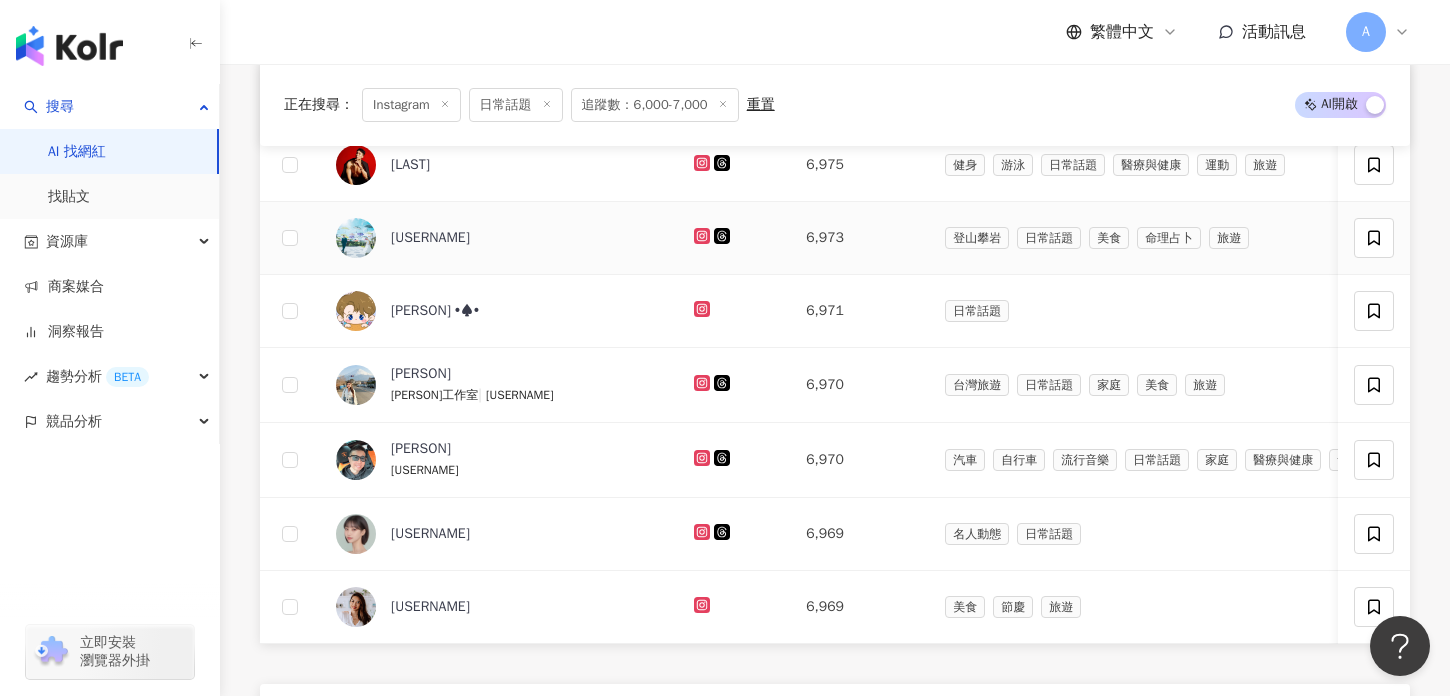 click 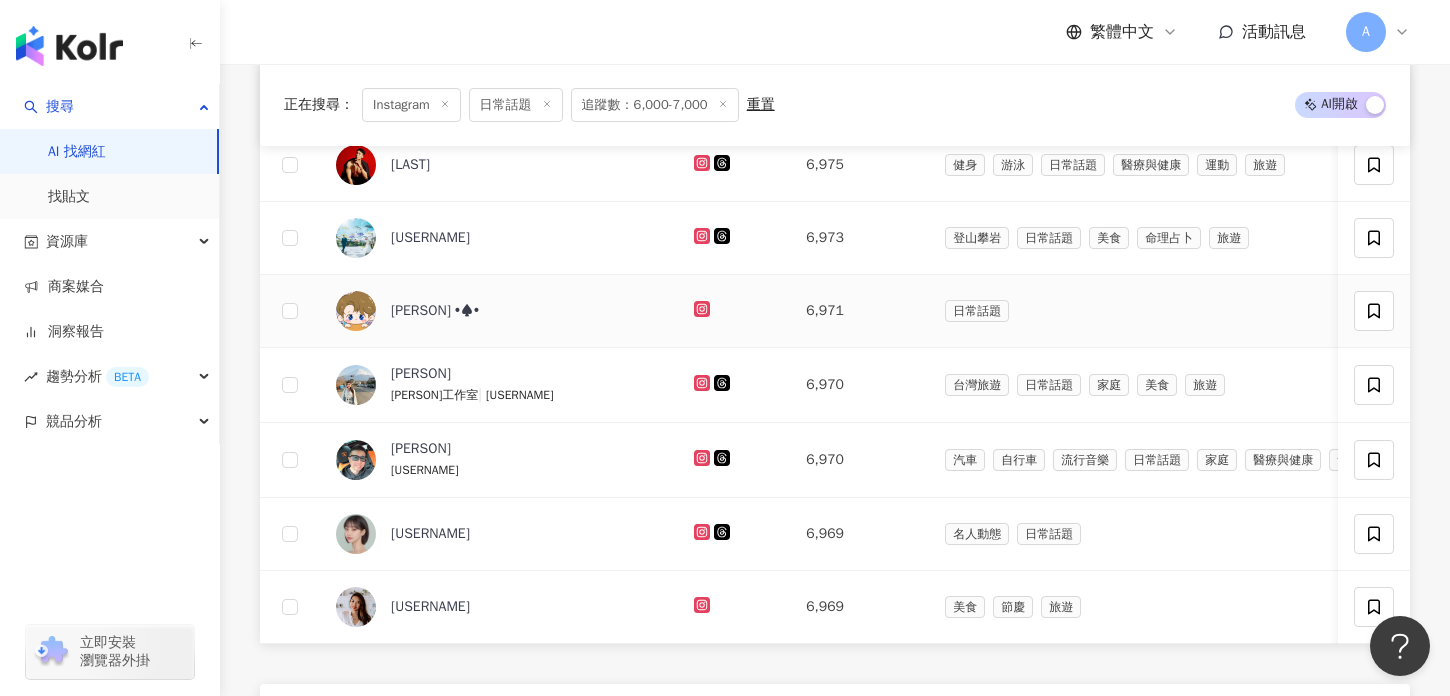 scroll, scrollTop: 1162, scrollLeft: 0, axis: vertical 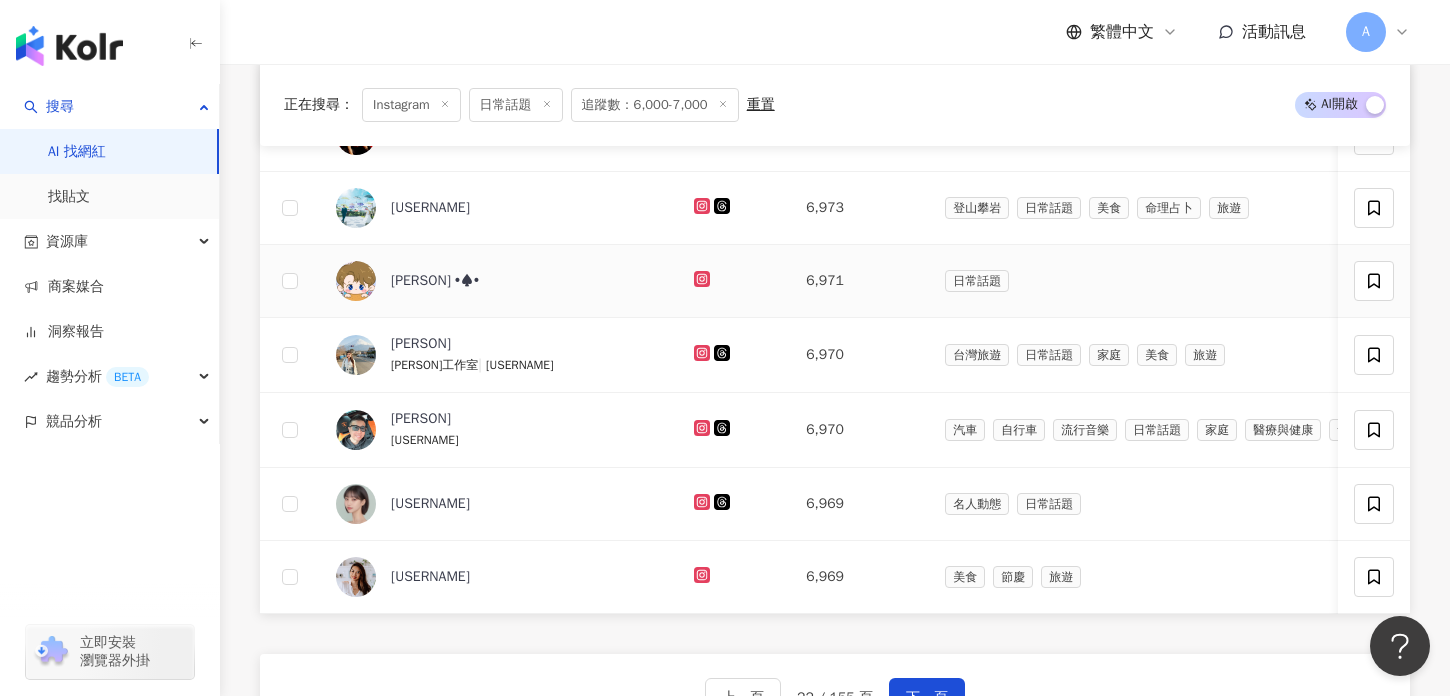 click 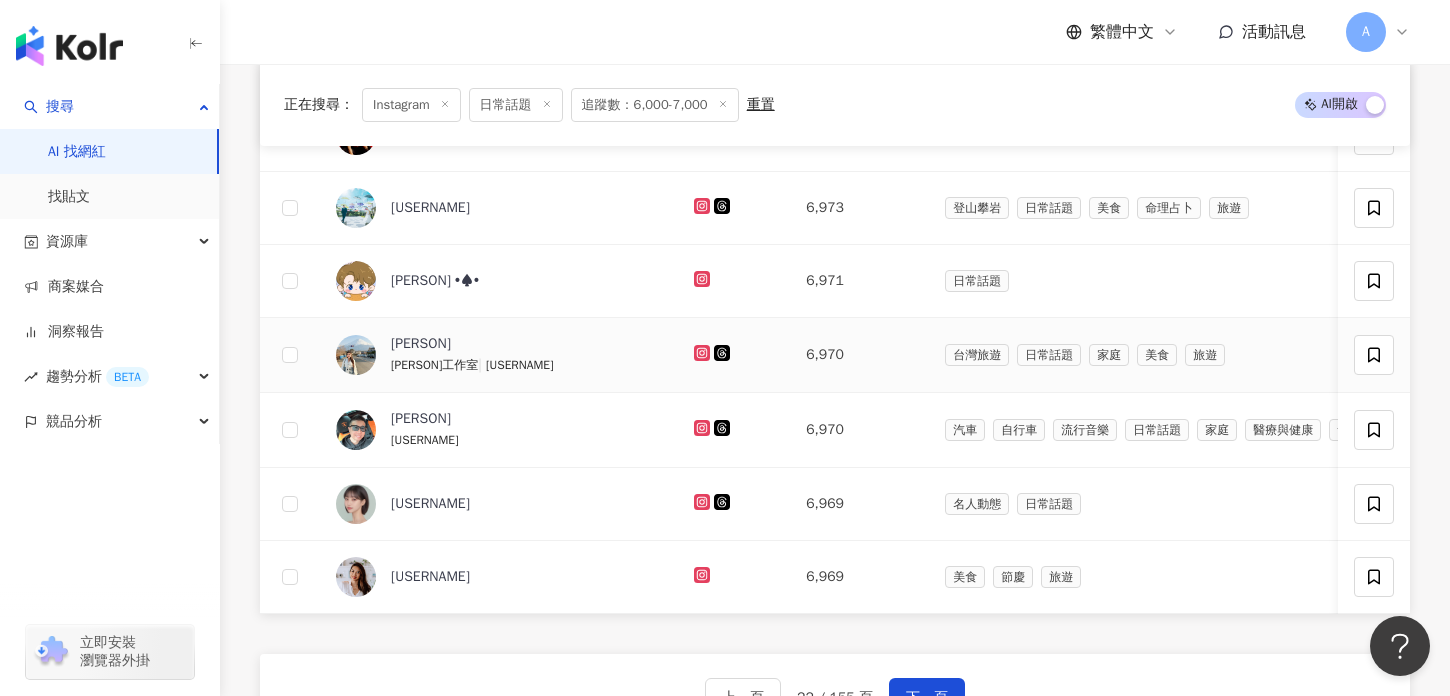 click 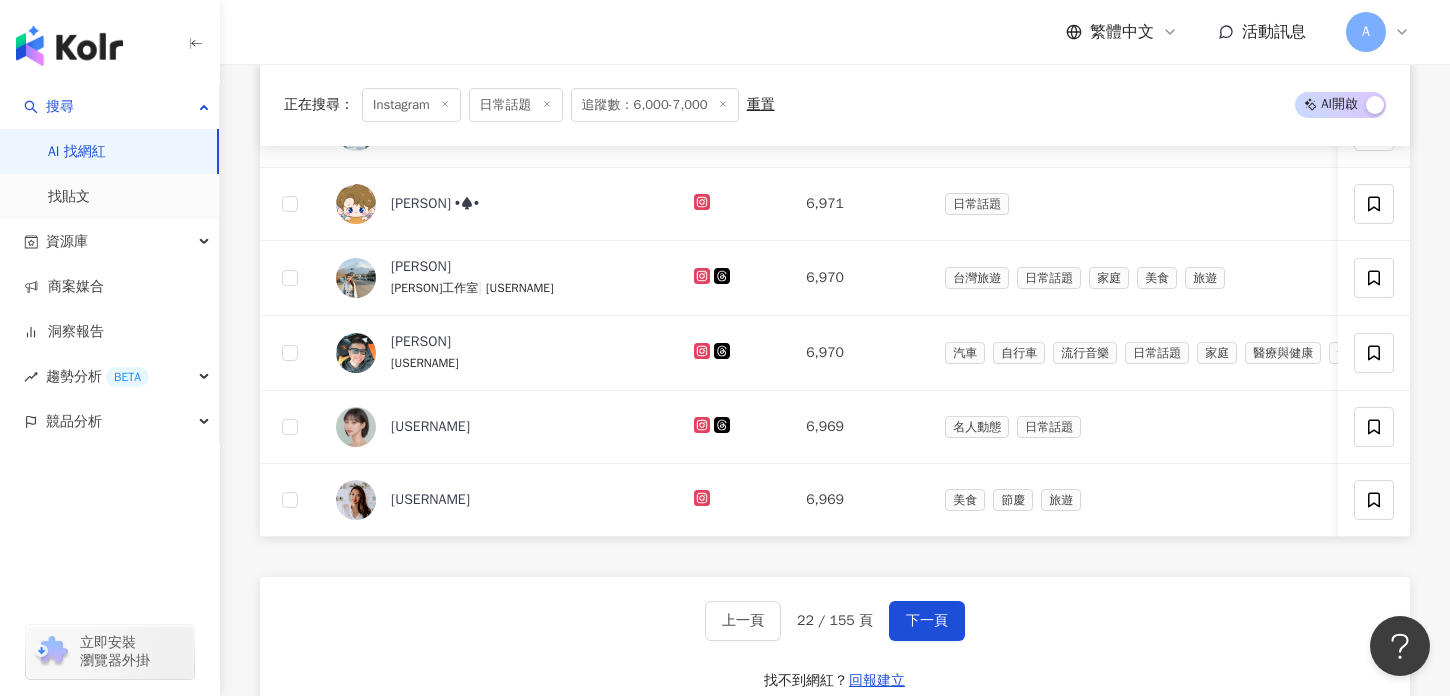 scroll, scrollTop: 1242, scrollLeft: 0, axis: vertical 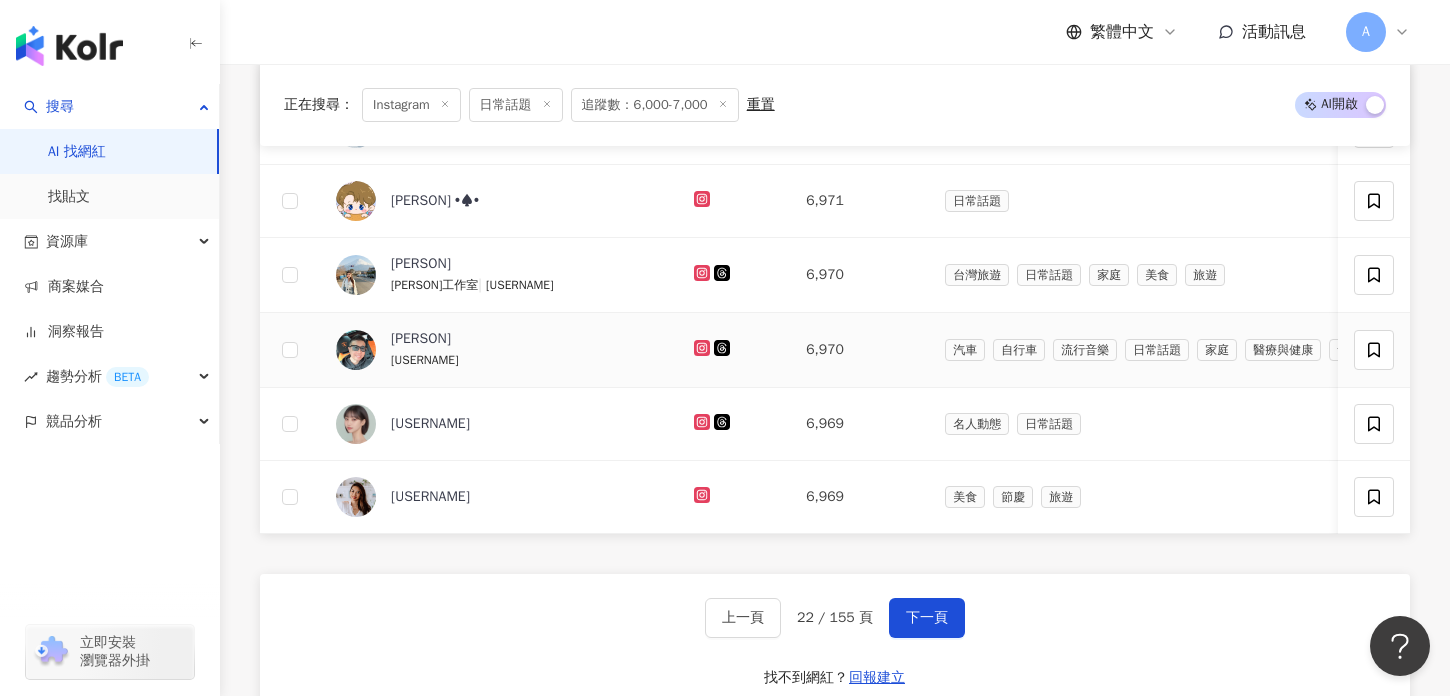 click 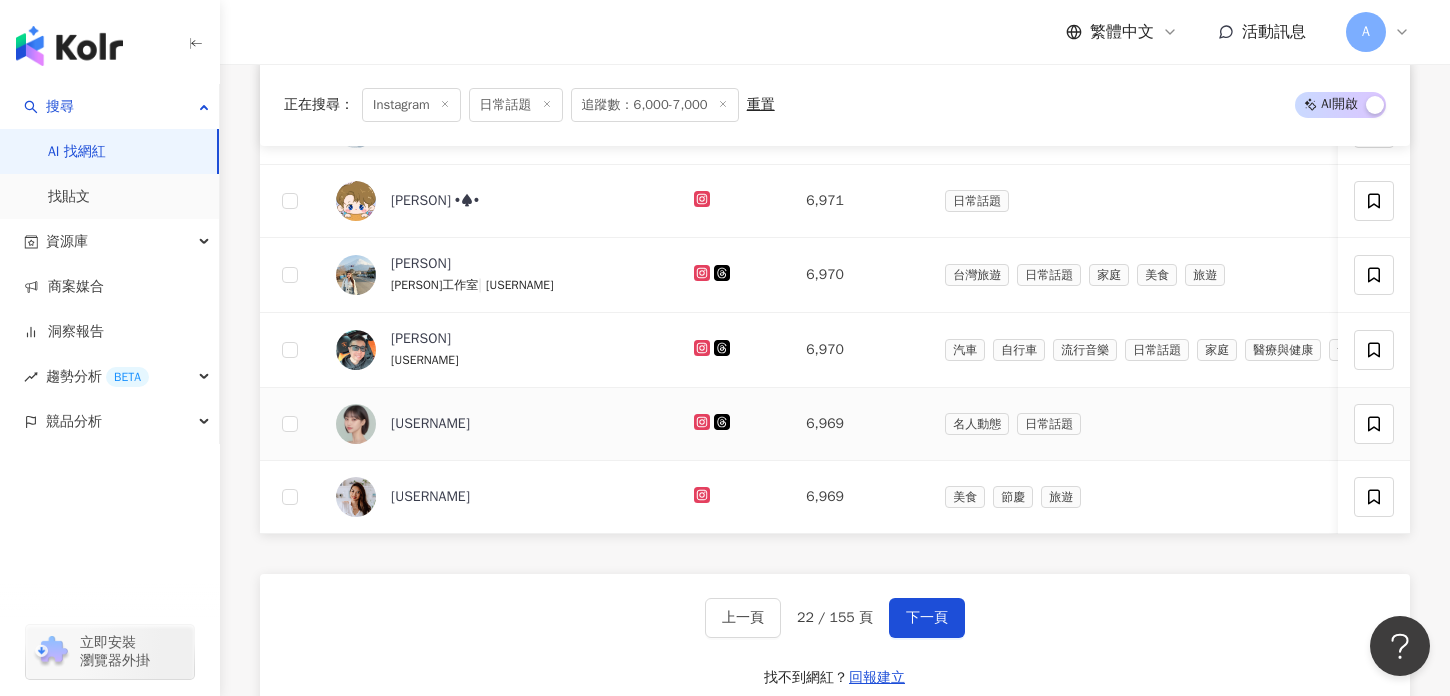 click 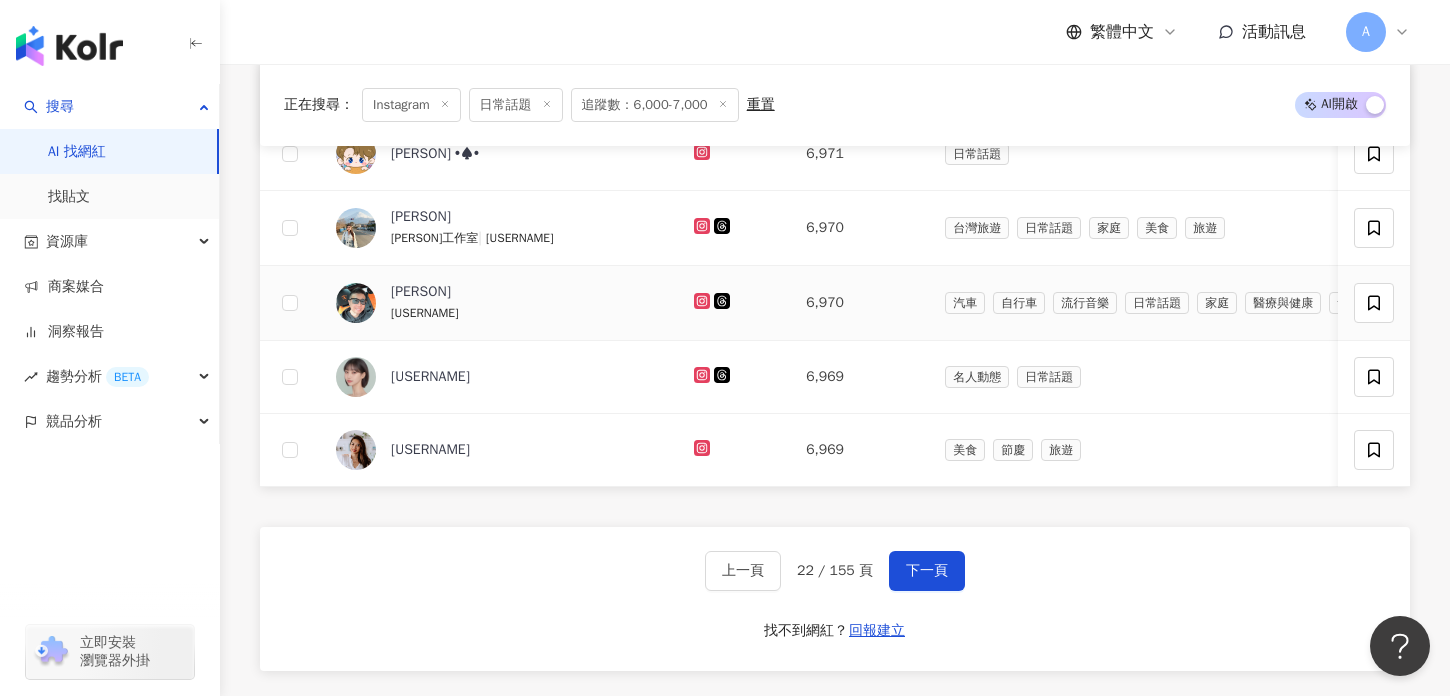 scroll, scrollTop: 1315, scrollLeft: 0, axis: vertical 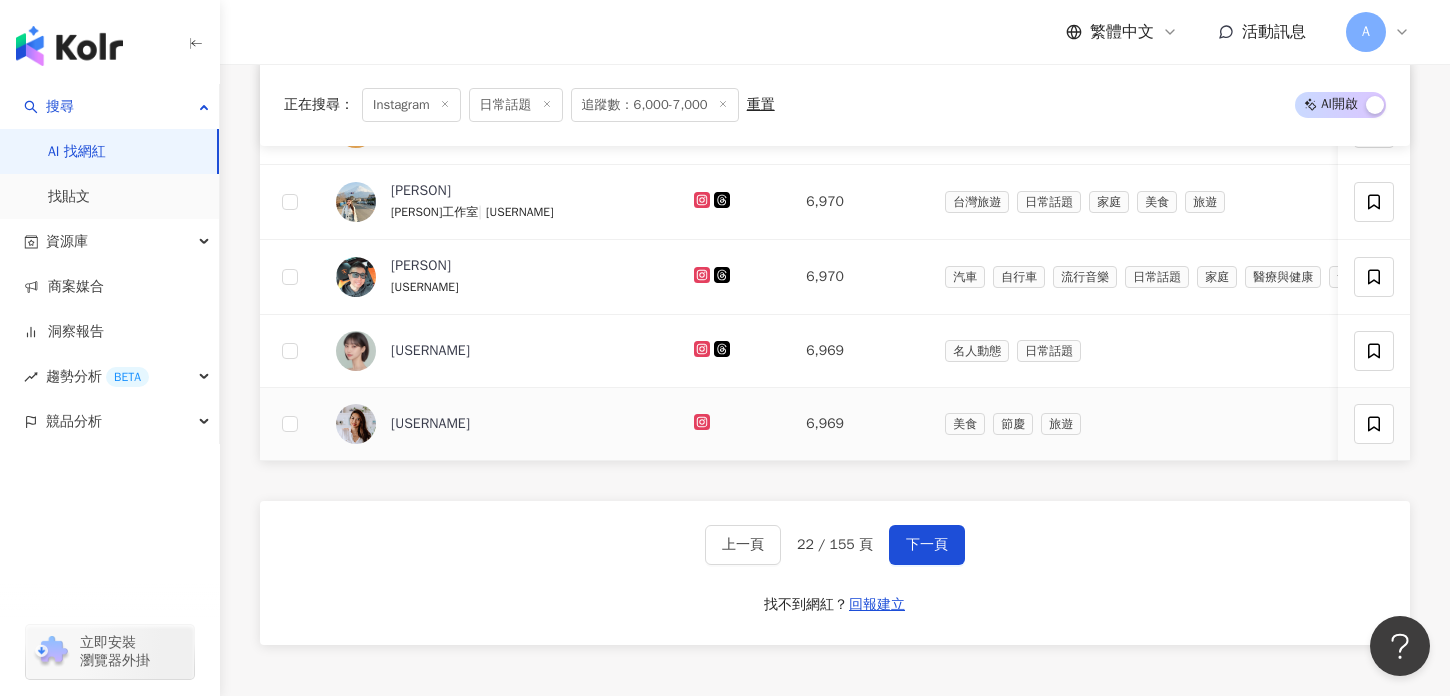 click 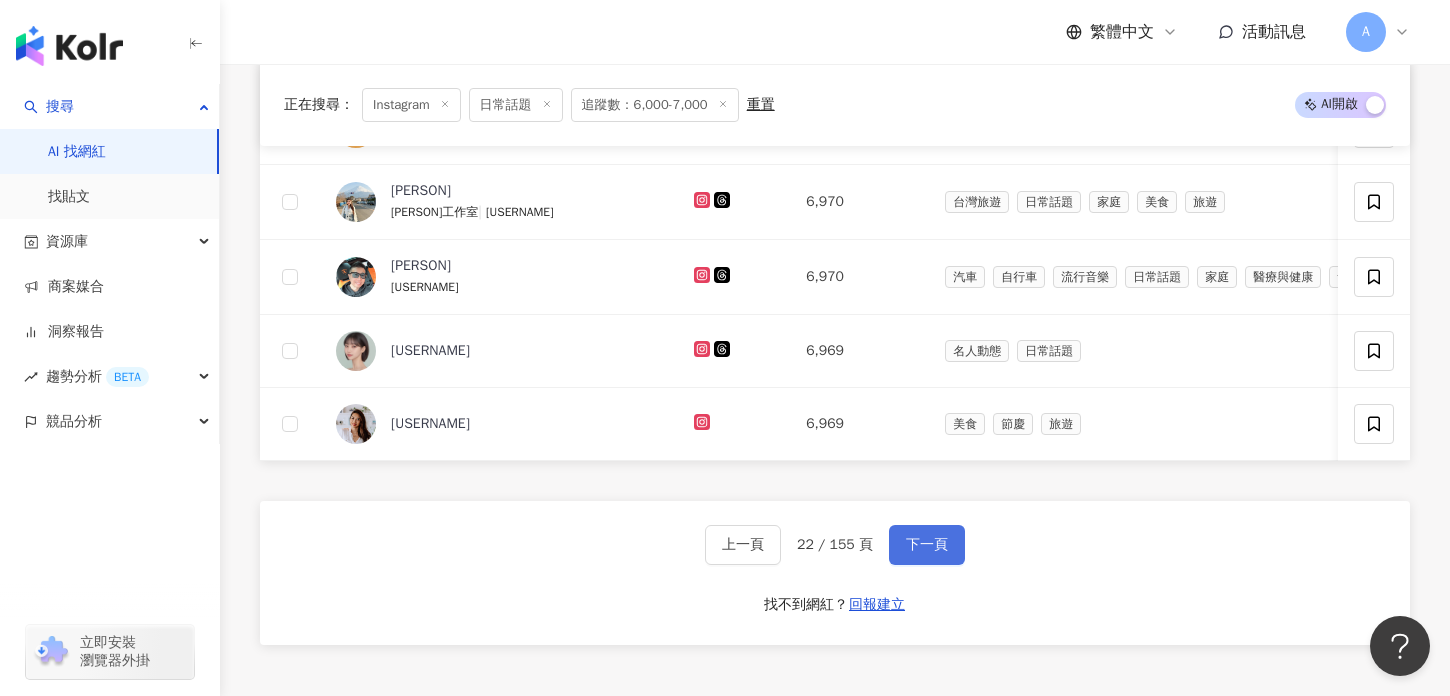 click on "下一頁" at bounding box center (927, 545) 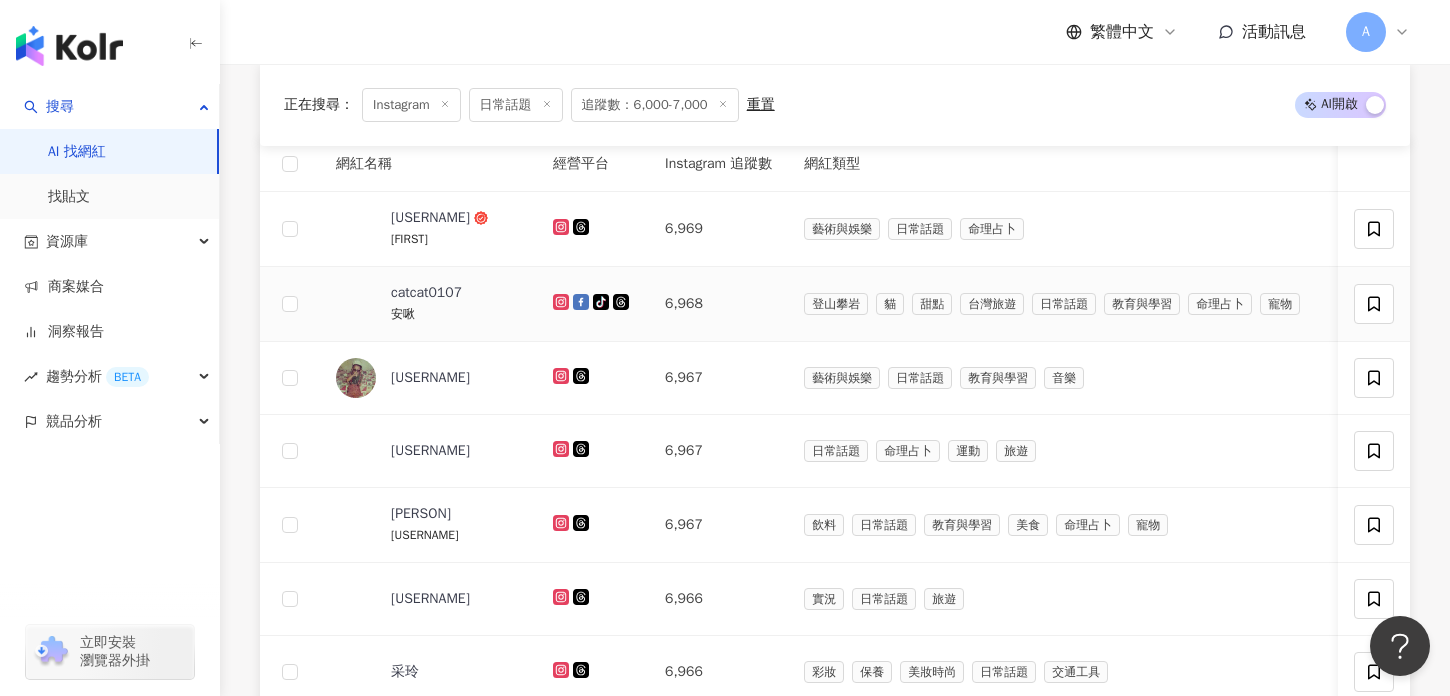 scroll, scrollTop: 703, scrollLeft: 0, axis: vertical 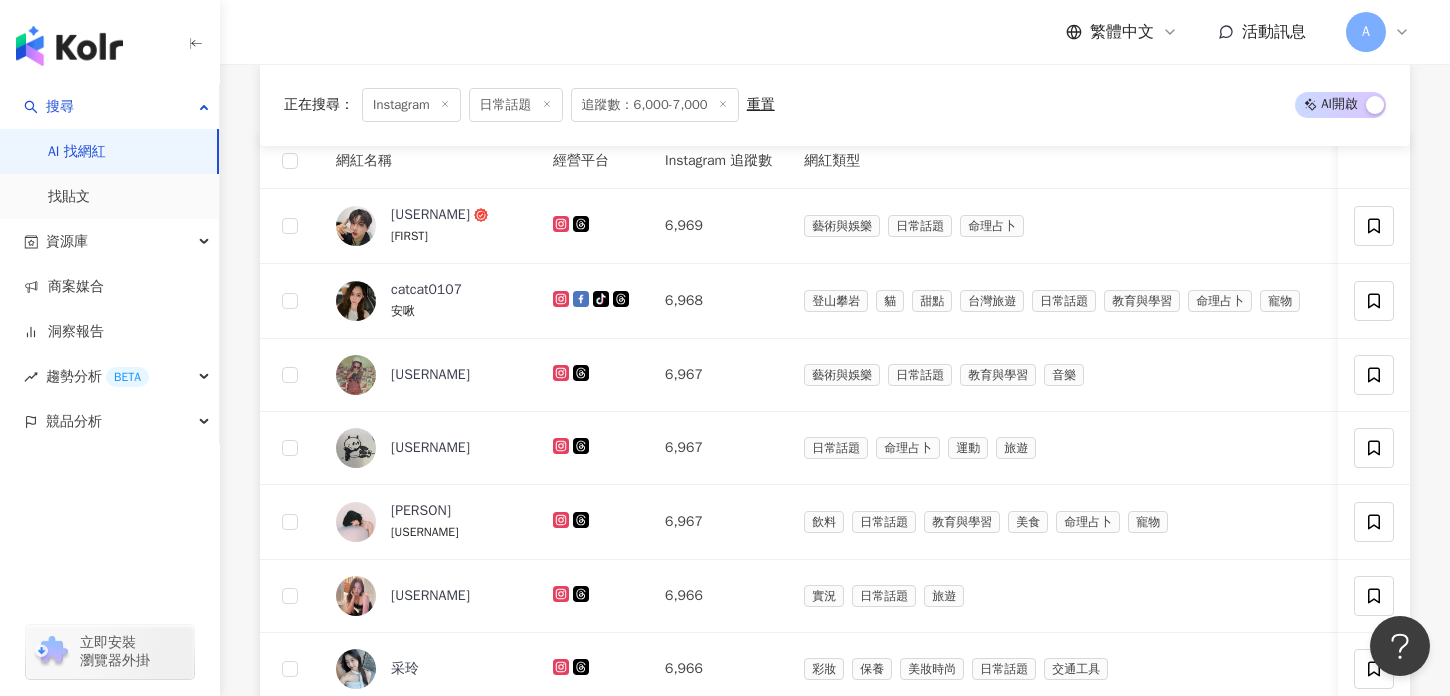 click on "[TITLE] [TITLE] [TITLE]" at bounding box center (835, 32) 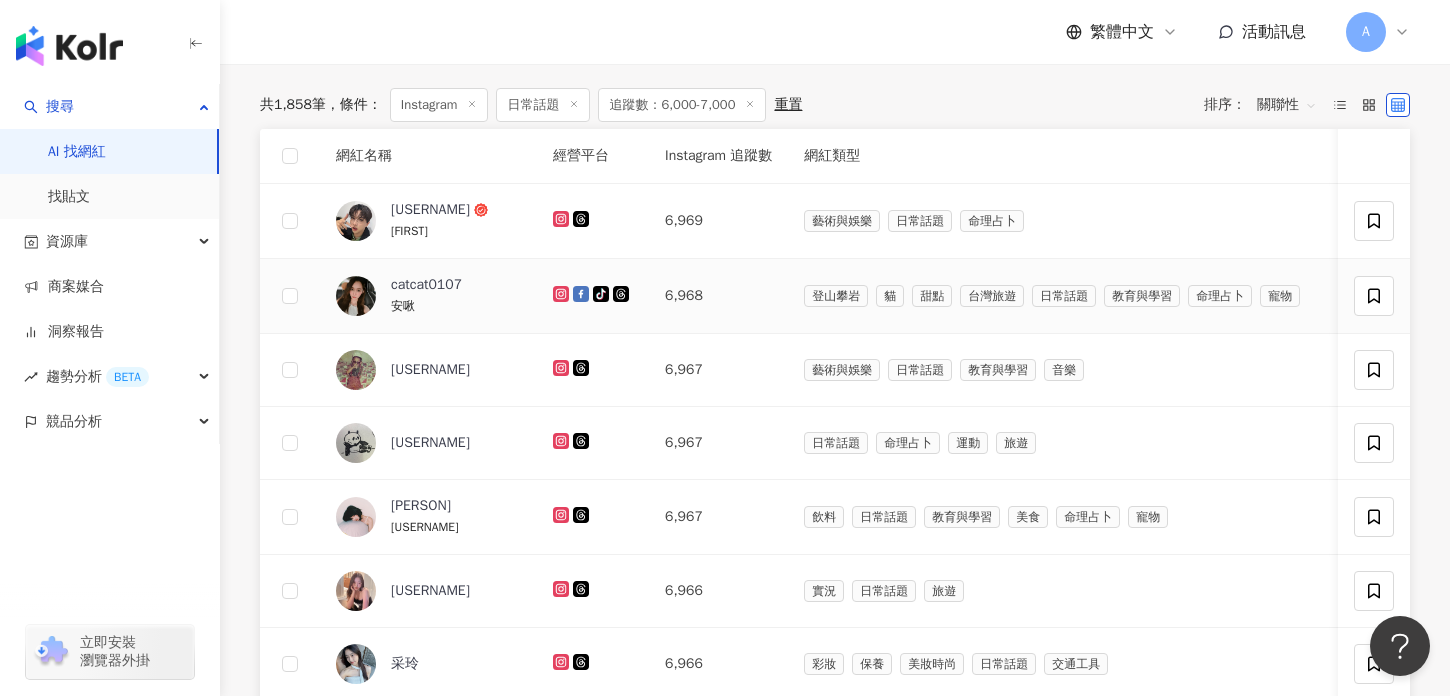 scroll, scrollTop: 713, scrollLeft: 0, axis: vertical 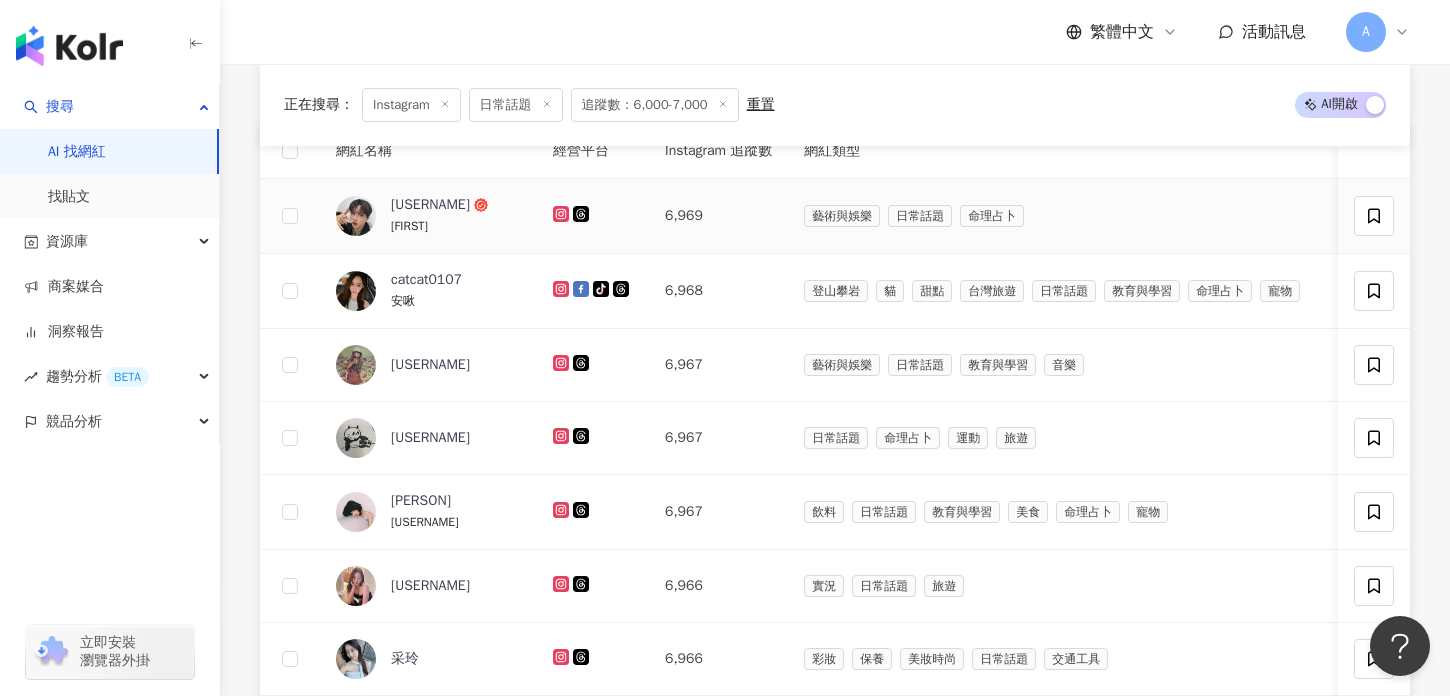 click on "[FIRST]" at bounding box center (456, 226) 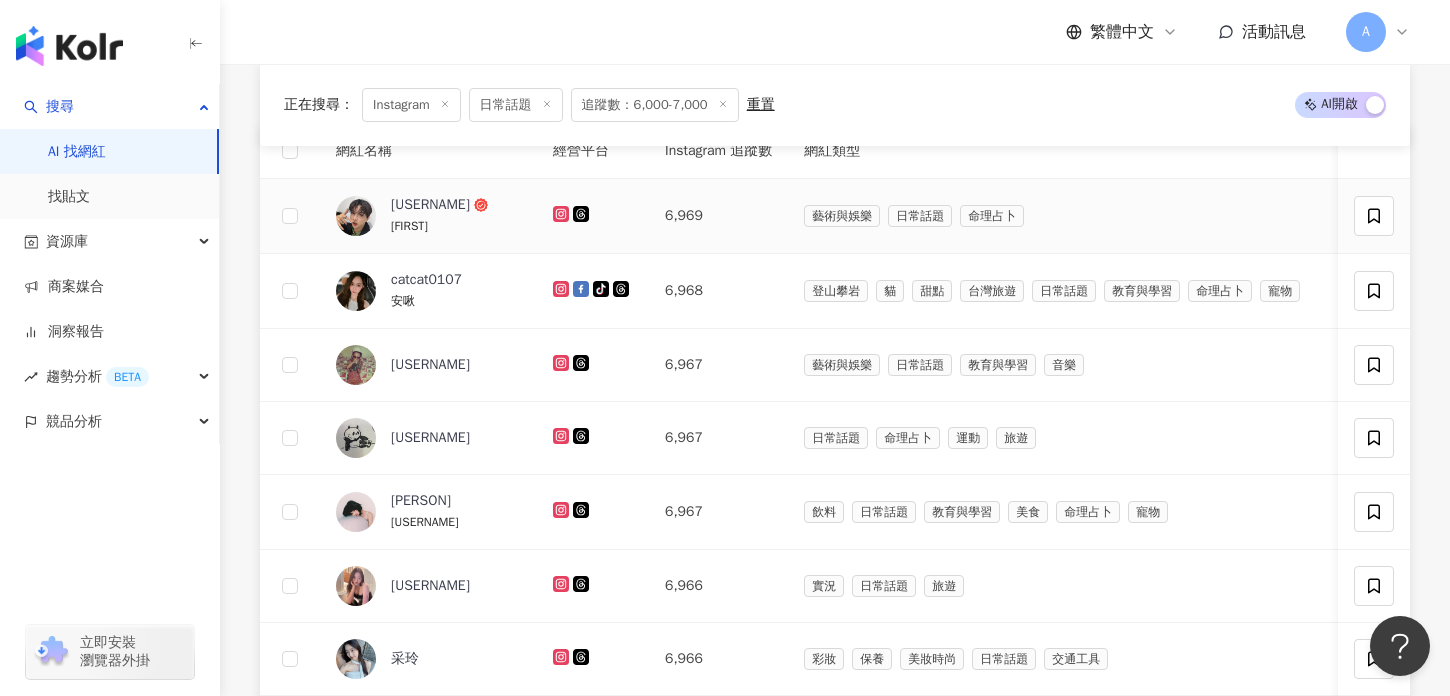 click 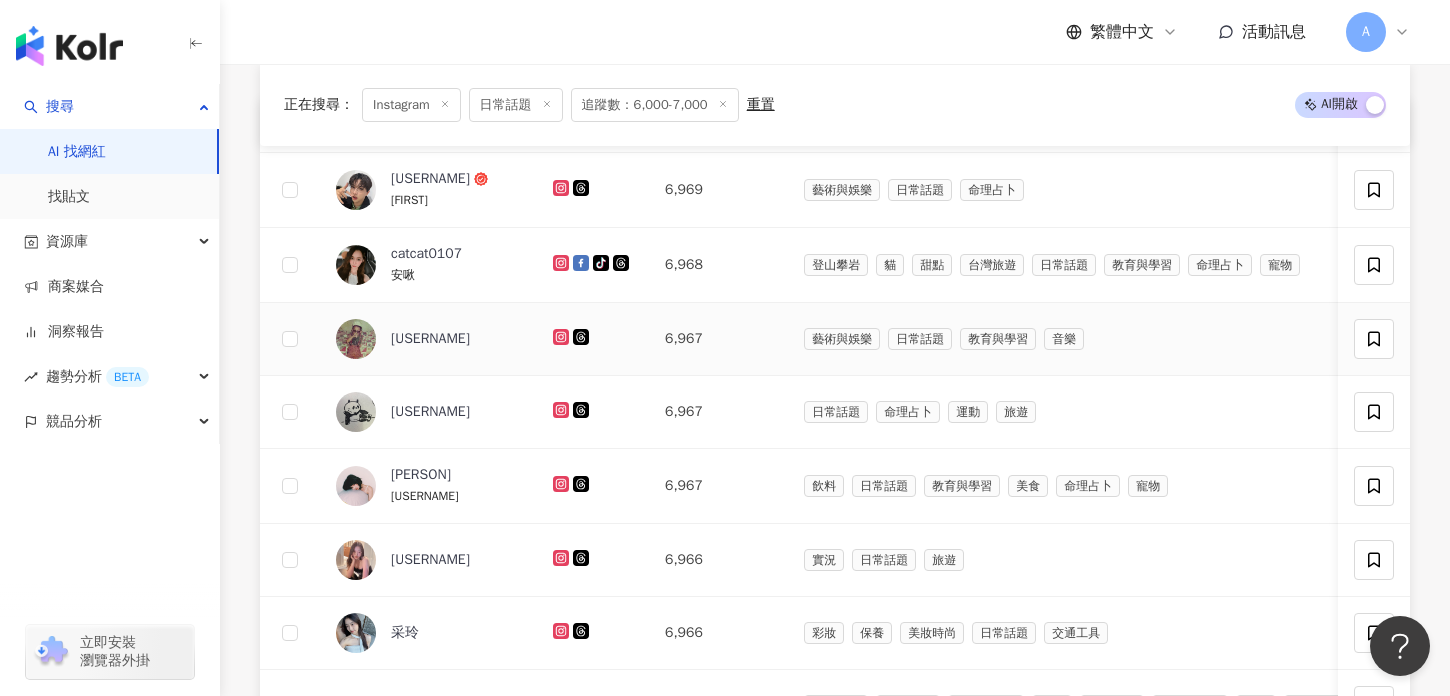 scroll, scrollTop: 742, scrollLeft: 0, axis: vertical 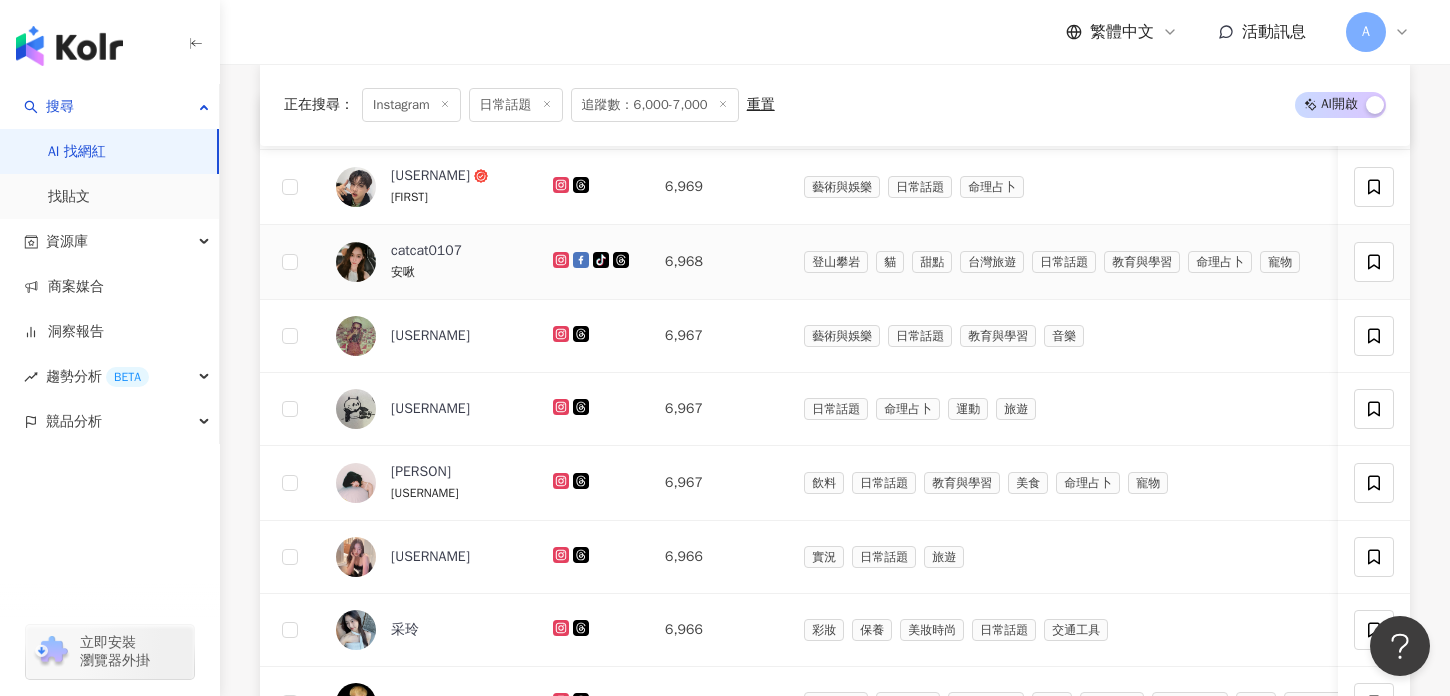 click at bounding box center [593, 262] 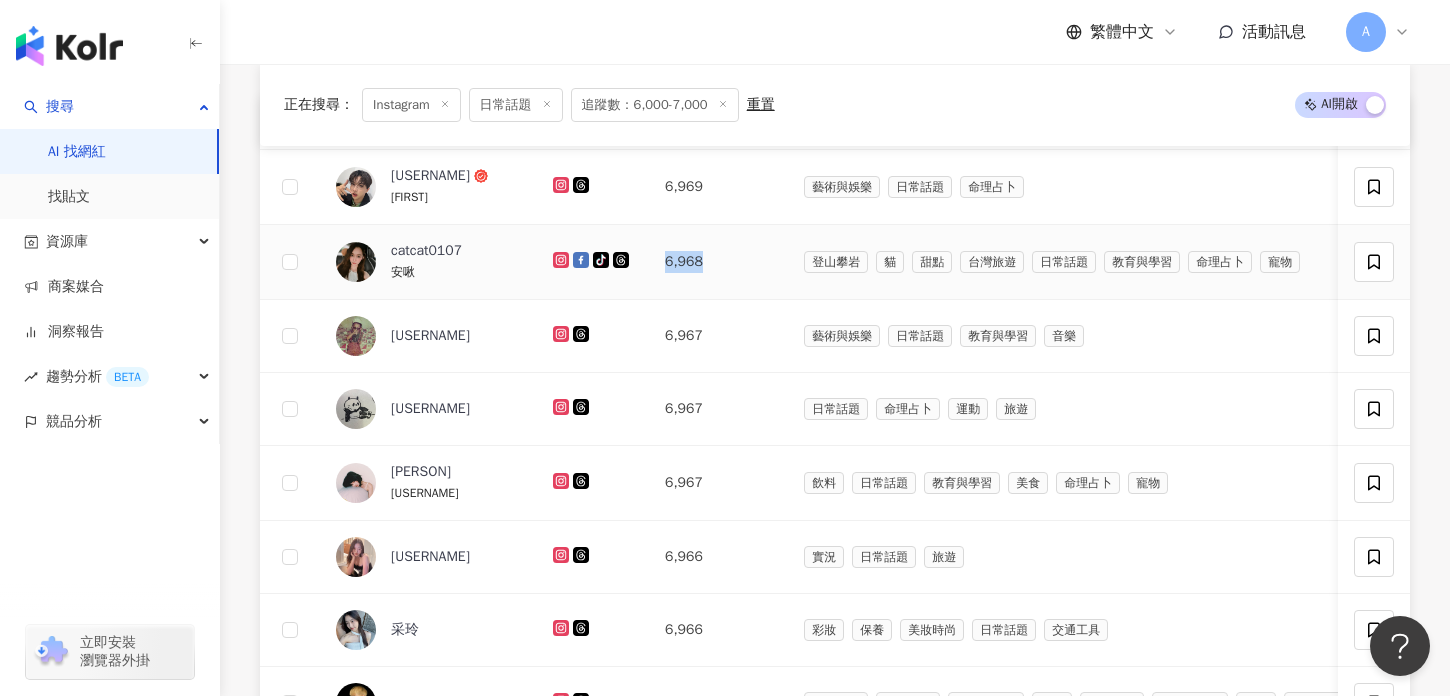click at bounding box center [593, 262] 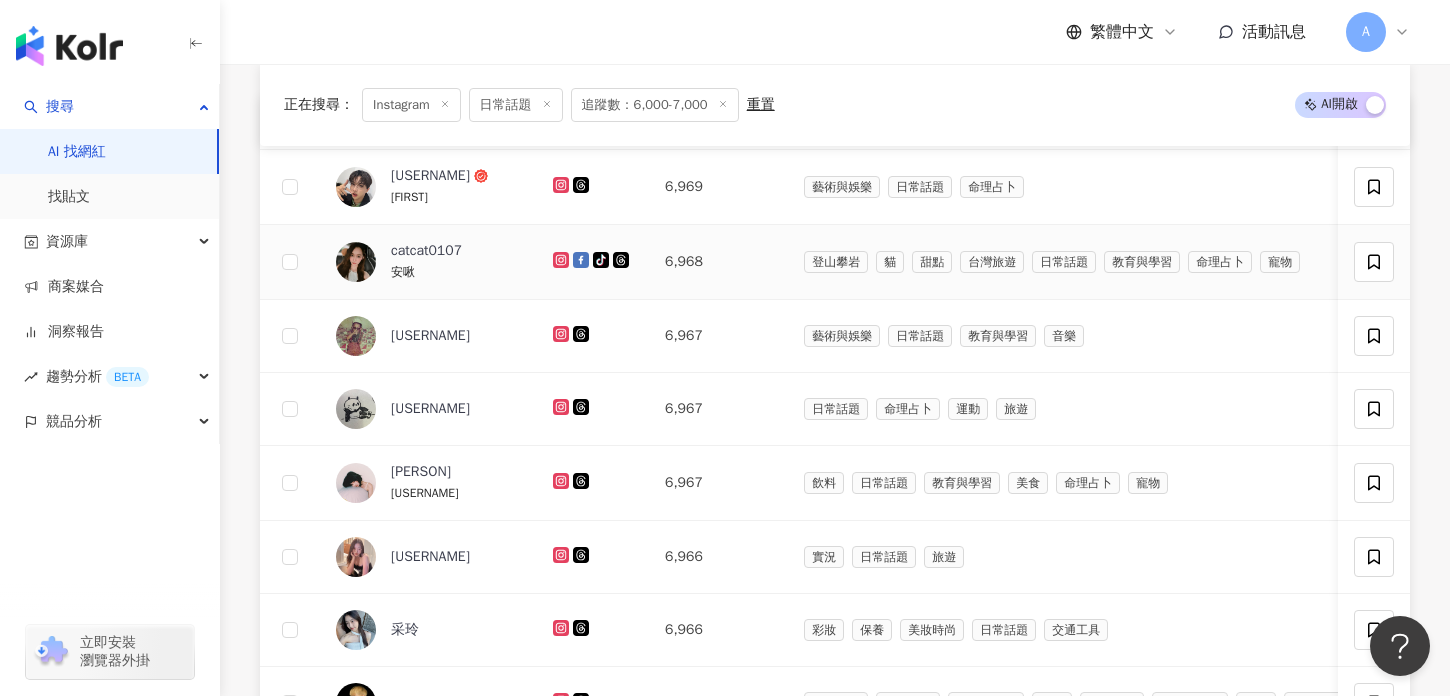 click at bounding box center (593, 262) 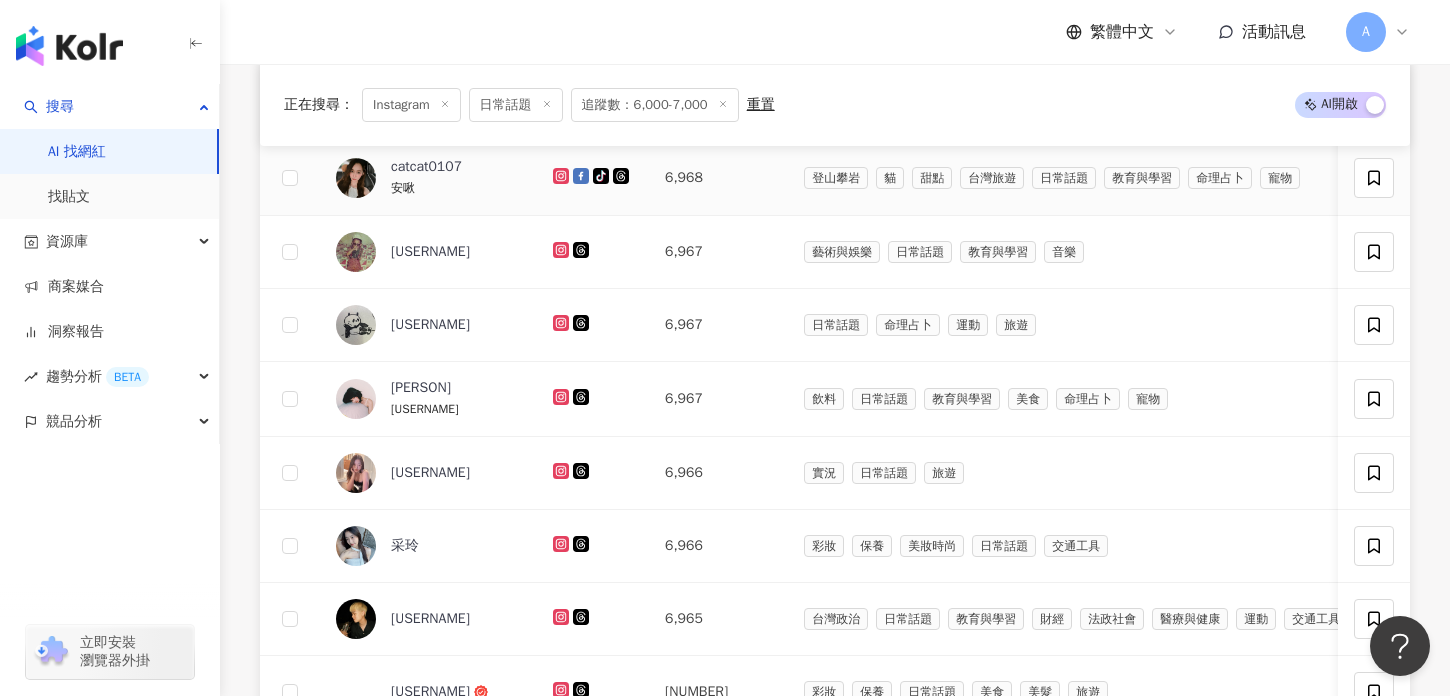 scroll, scrollTop: 828, scrollLeft: 0, axis: vertical 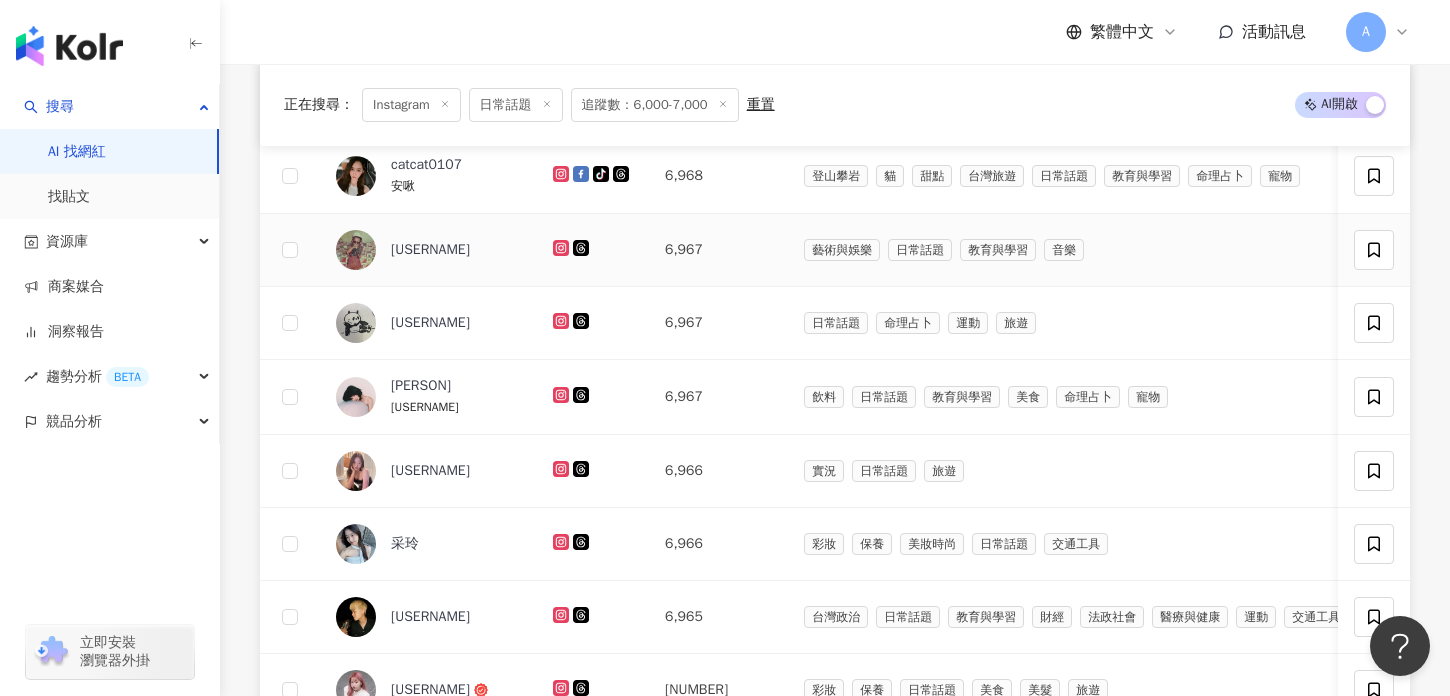 click 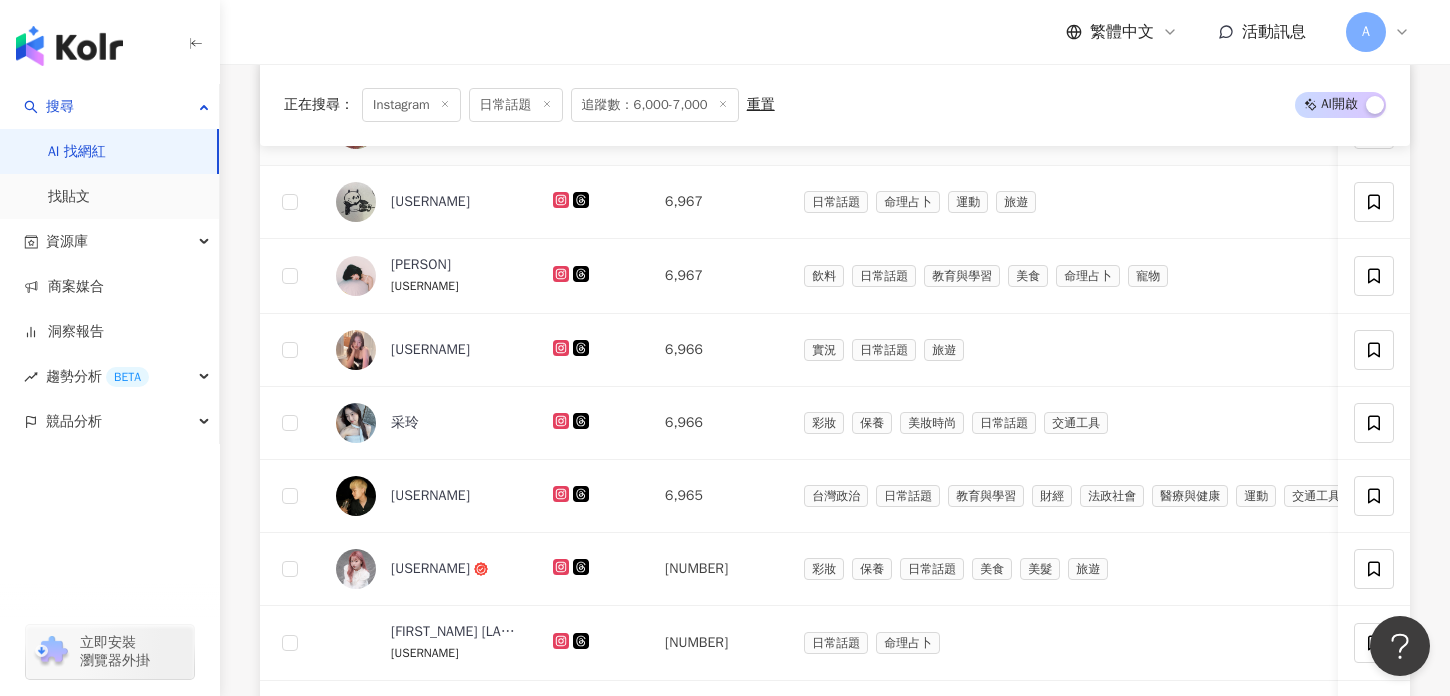 scroll, scrollTop: 967, scrollLeft: 0, axis: vertical 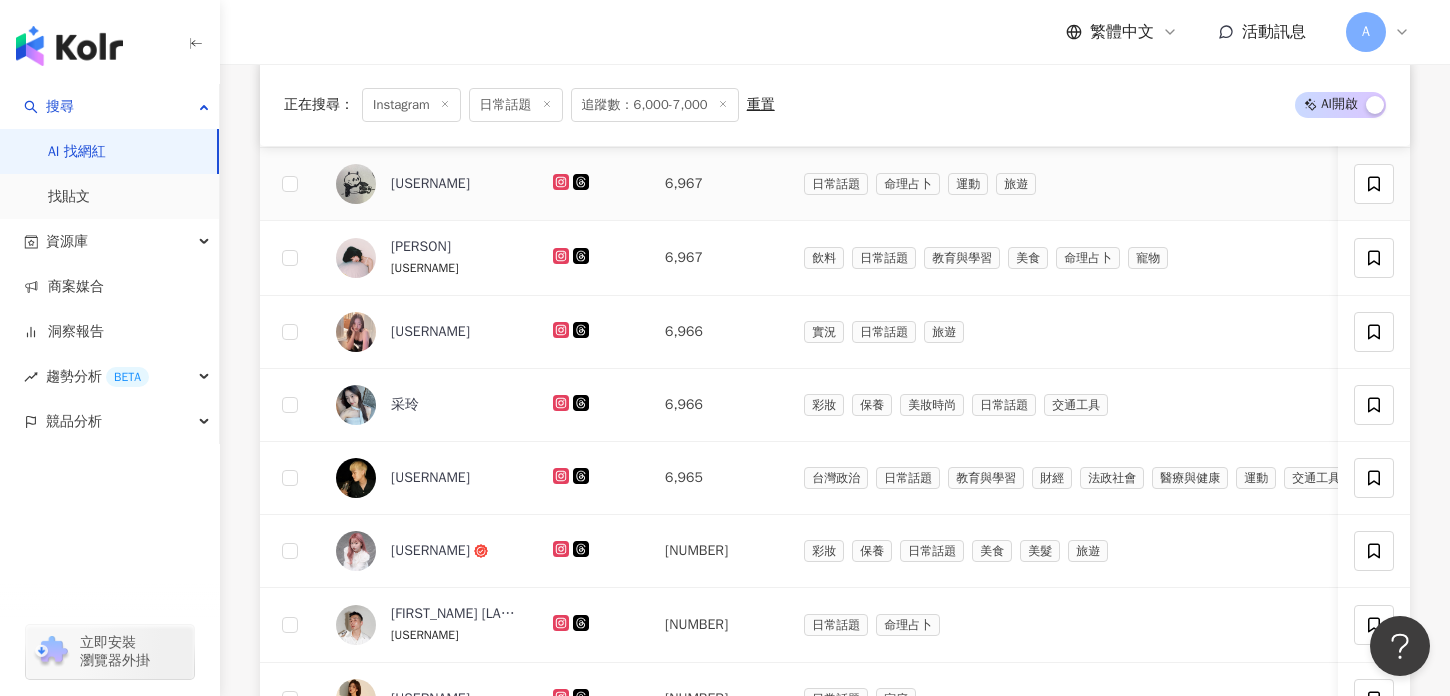 click at bounding box center [593, 184] 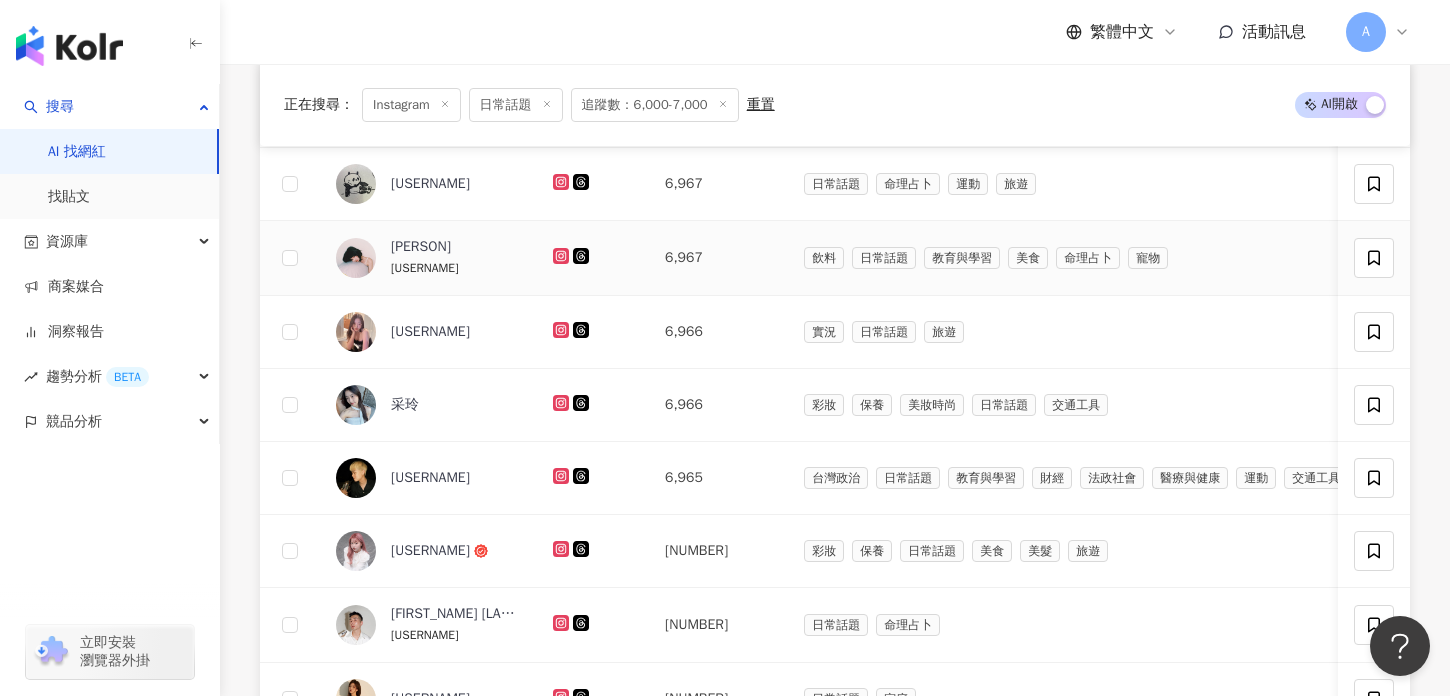 click at bounding box center (593, 258) 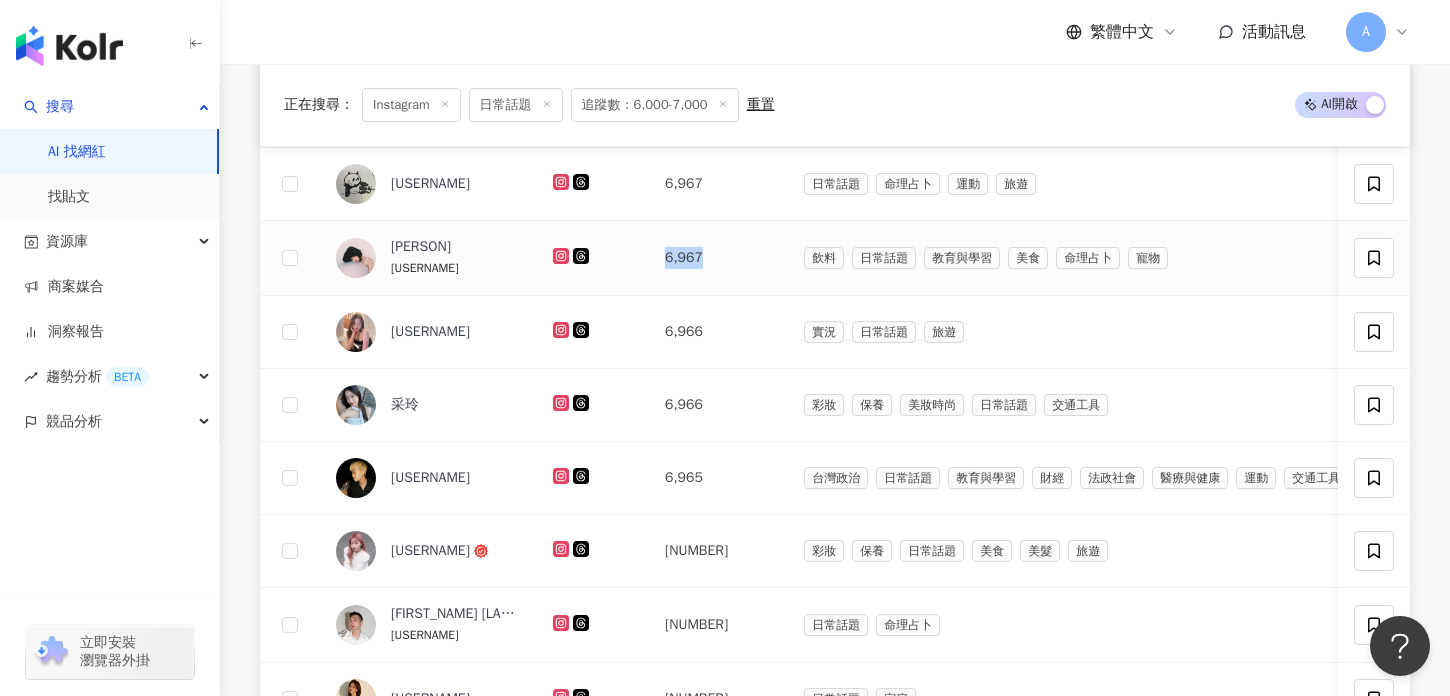 click at bounding box center [593, 258] 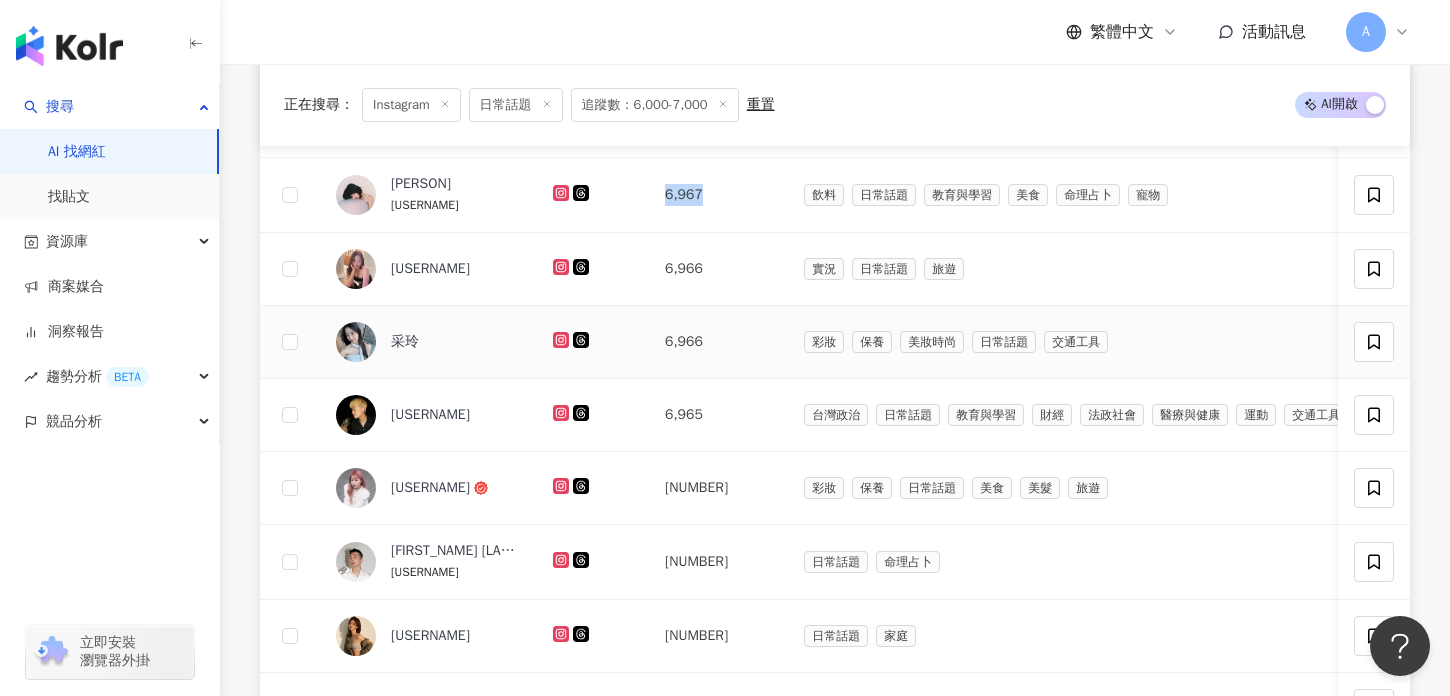 scroll, scrollTop: 1031, scrollLeft: 0, axis: vertical 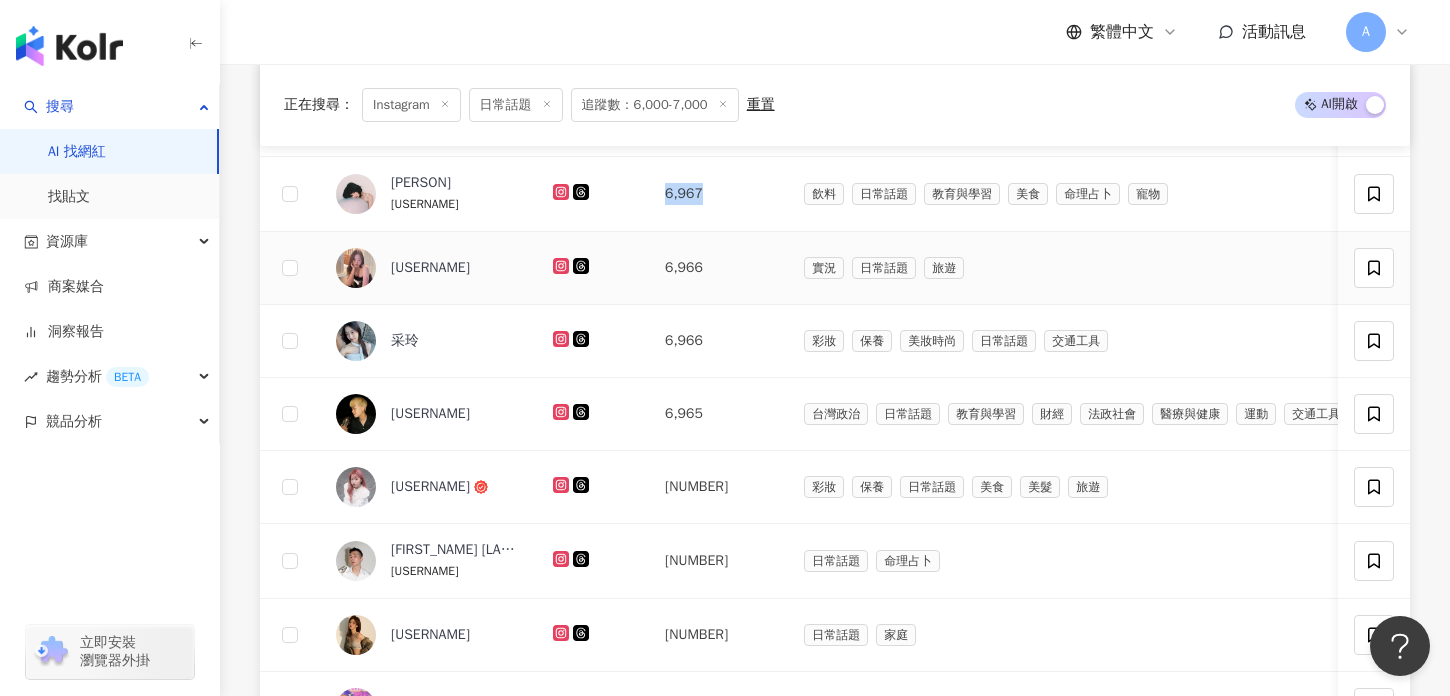click 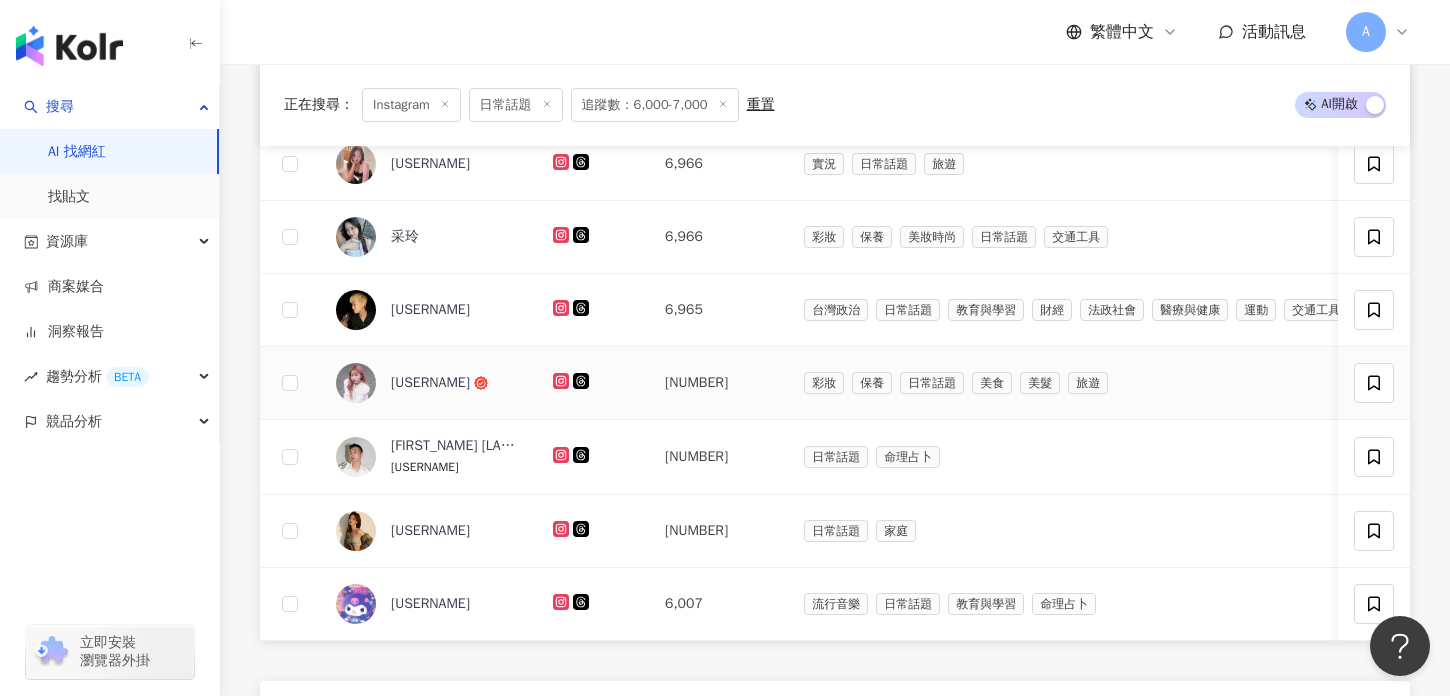 scroll, scrollTop: 1137, scrollLeft: 0, axis: vertical 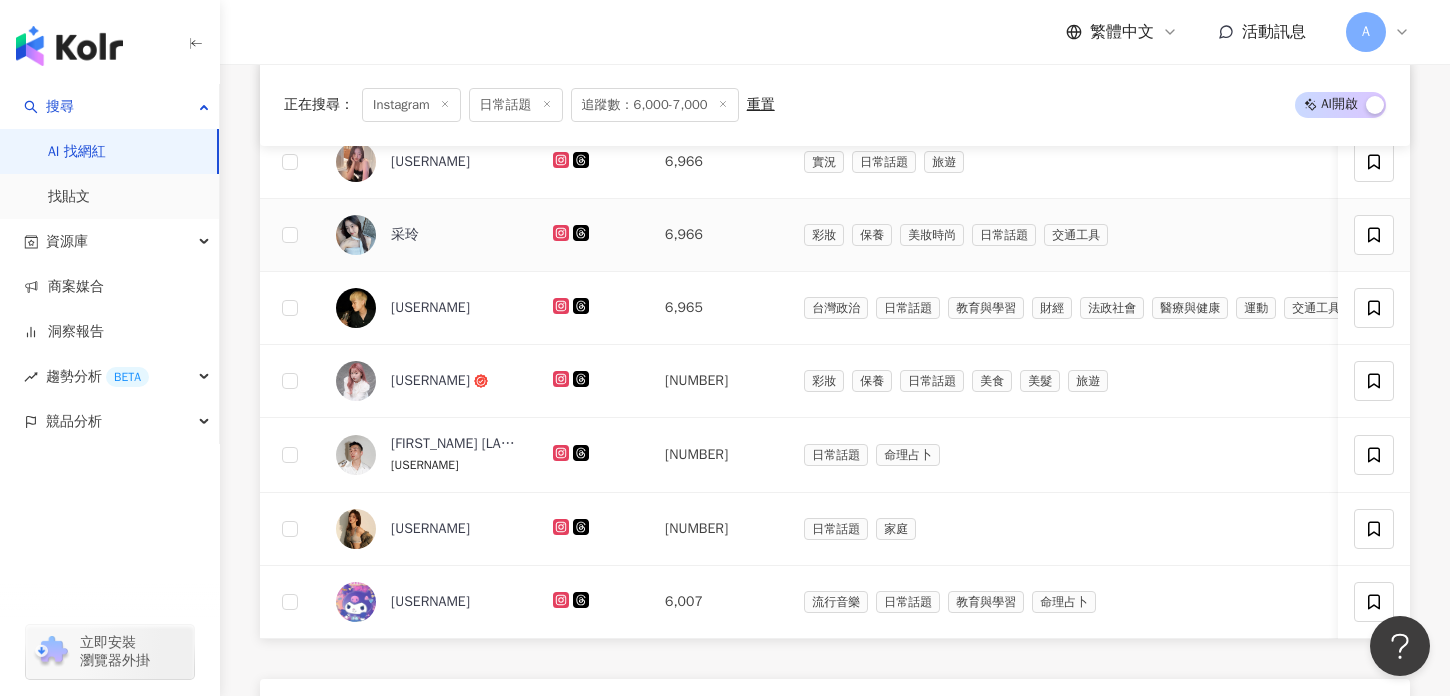 click 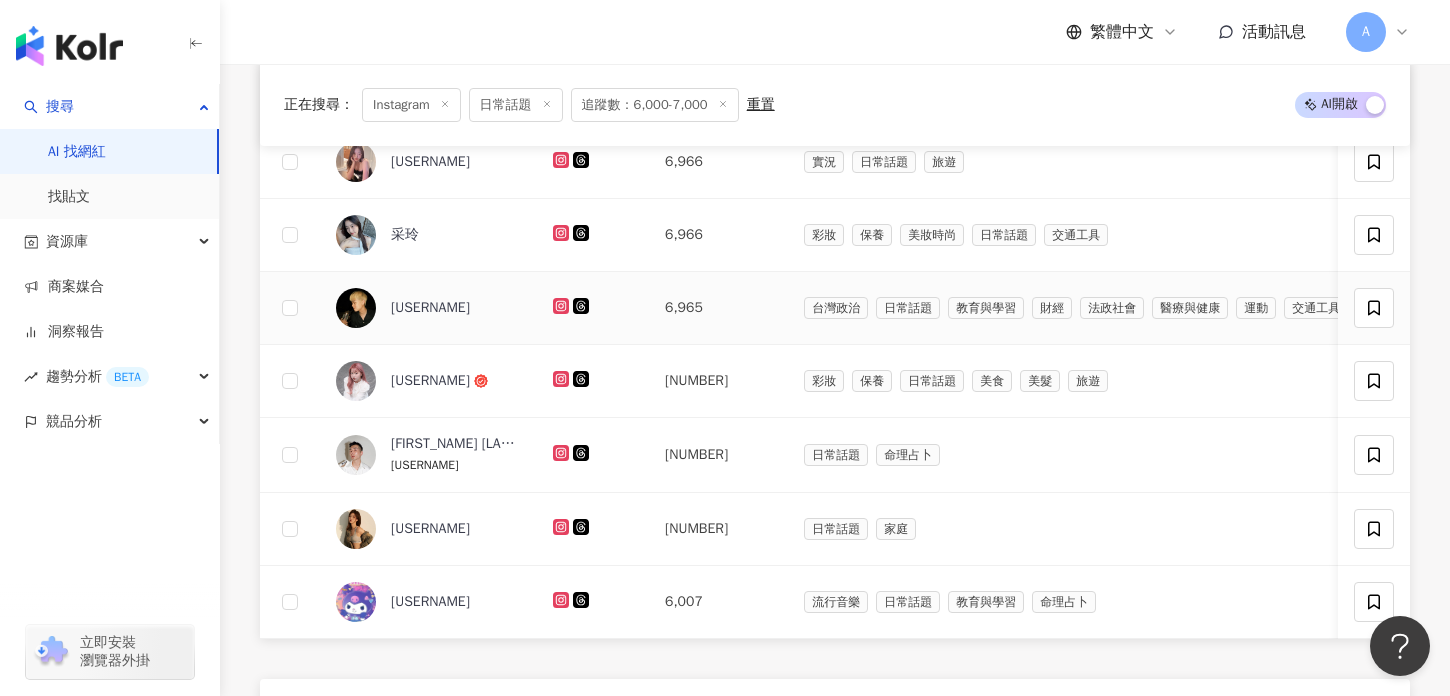 click 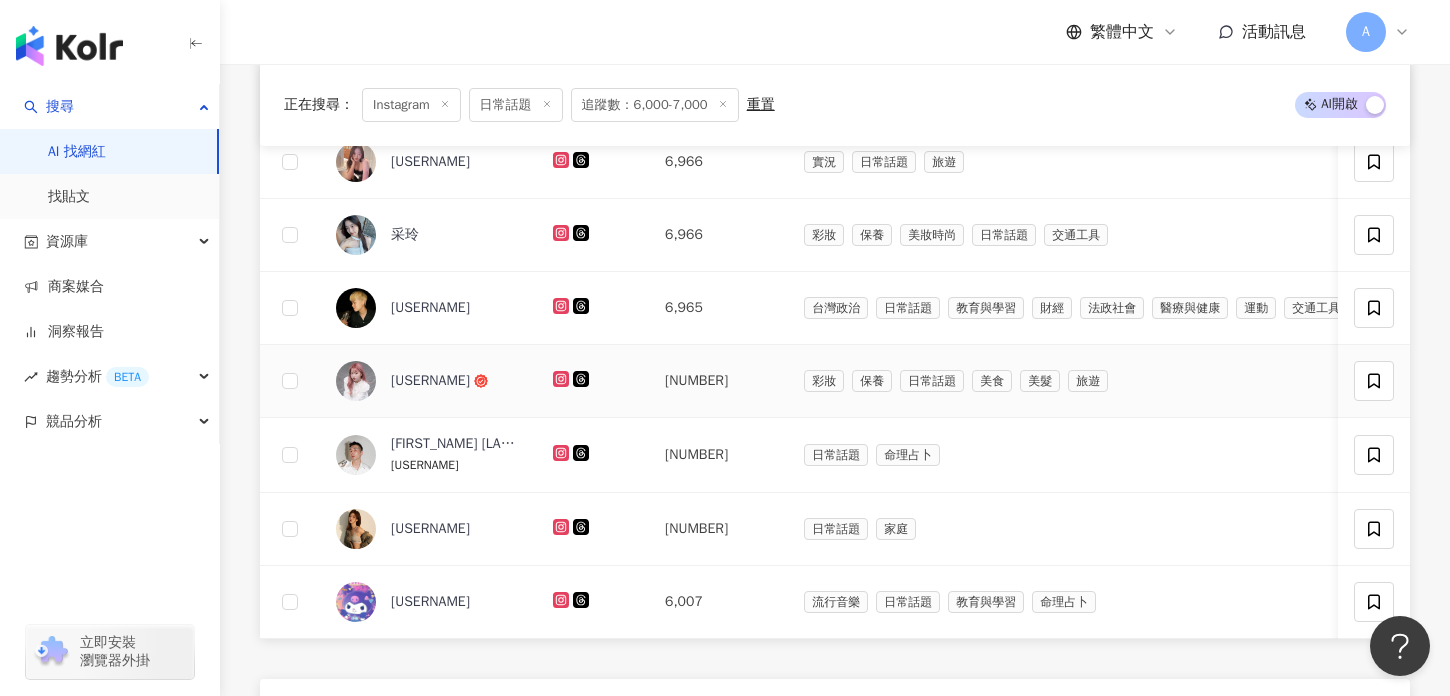 click 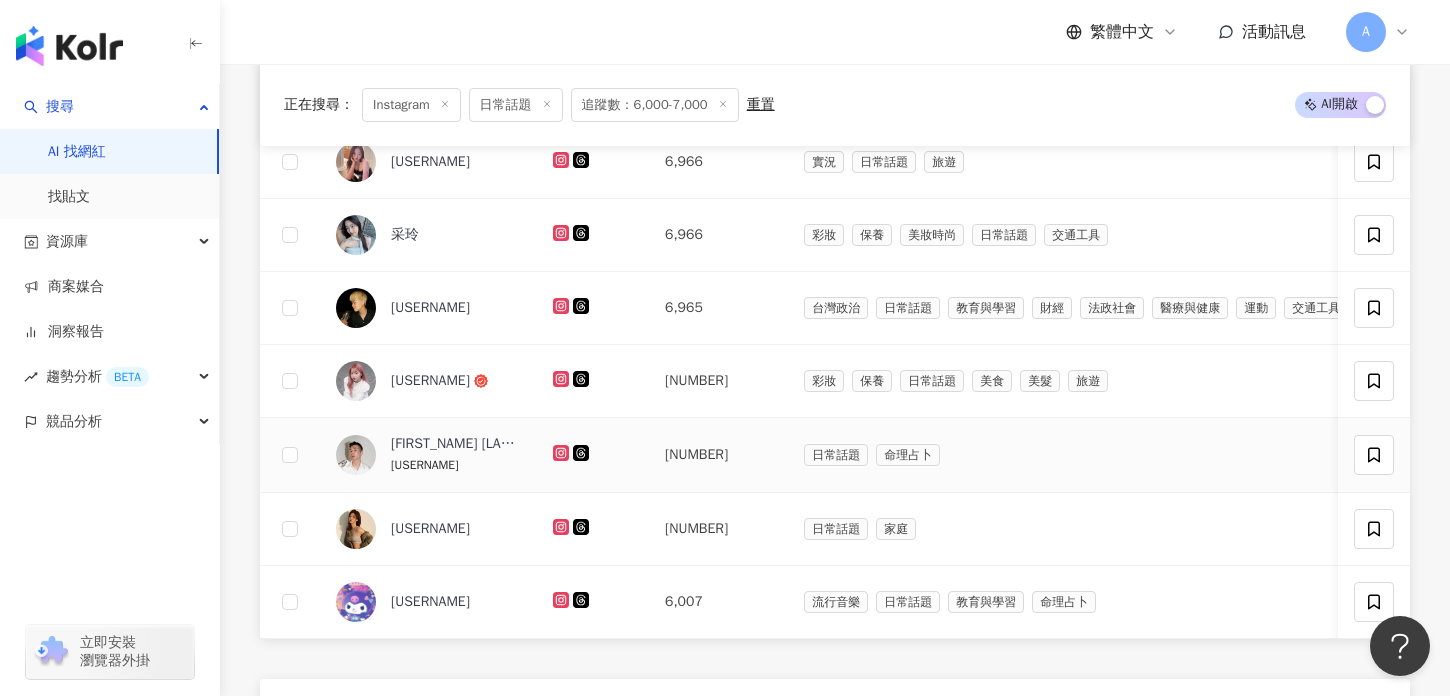click 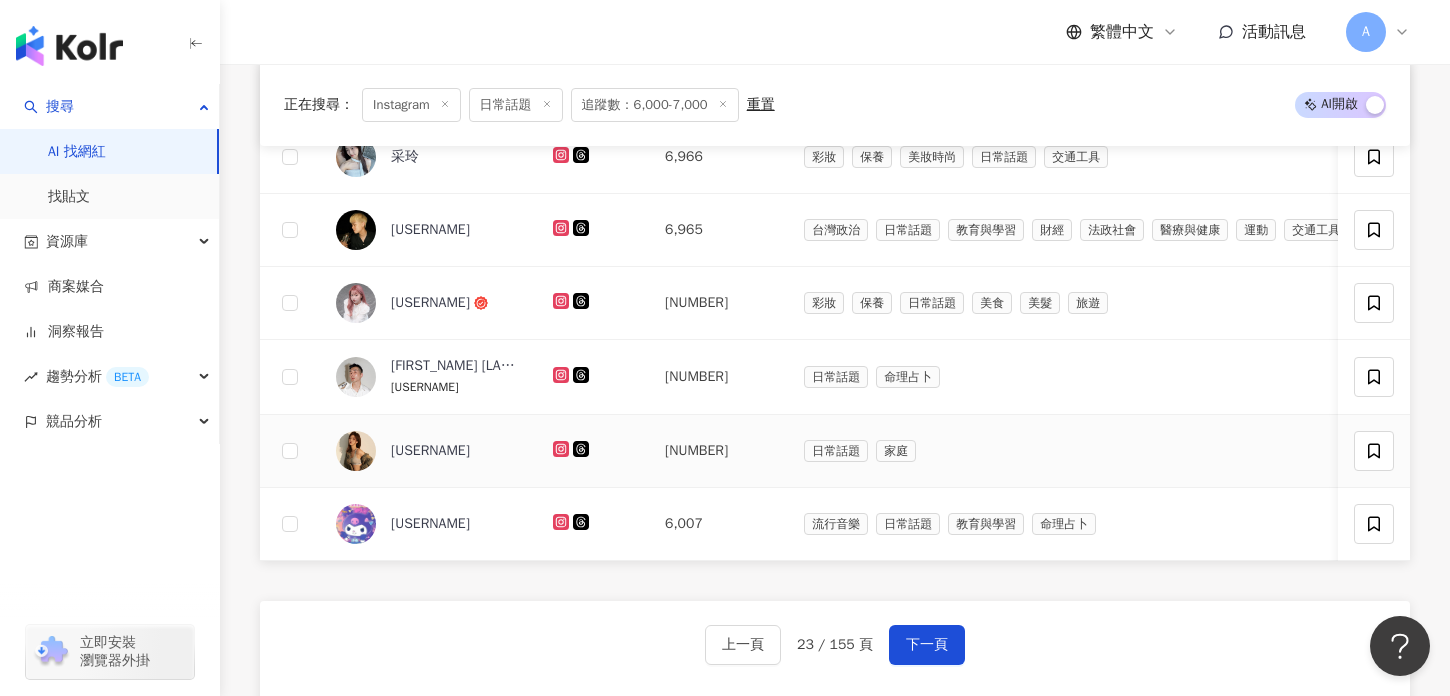 scroll, scrollTop: 1219, scrollLeft: 0, axis: vertical 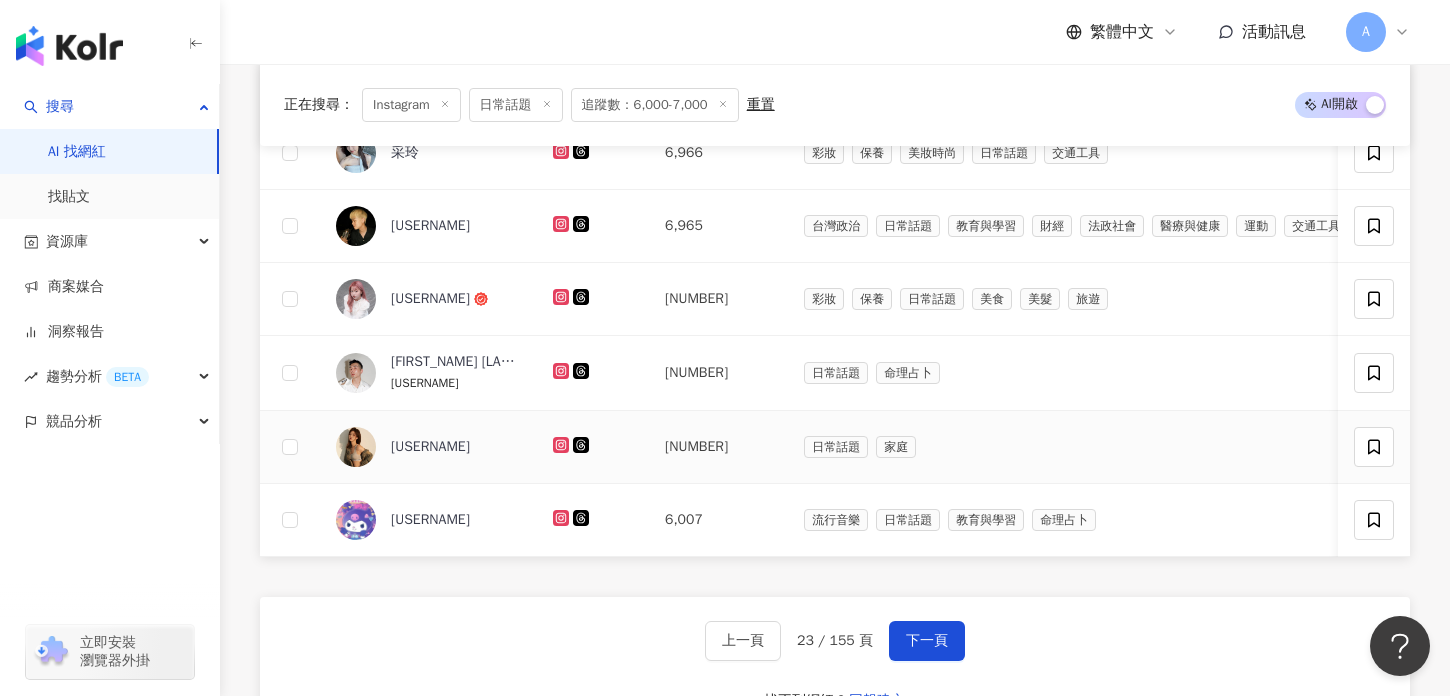 click 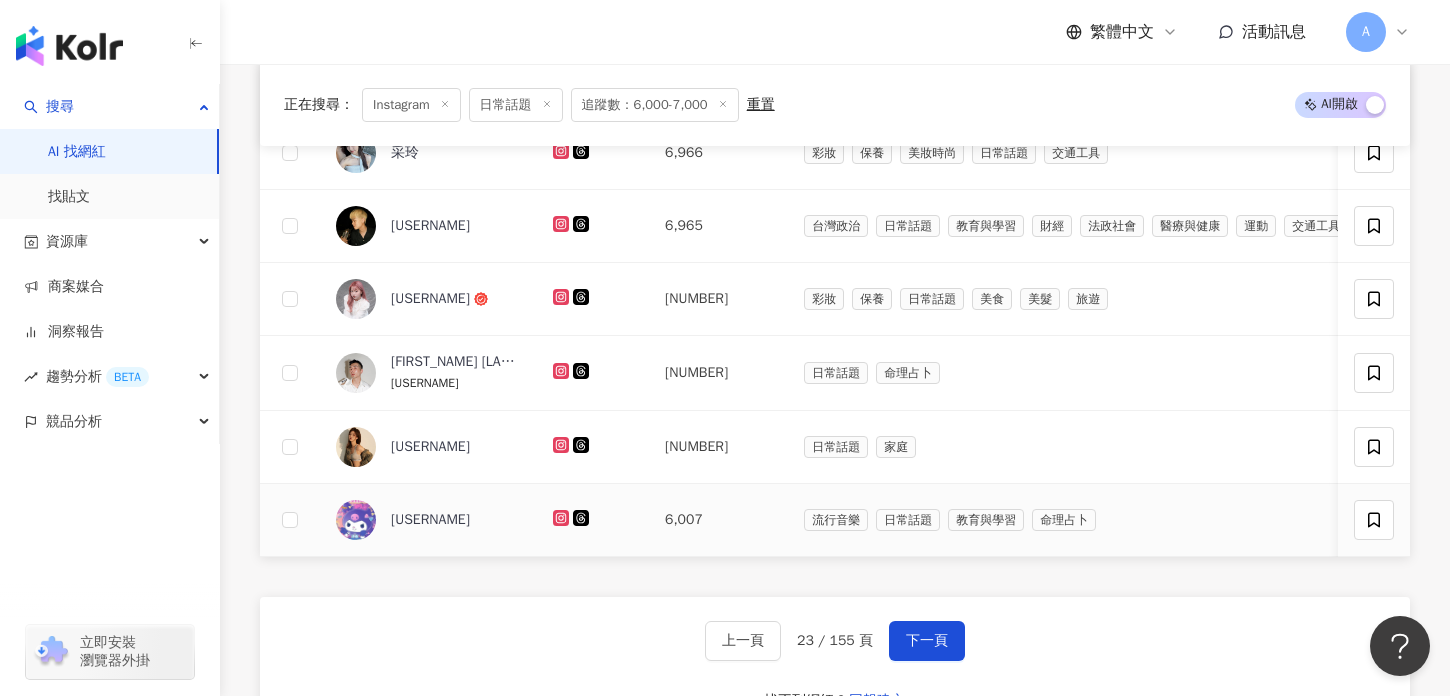 click 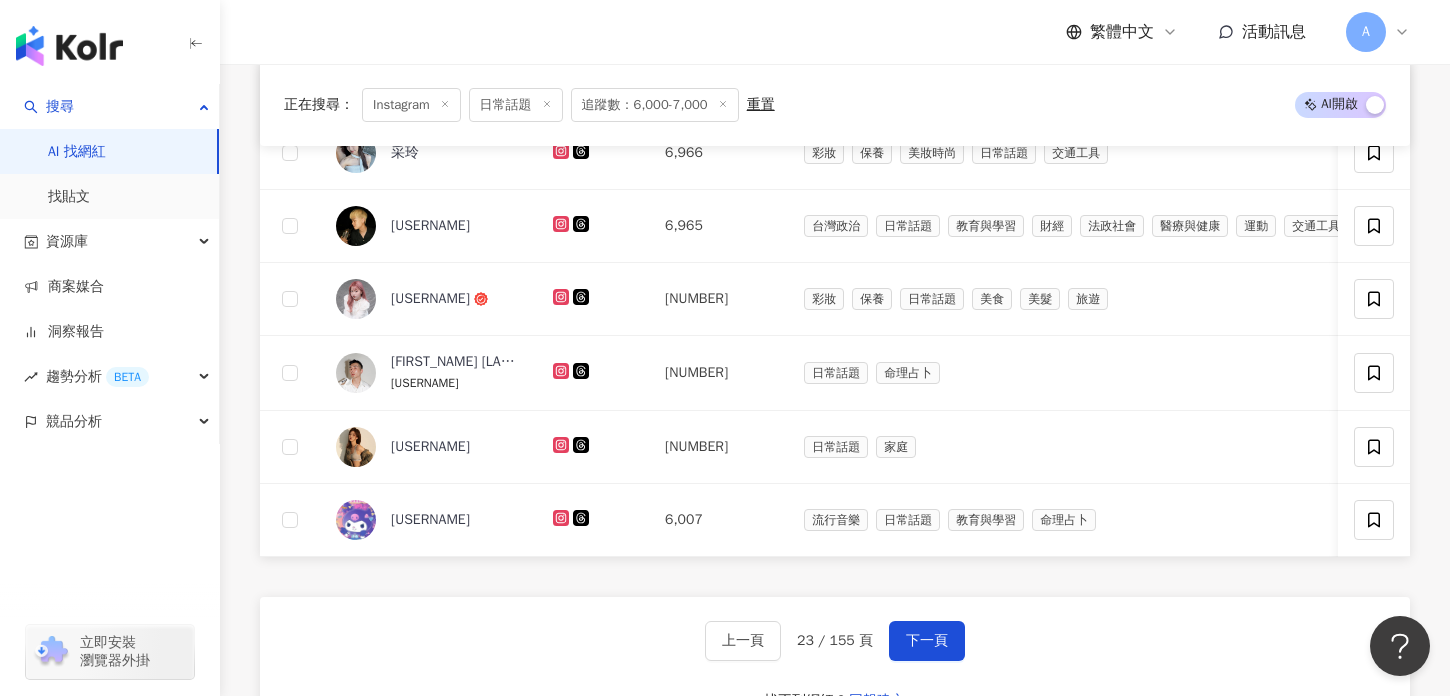 click on "previous page [NUMBER] / [NUMBER] pages next page find no influencer? report create" at bounding box center (835, 669) 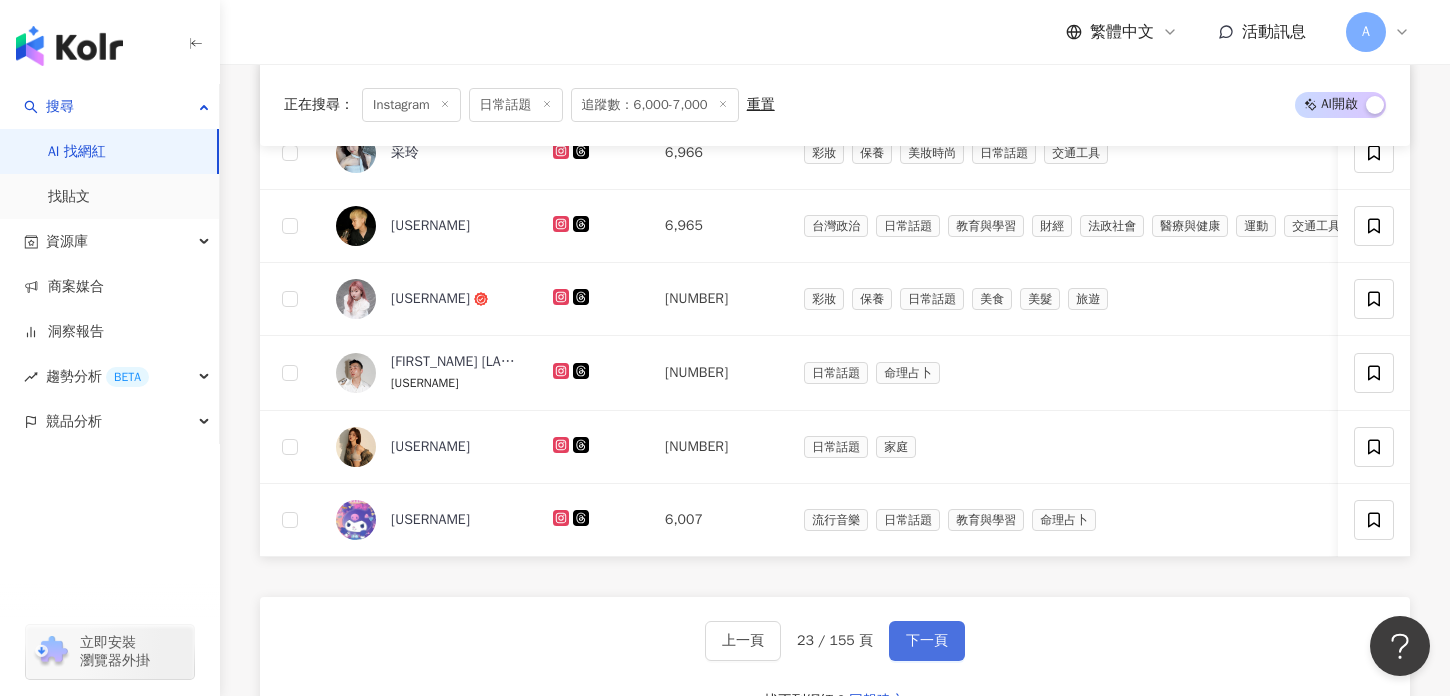 click on "下一頁" at bounding box center [927, 641] 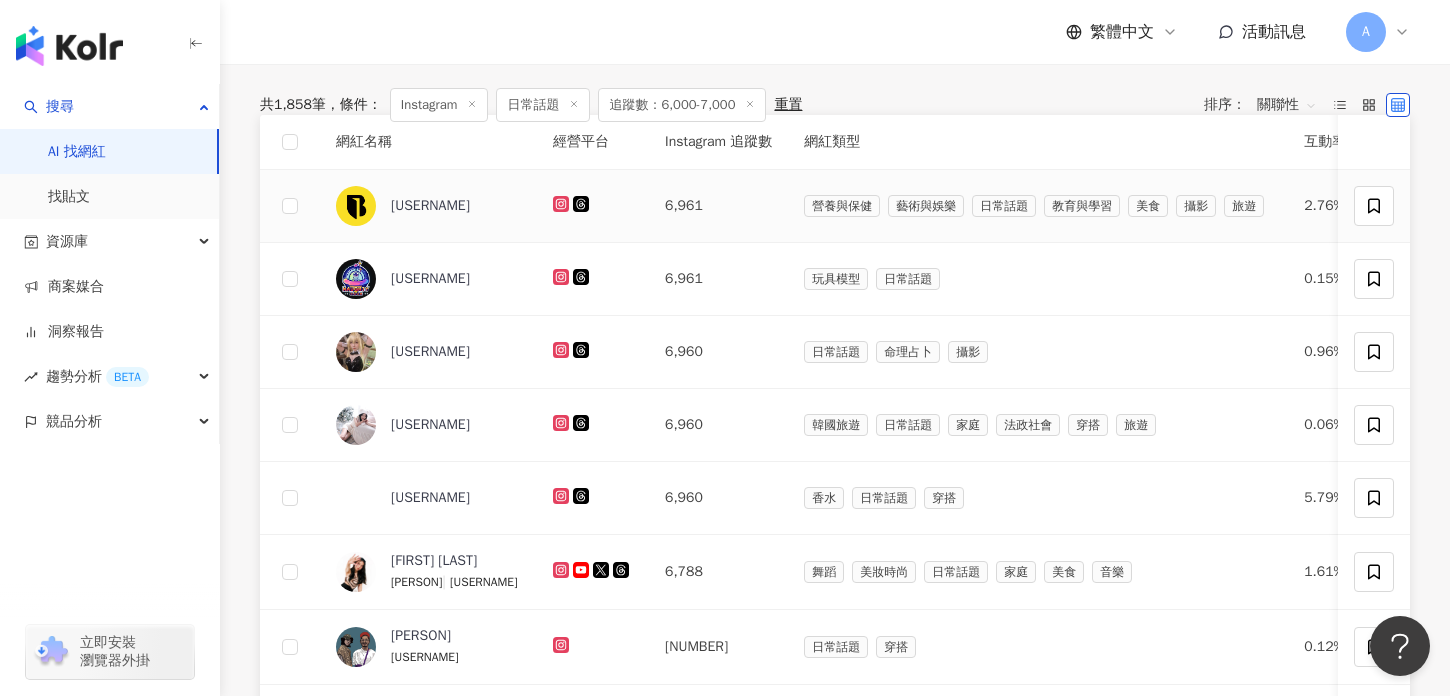 scroll, scrollTop: 756, scrollLeft: 0, axis: vertical 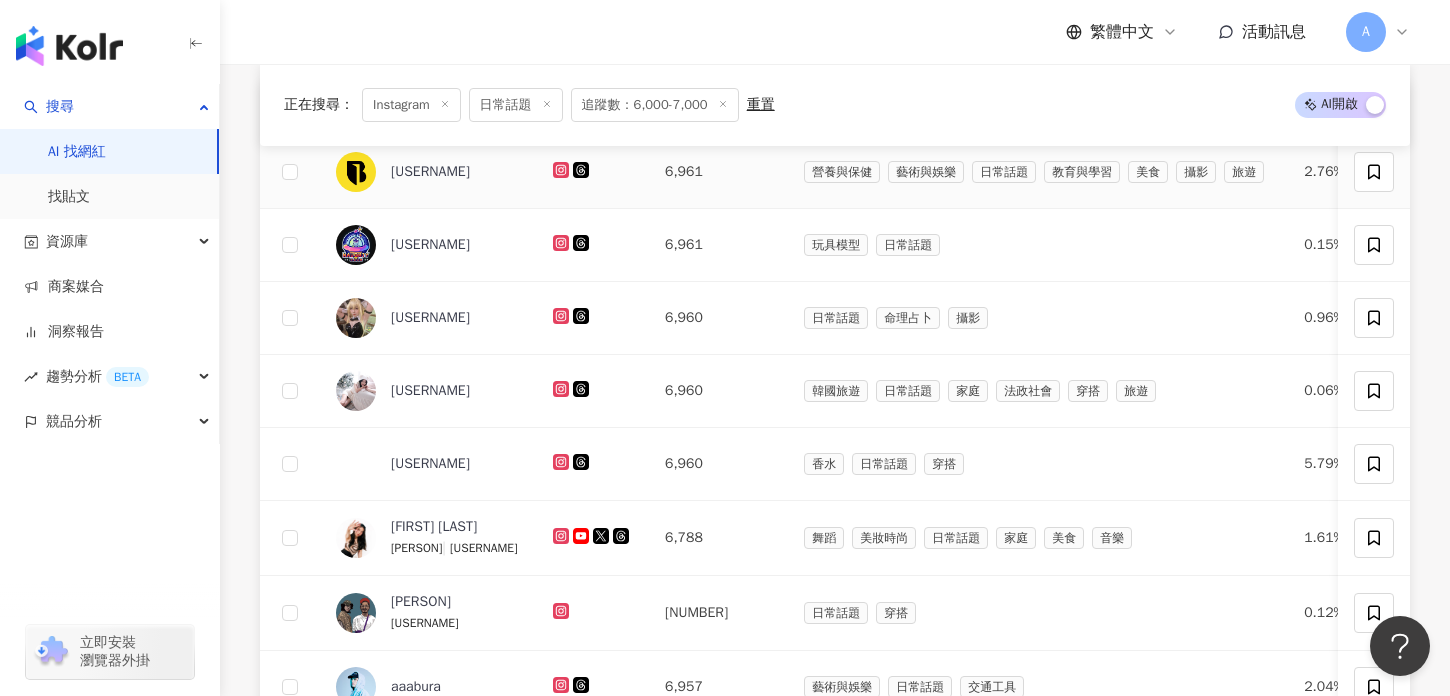 click 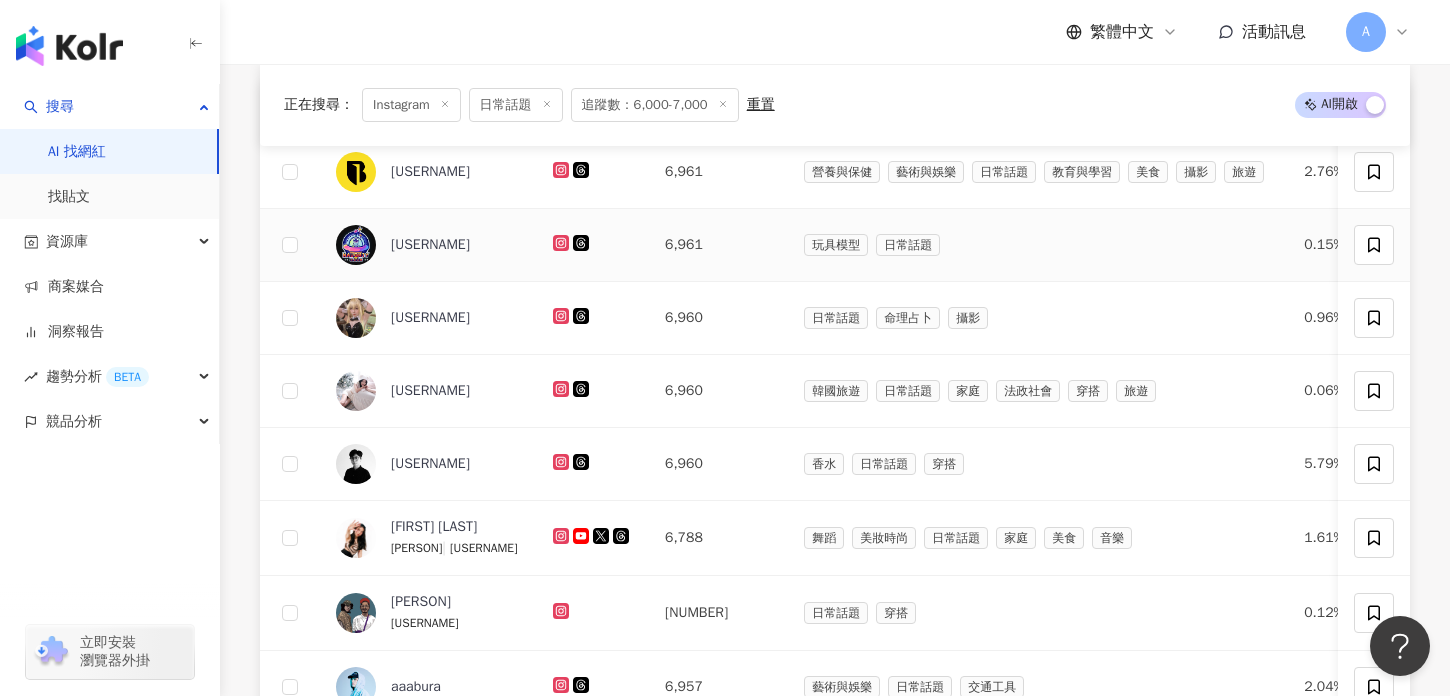 click 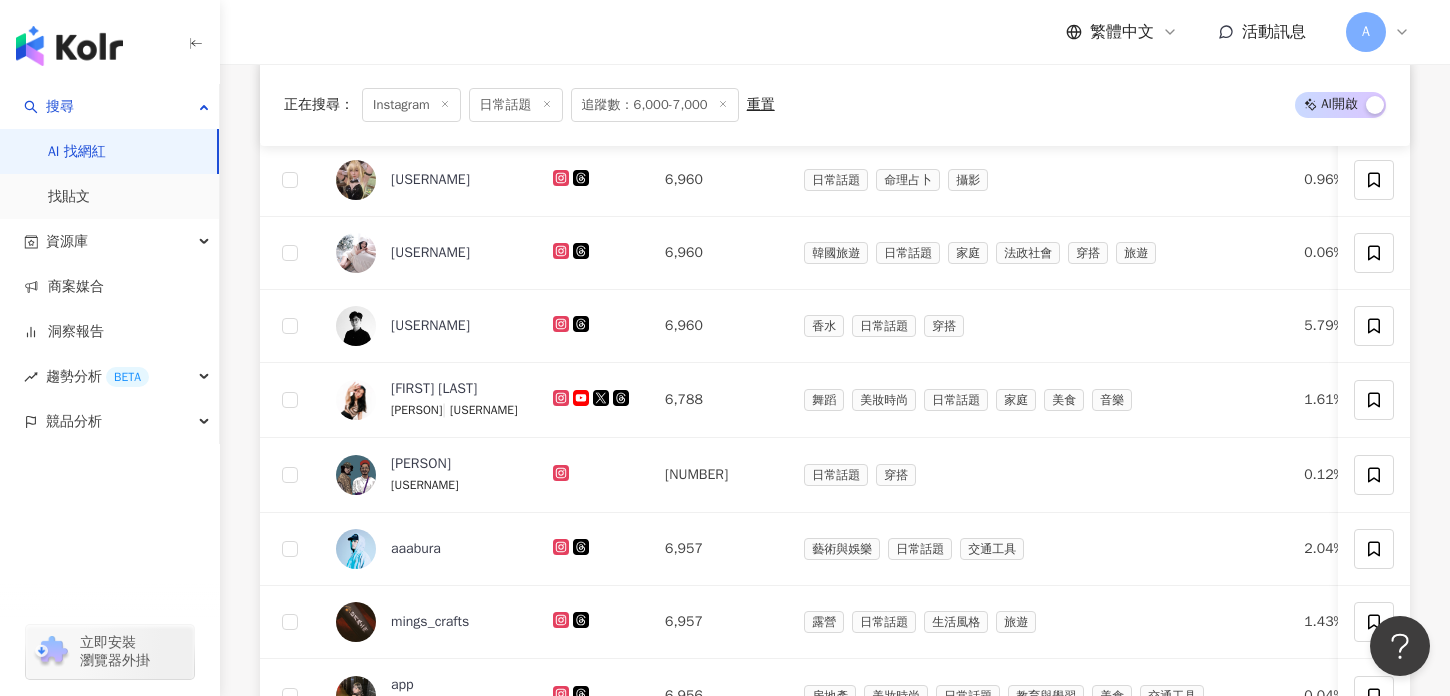 scroll, scrollTop: 837, scrollLeft: 0, axis: vertical 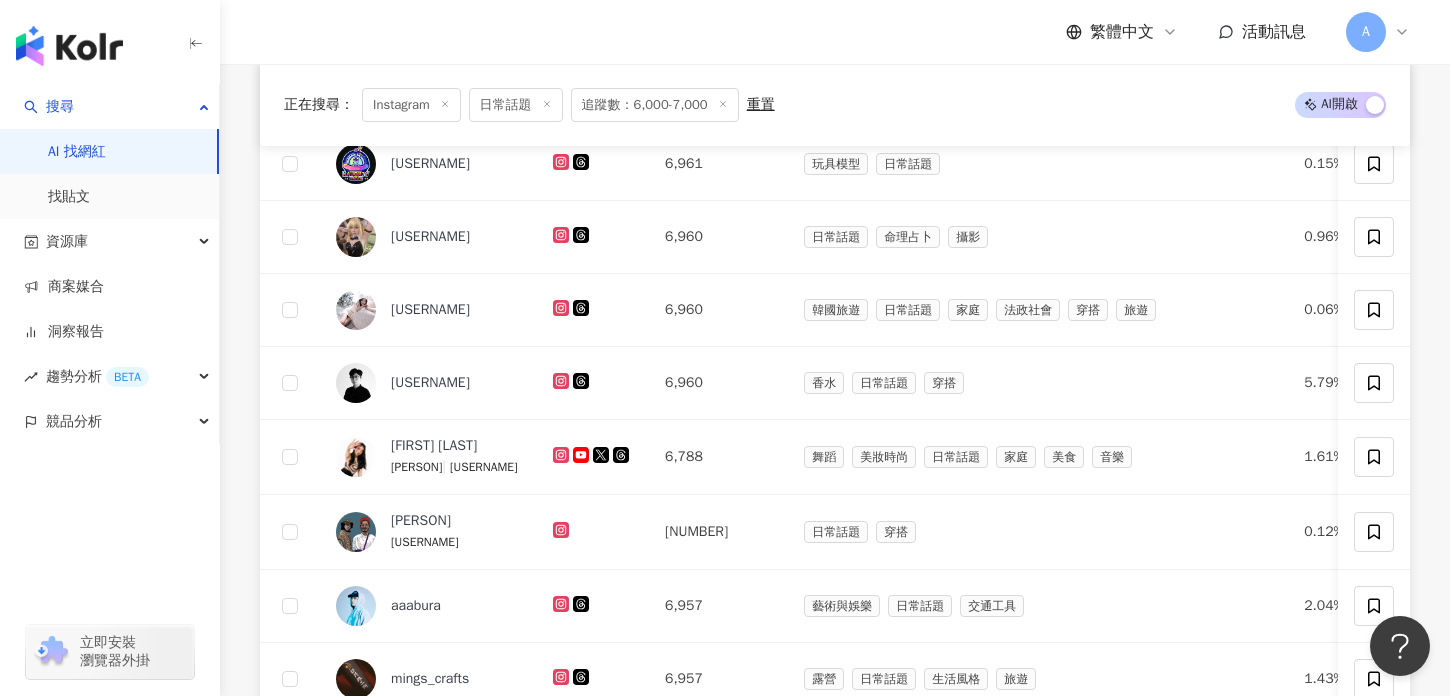 click 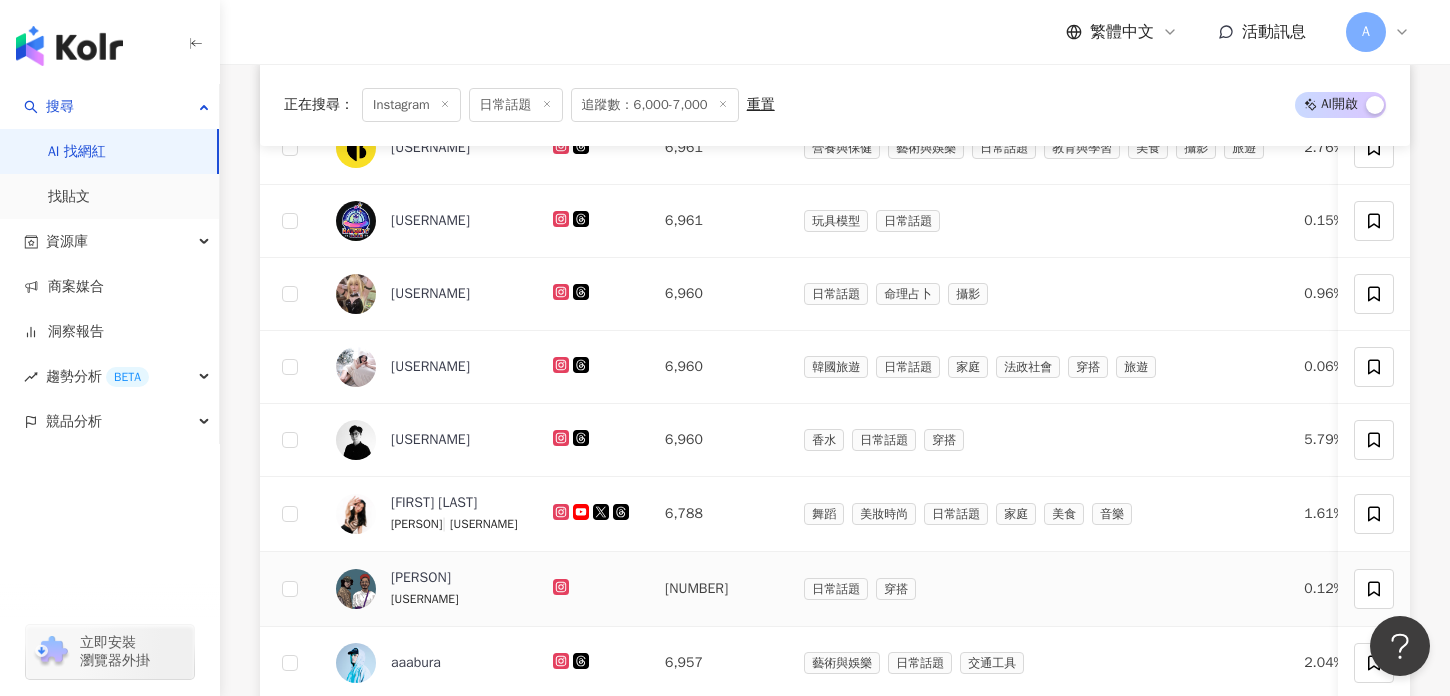 scroll, scrollTop: 728, scrollLeft: 0, axis: vertical 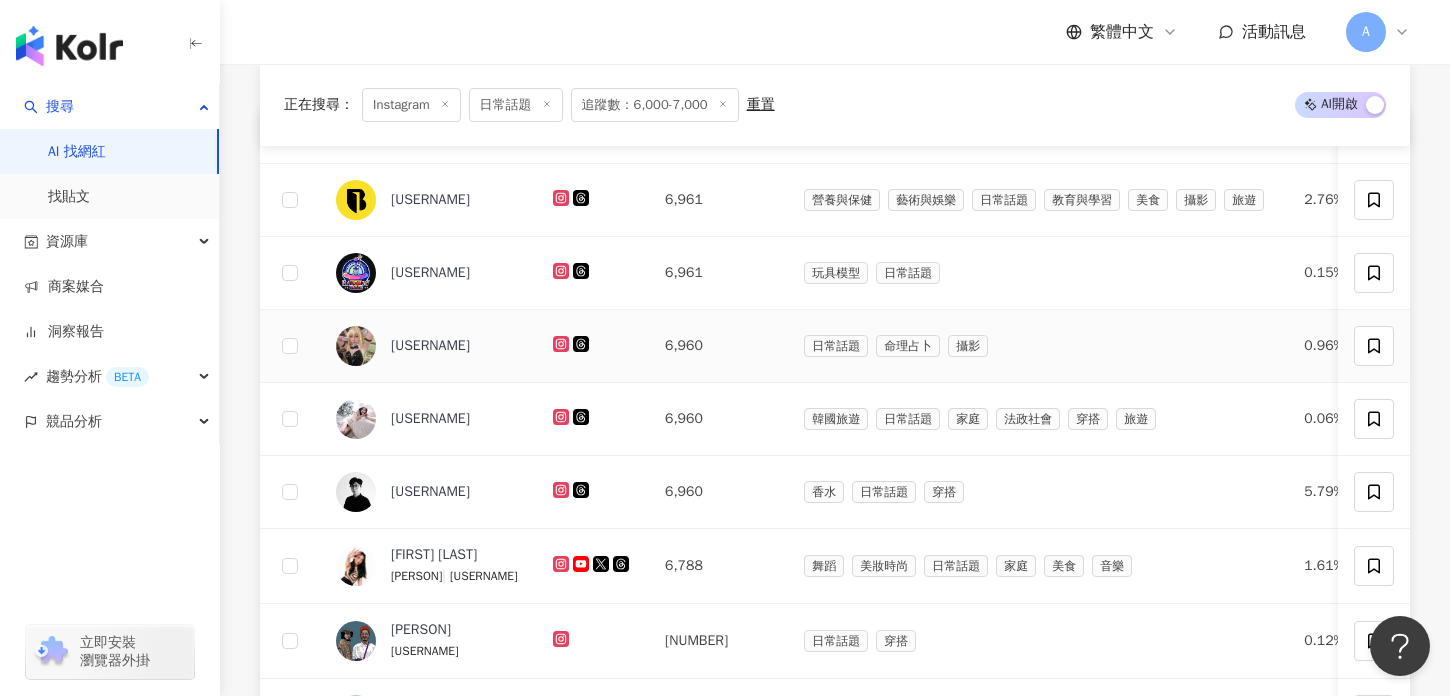 click 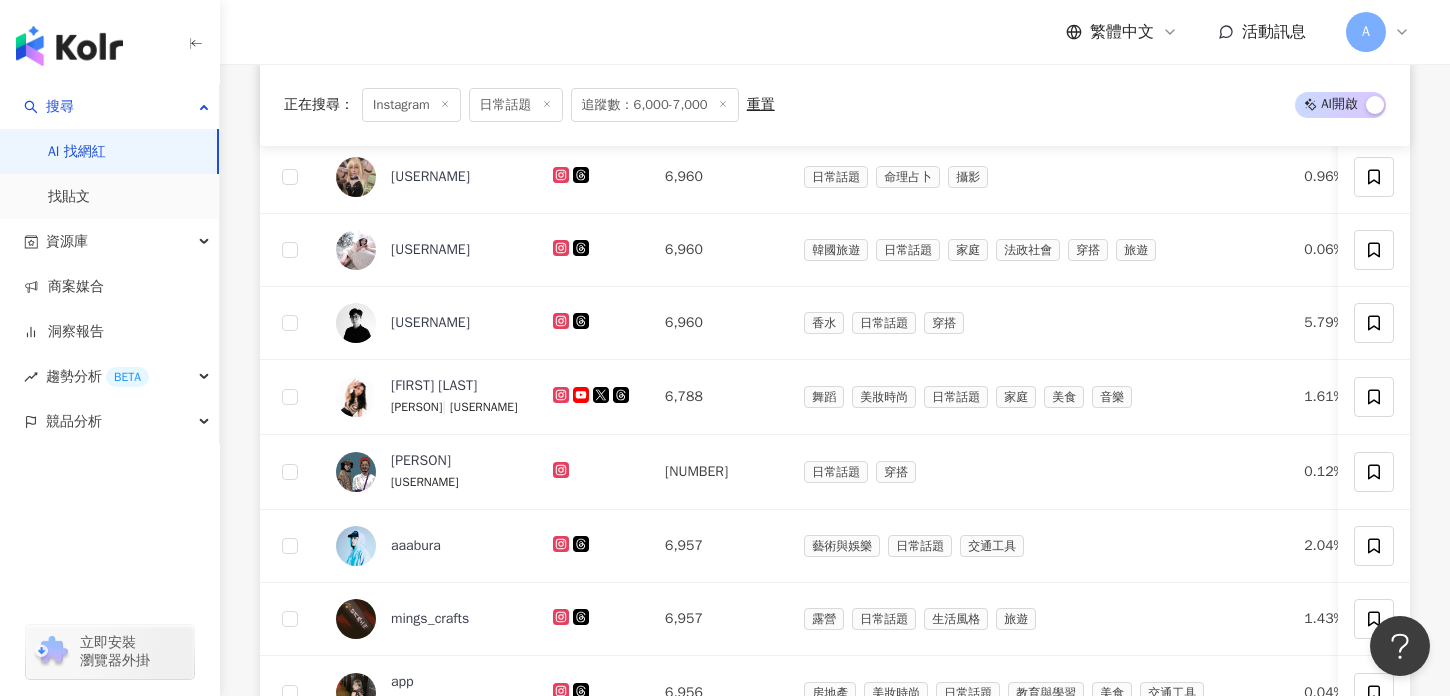 scroll, scrollTop: 899, scrollLeft: 0, axis: vertical 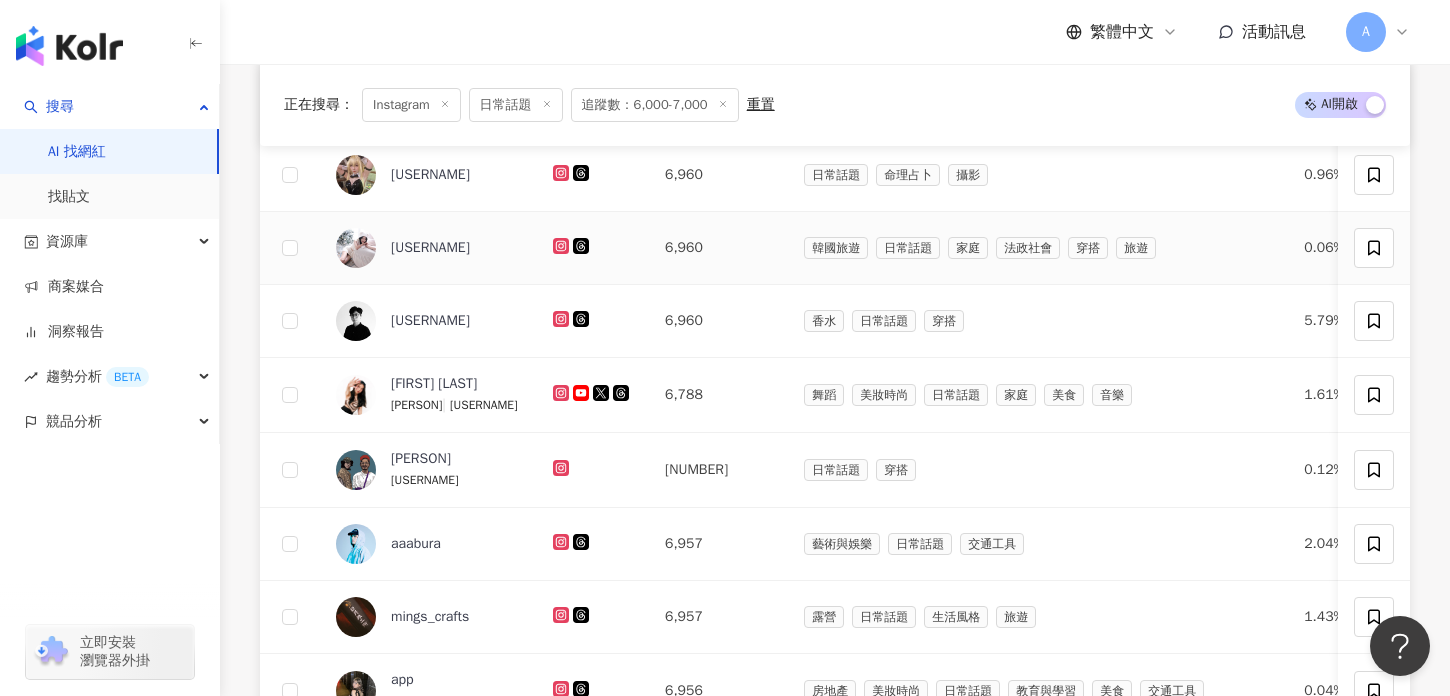 click 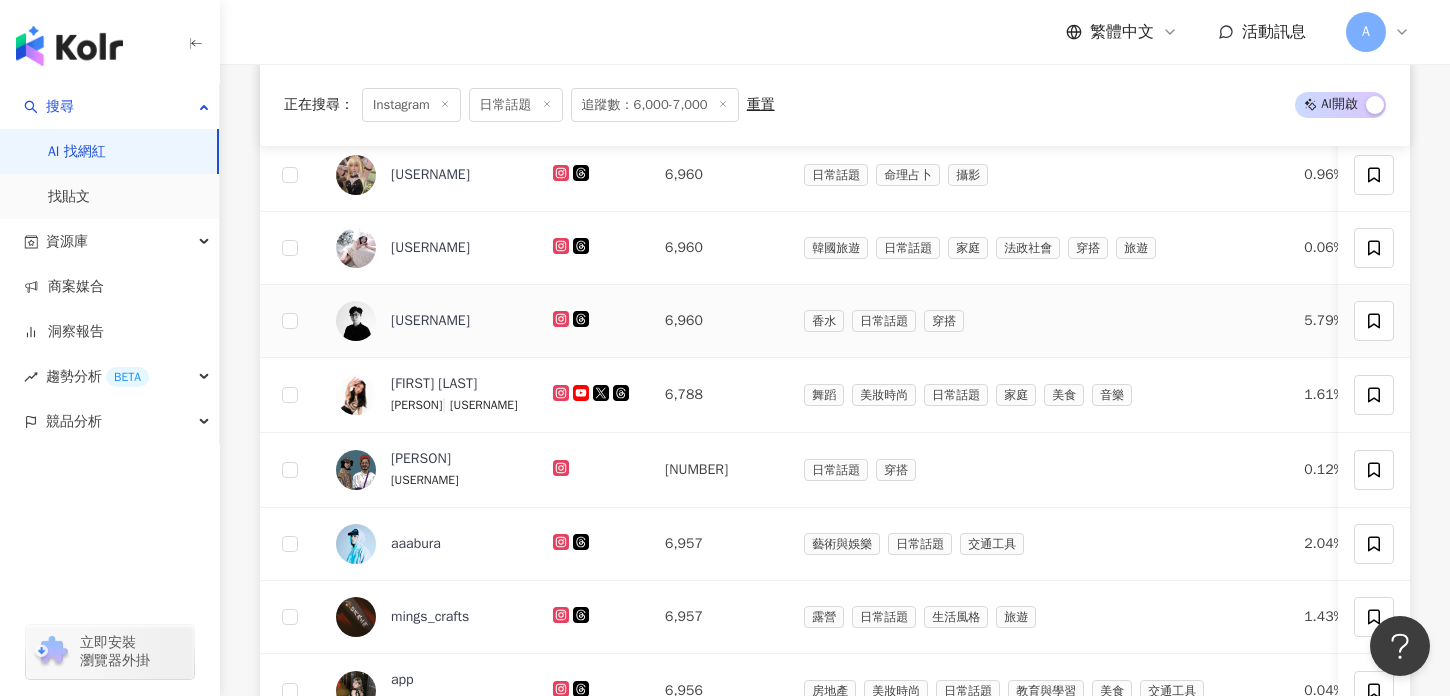 click 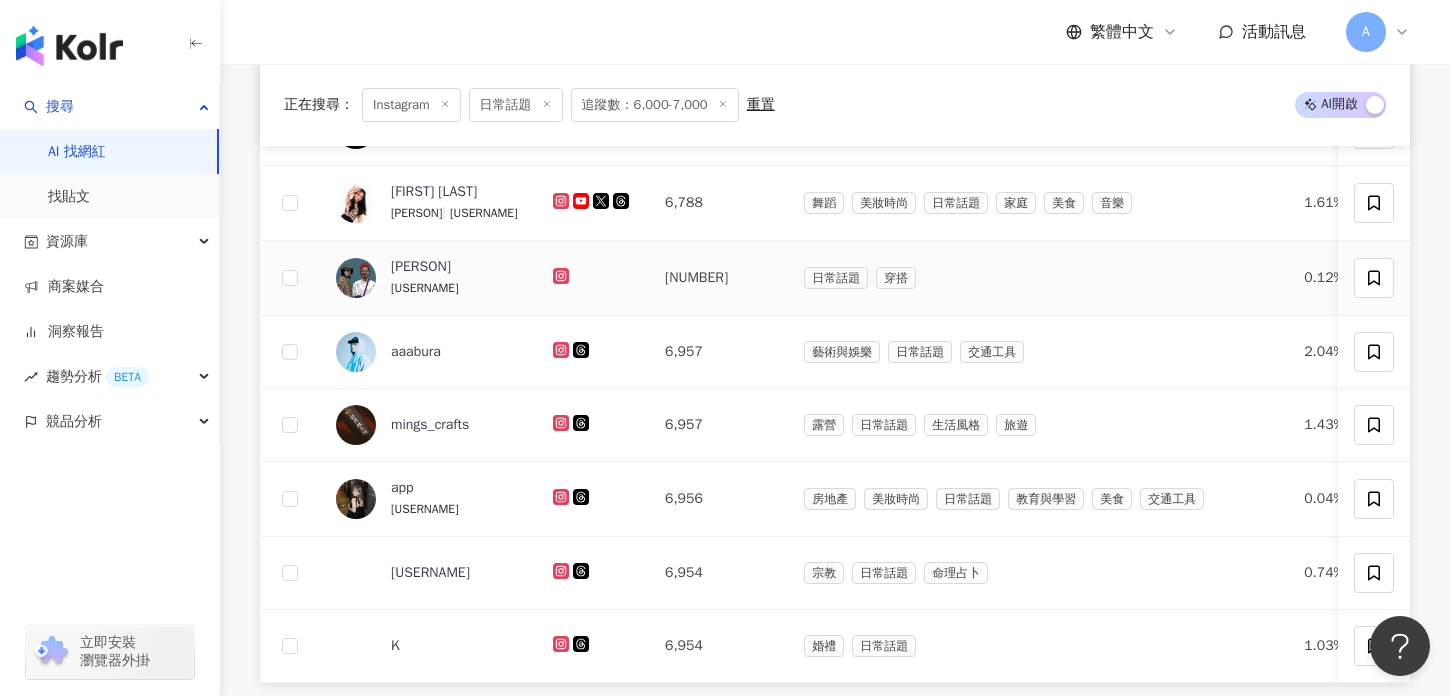 scroll, scrollTop: 1094, scrollLeft: 0, axis: vertical 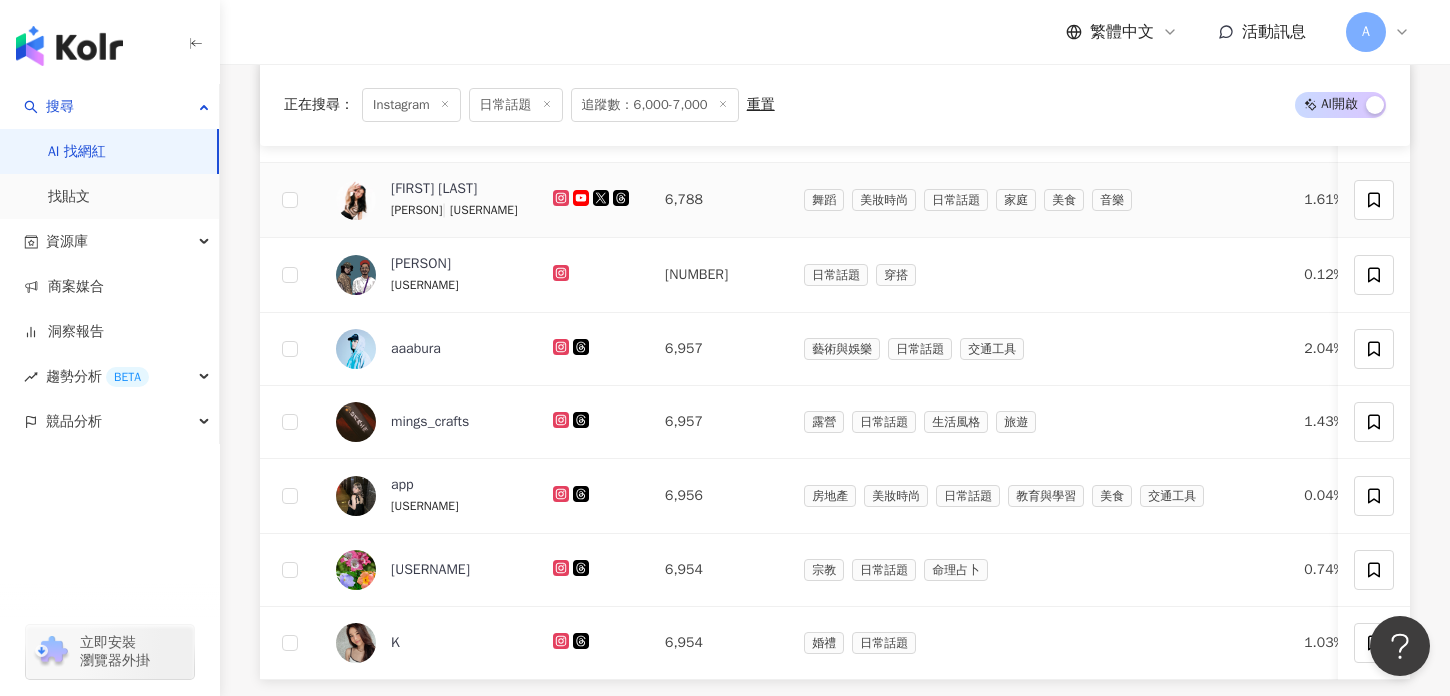 click 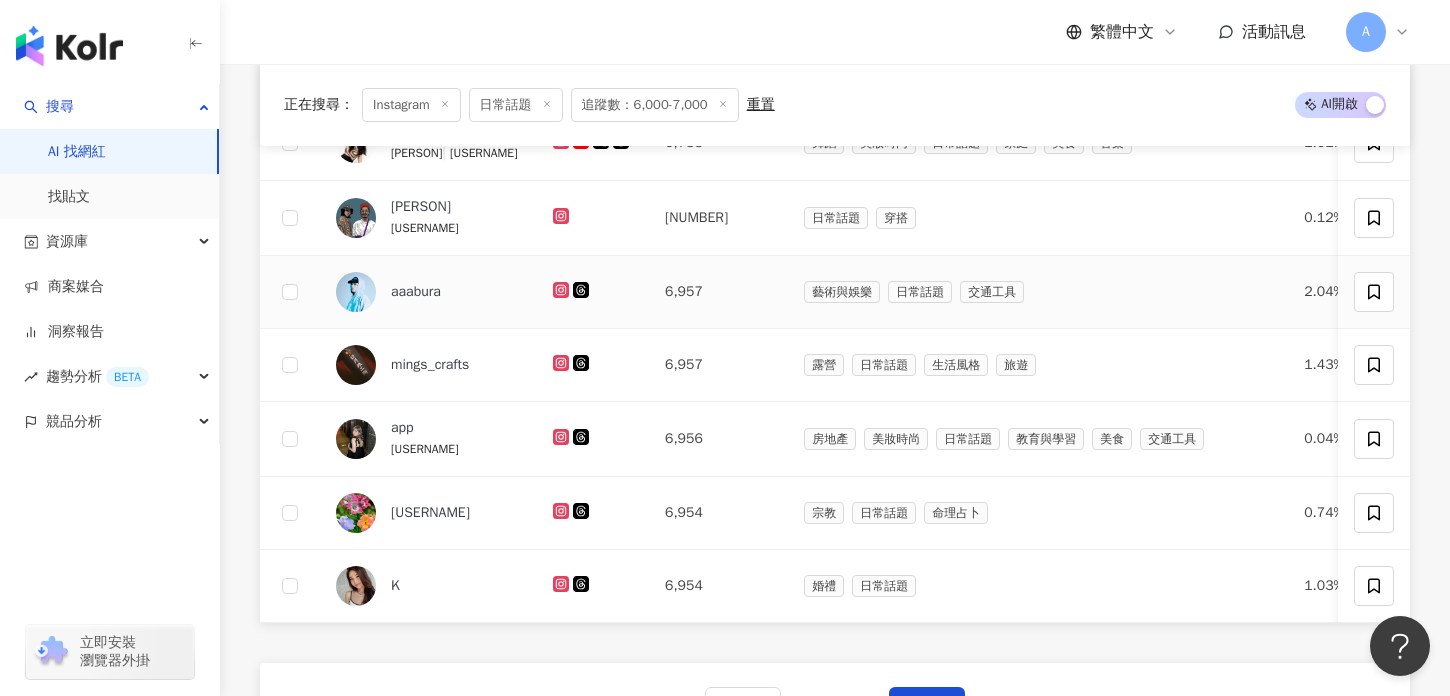 scroll, scrollTop: 1159, scrollLeft: 0, axis: vertical 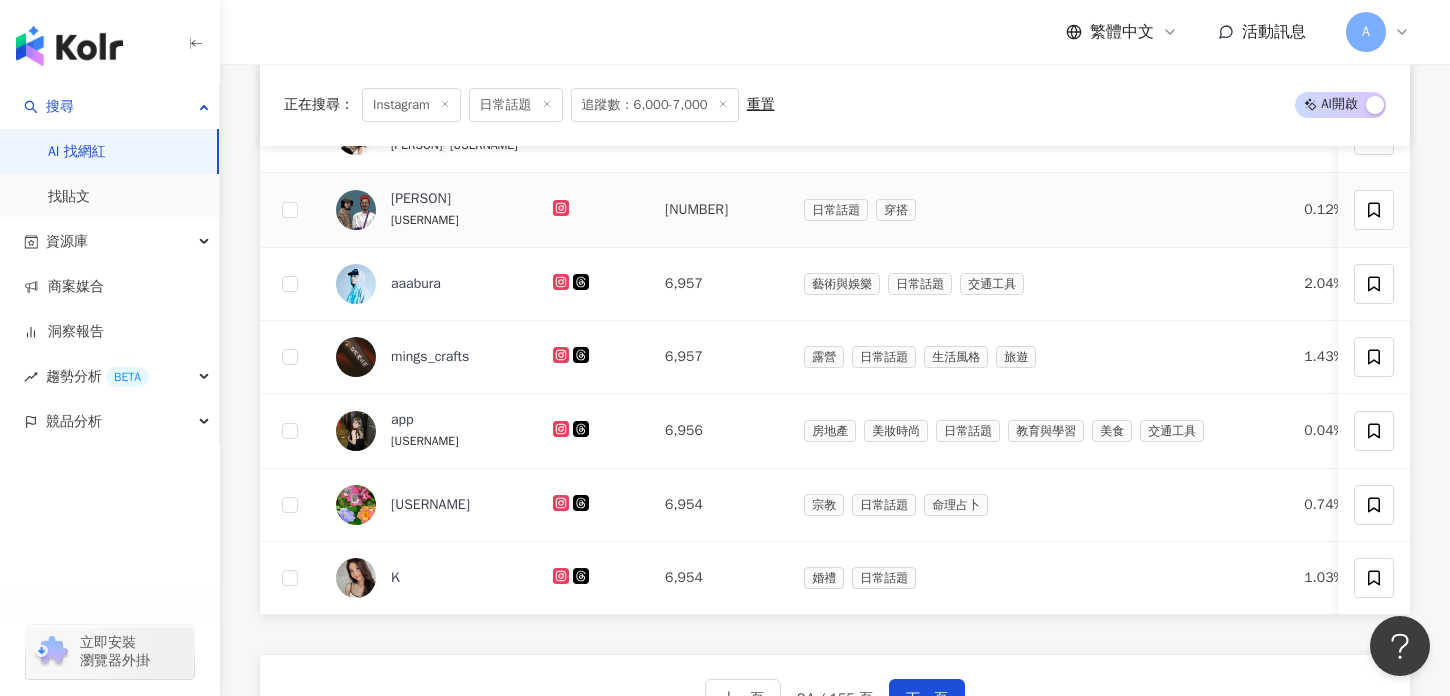 click 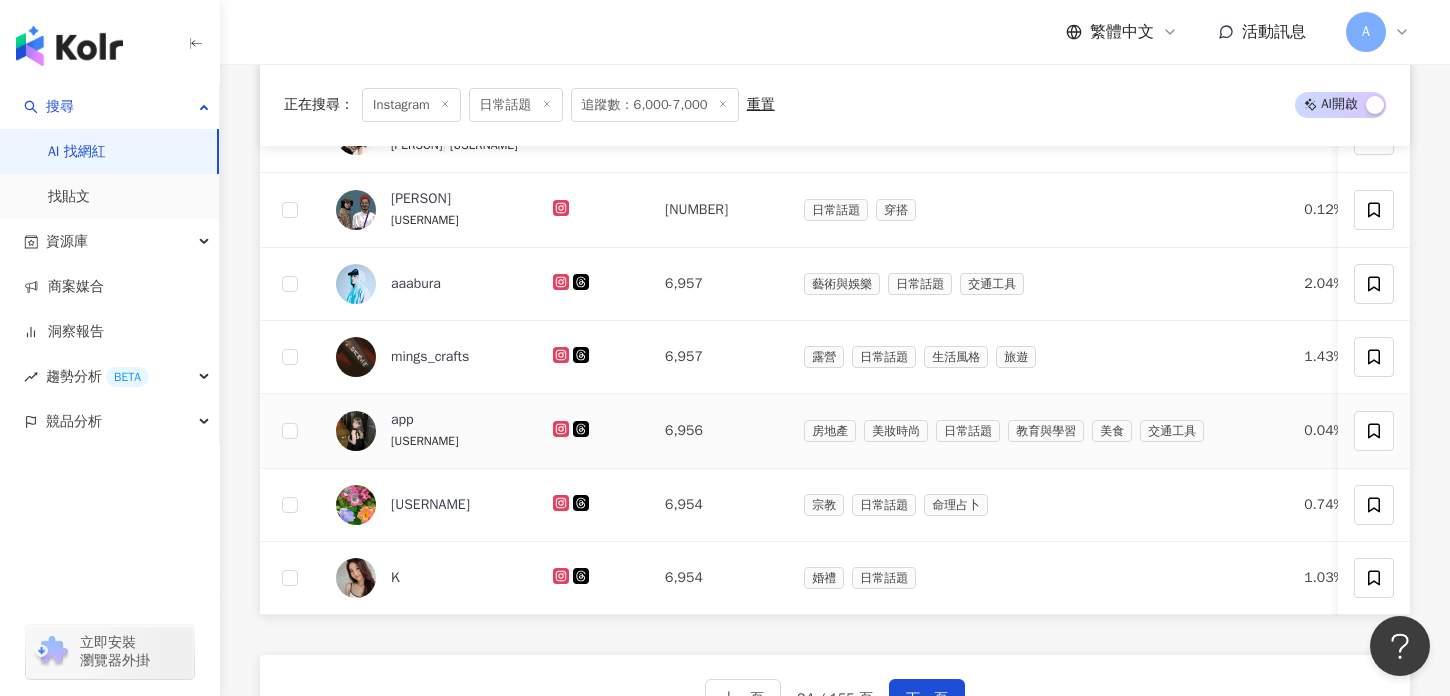 click 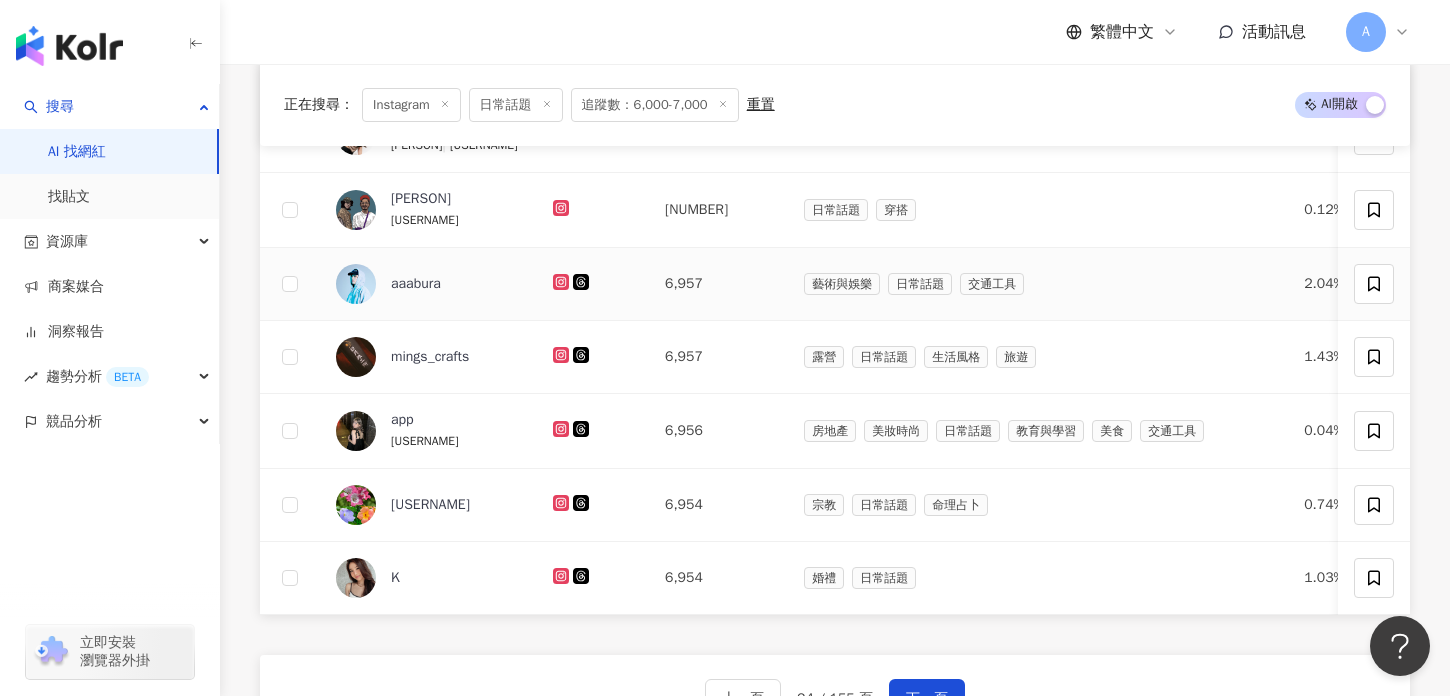 click 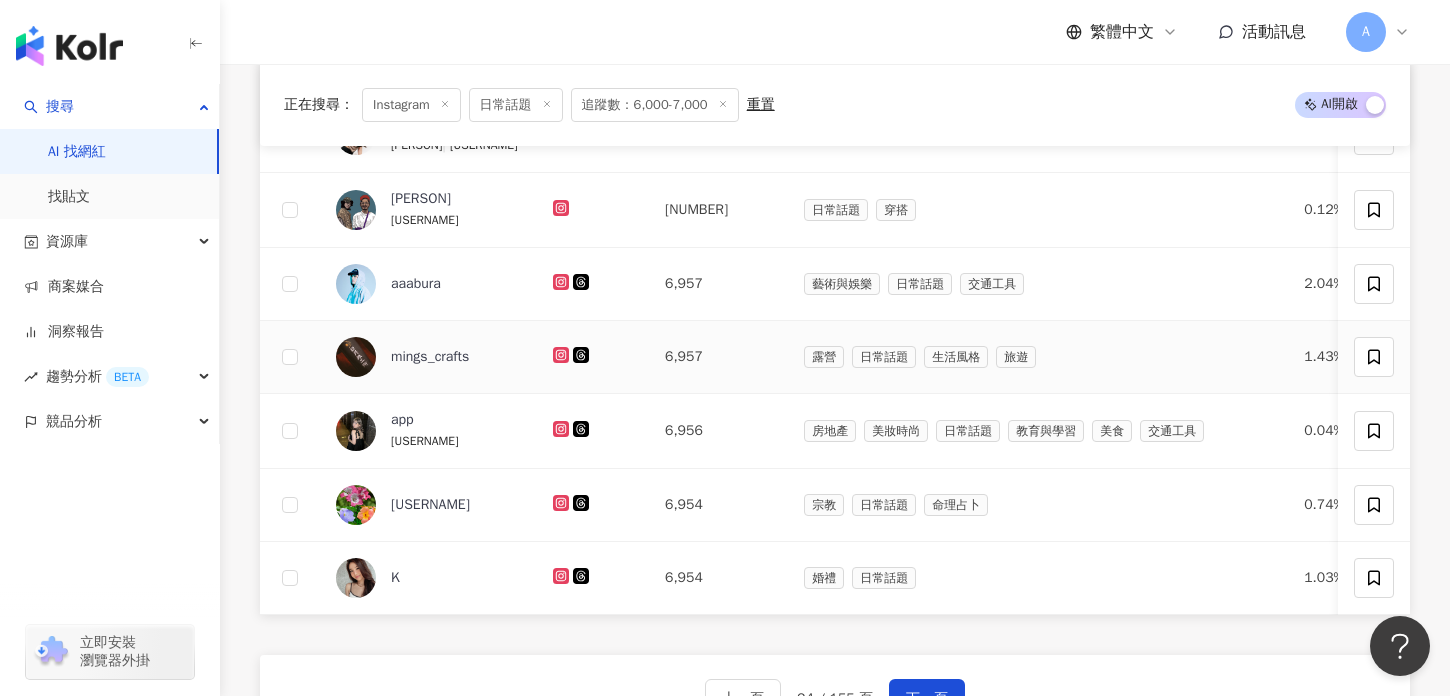 click 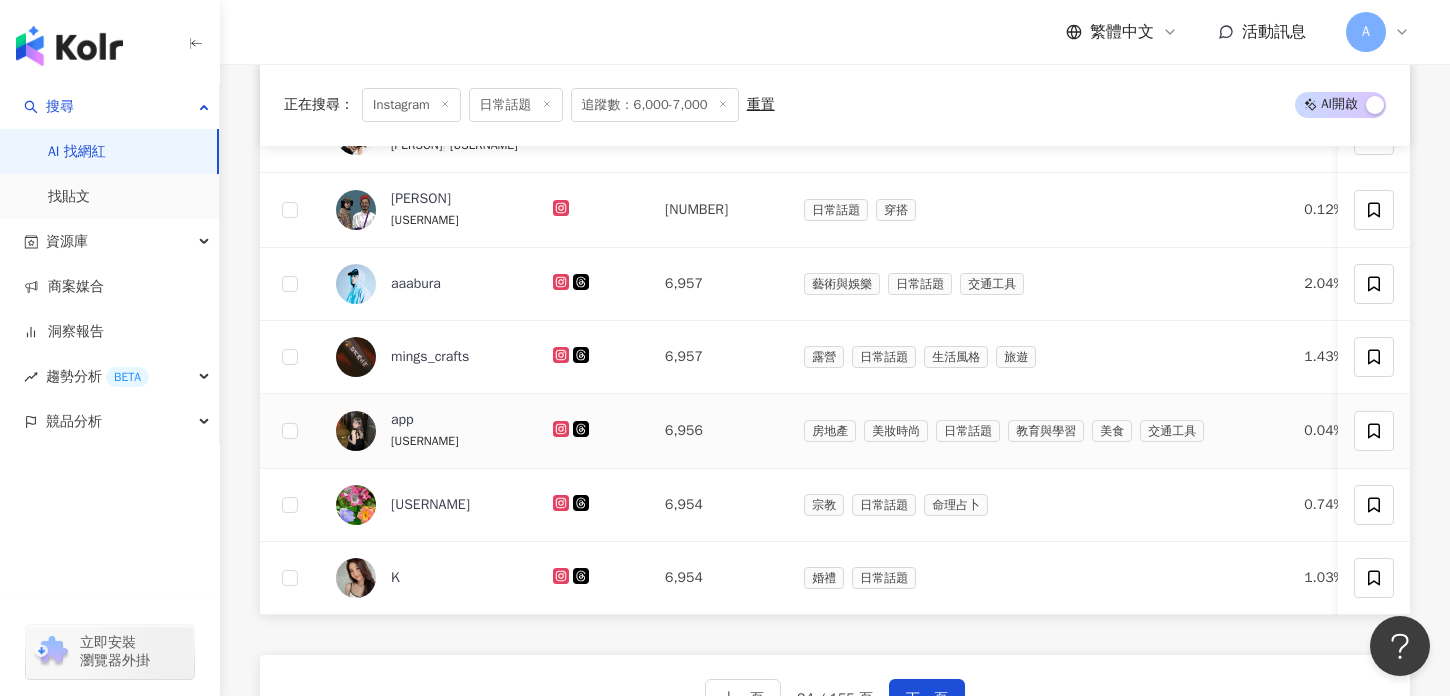 click 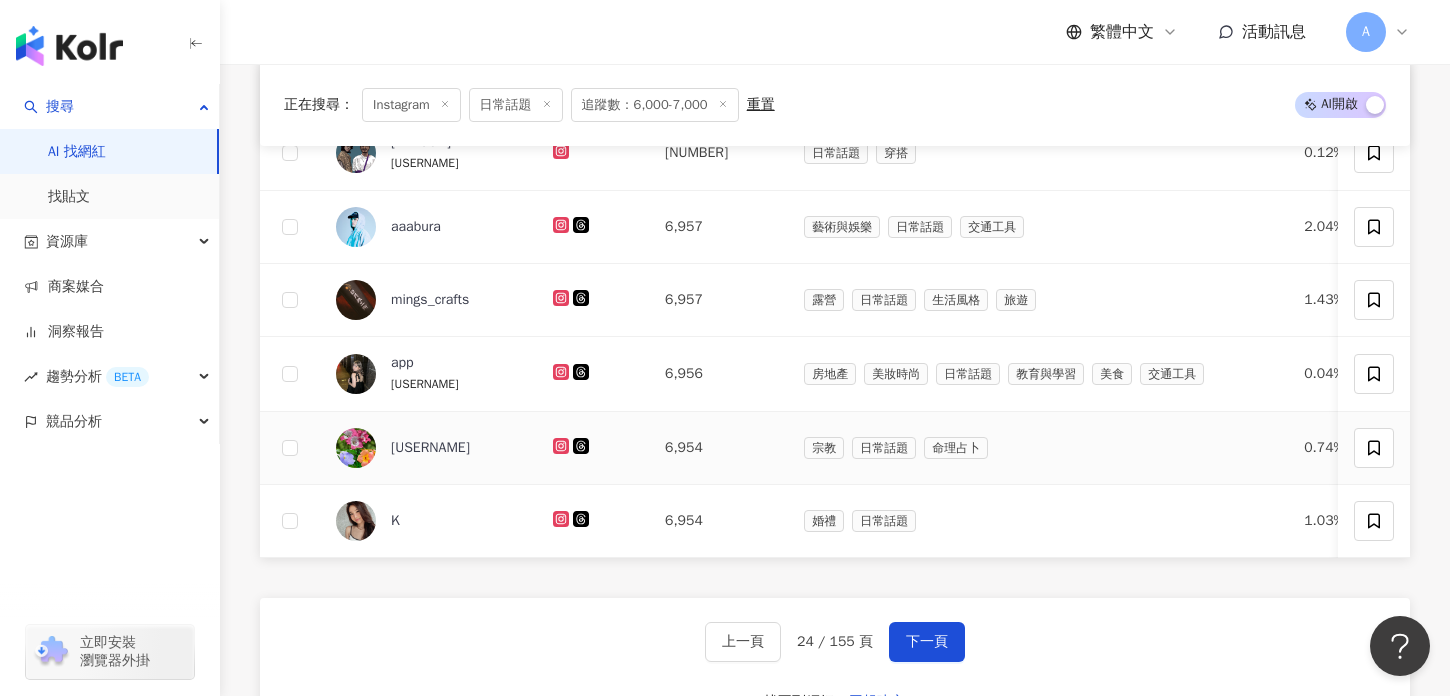 scroll, scrollTop: 1232, scrollLeft: 0, axis: vertical 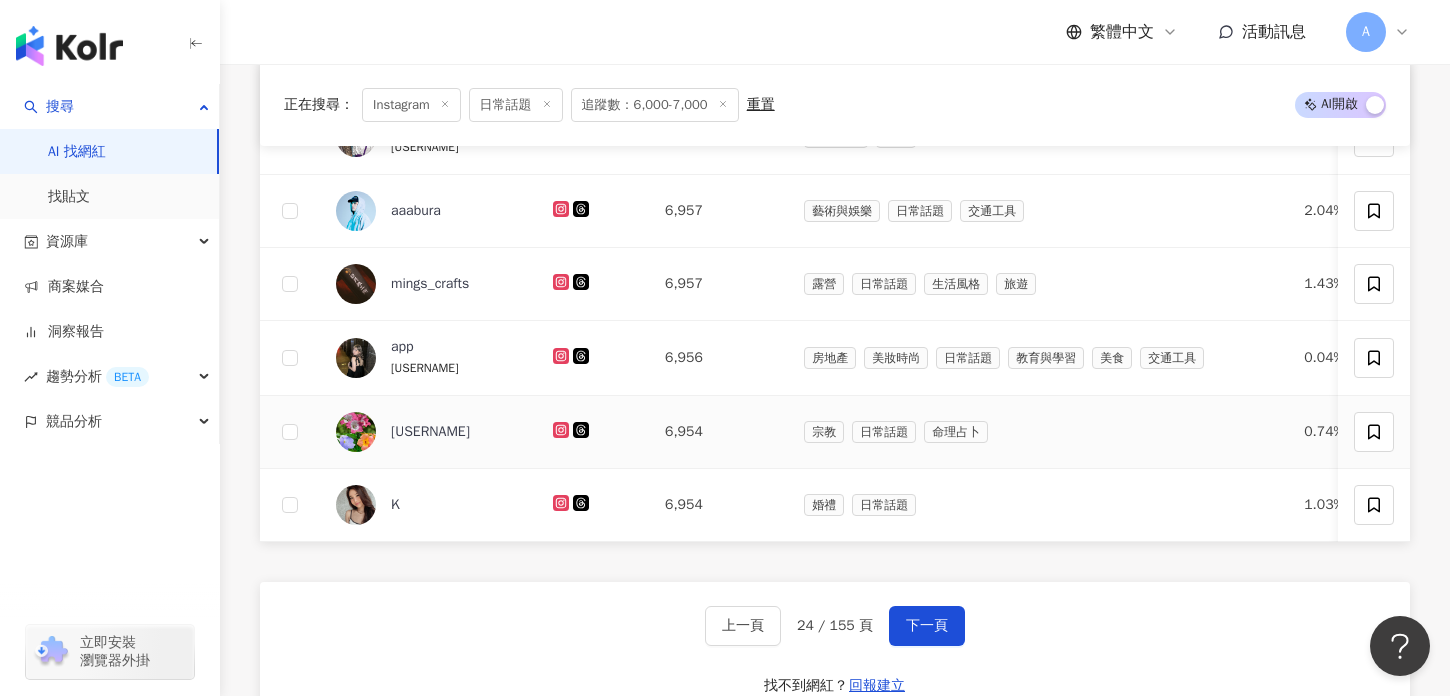 click 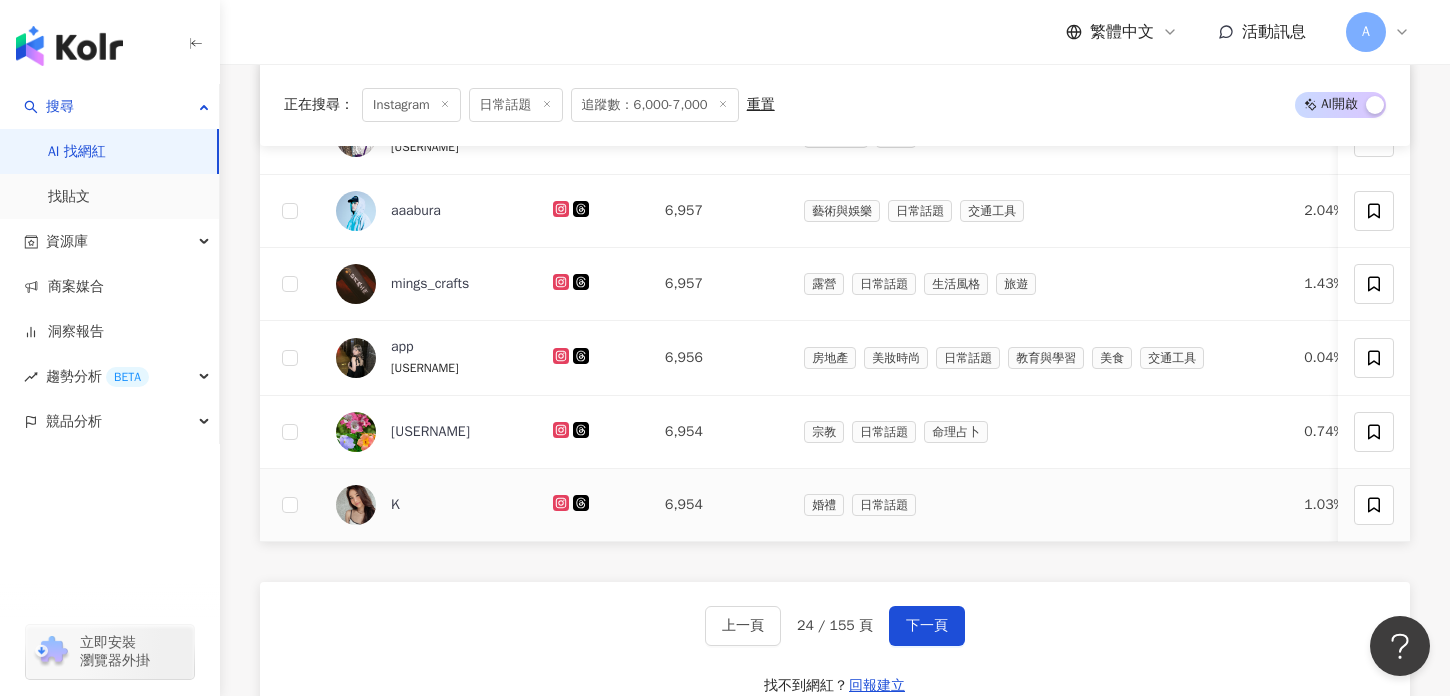 click 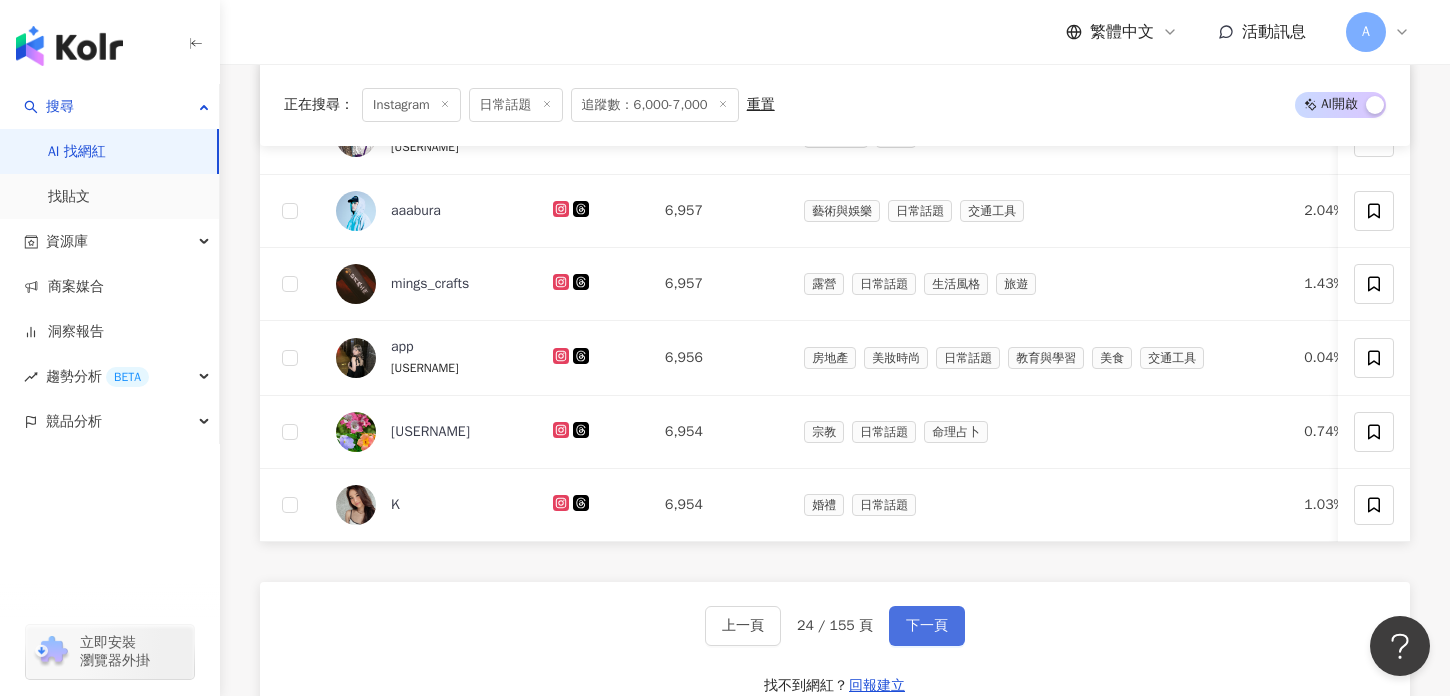 click on "下一頁" at bounding box center (927, 626) 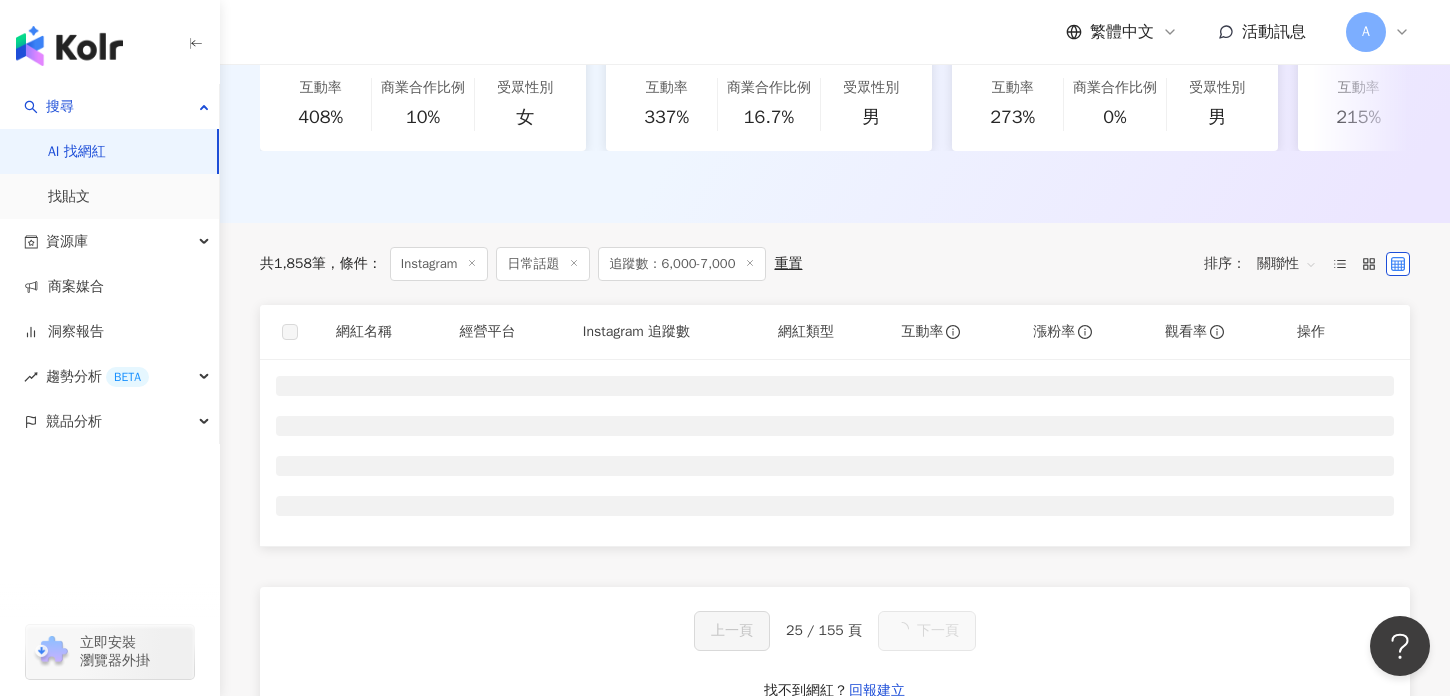 scroll, scrollTop: 518, scrollLeft: 0, axis: vertical 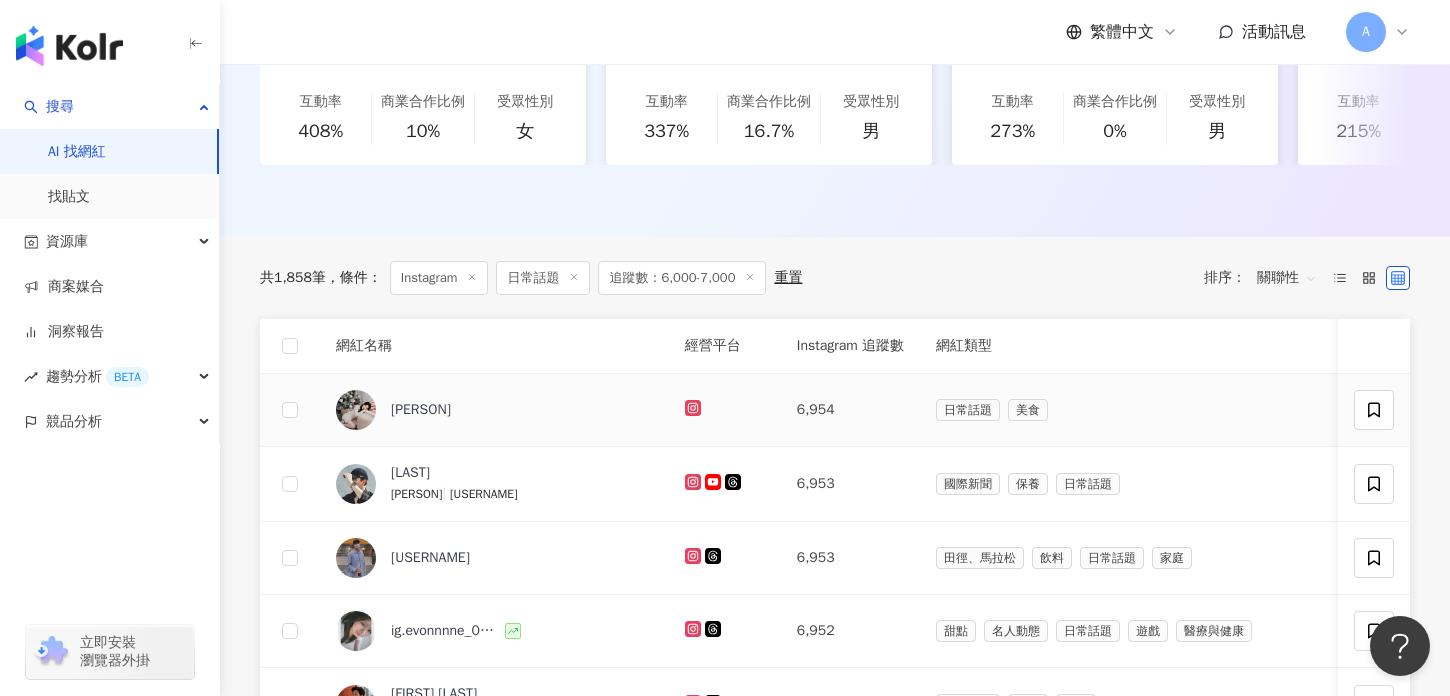 click 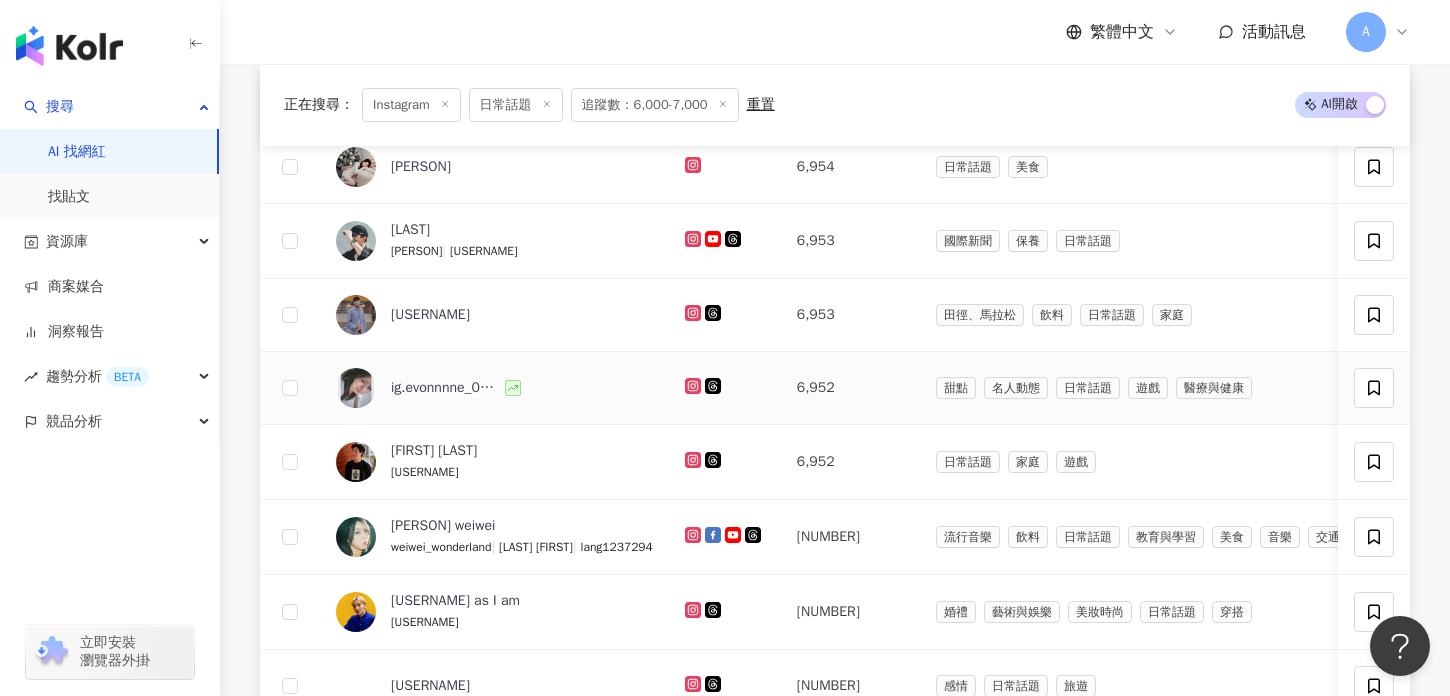 scroll, scrollTop: 763, scrollLeft: 0, axis: vertical 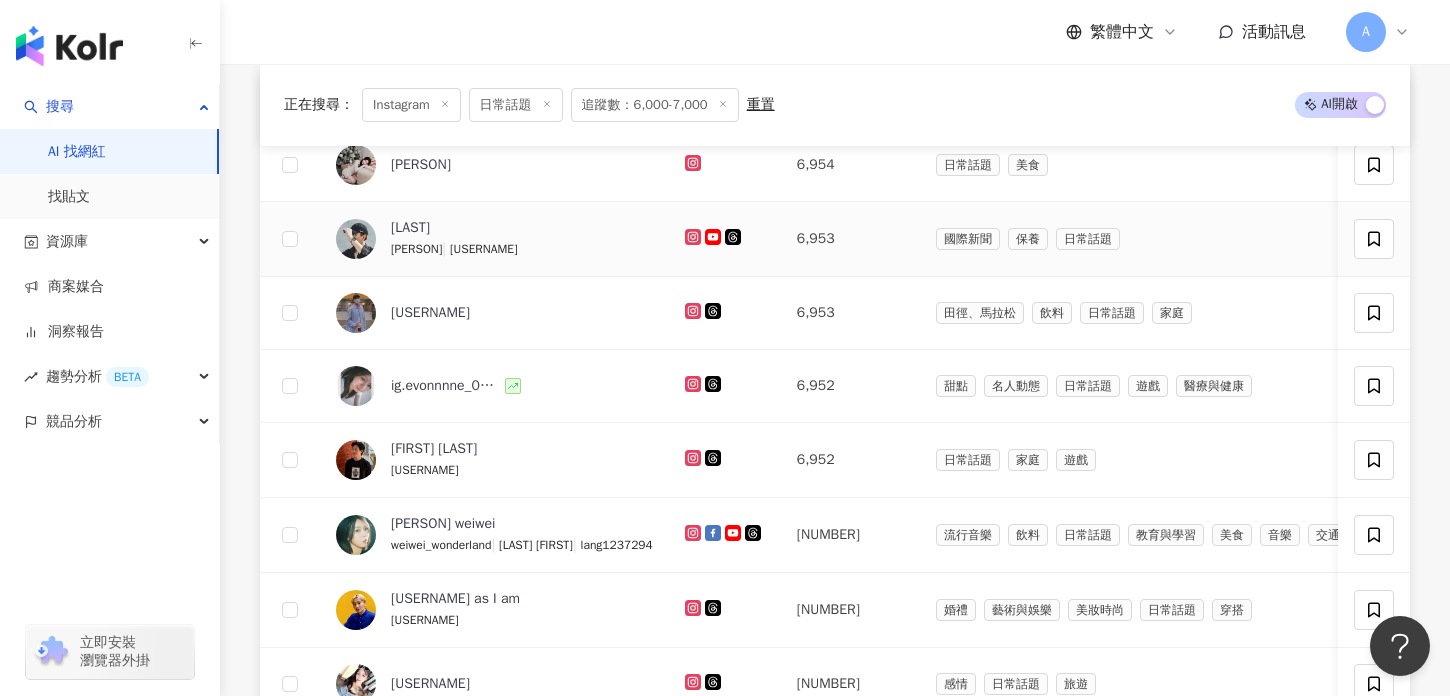 click 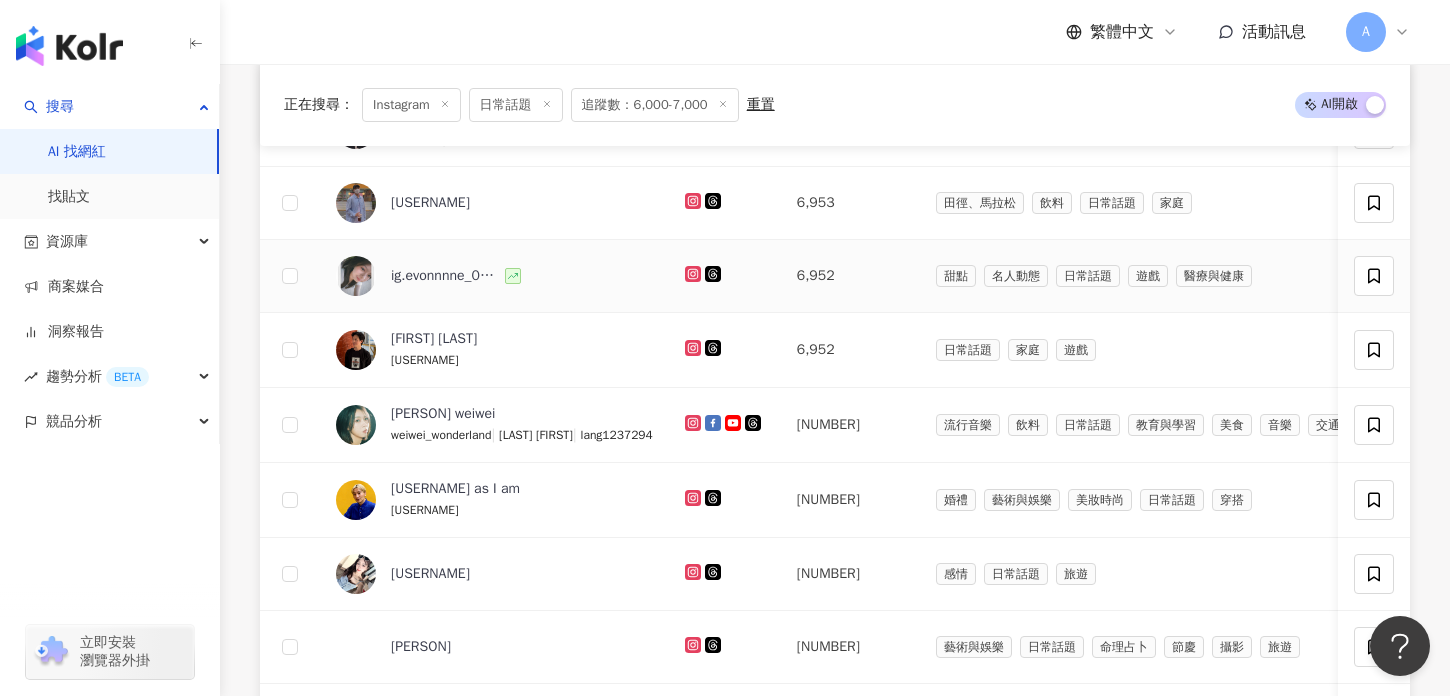 scroll, scrollTop: 878, scrollLeft: 0, axis: vertical 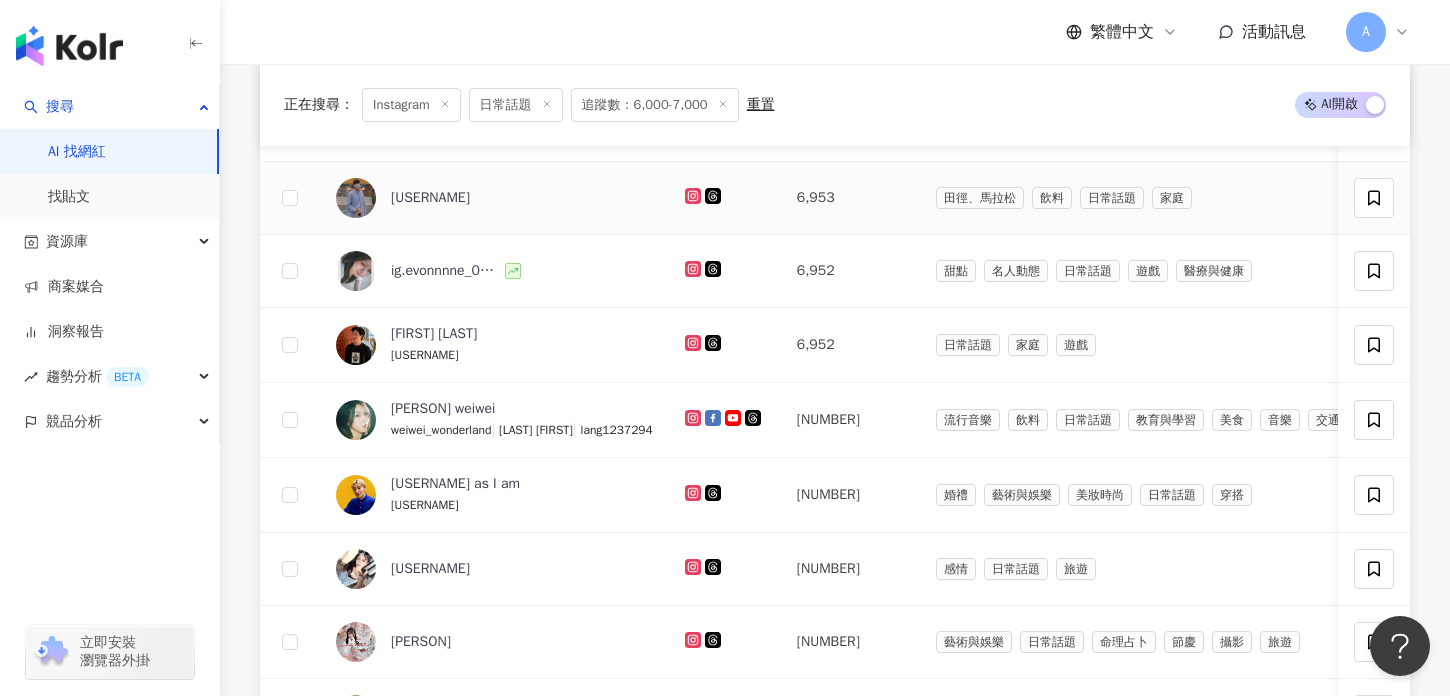 click 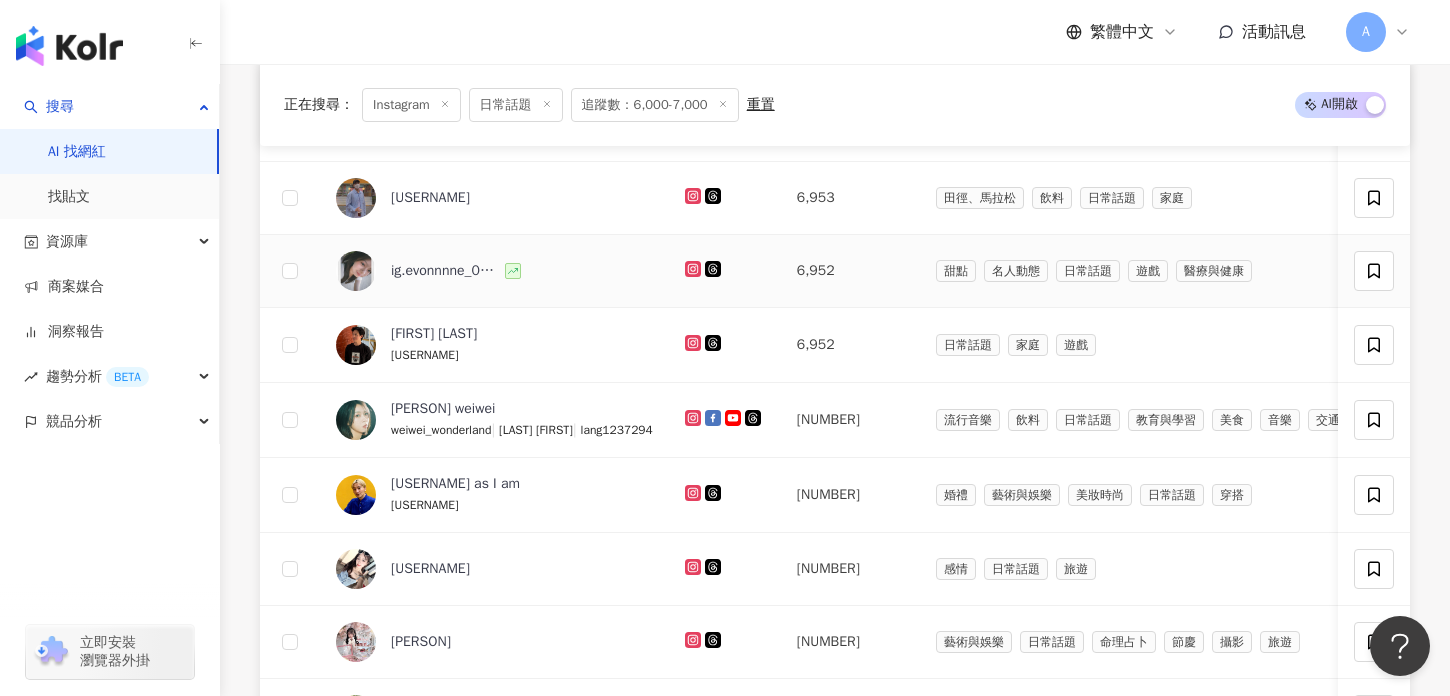 click 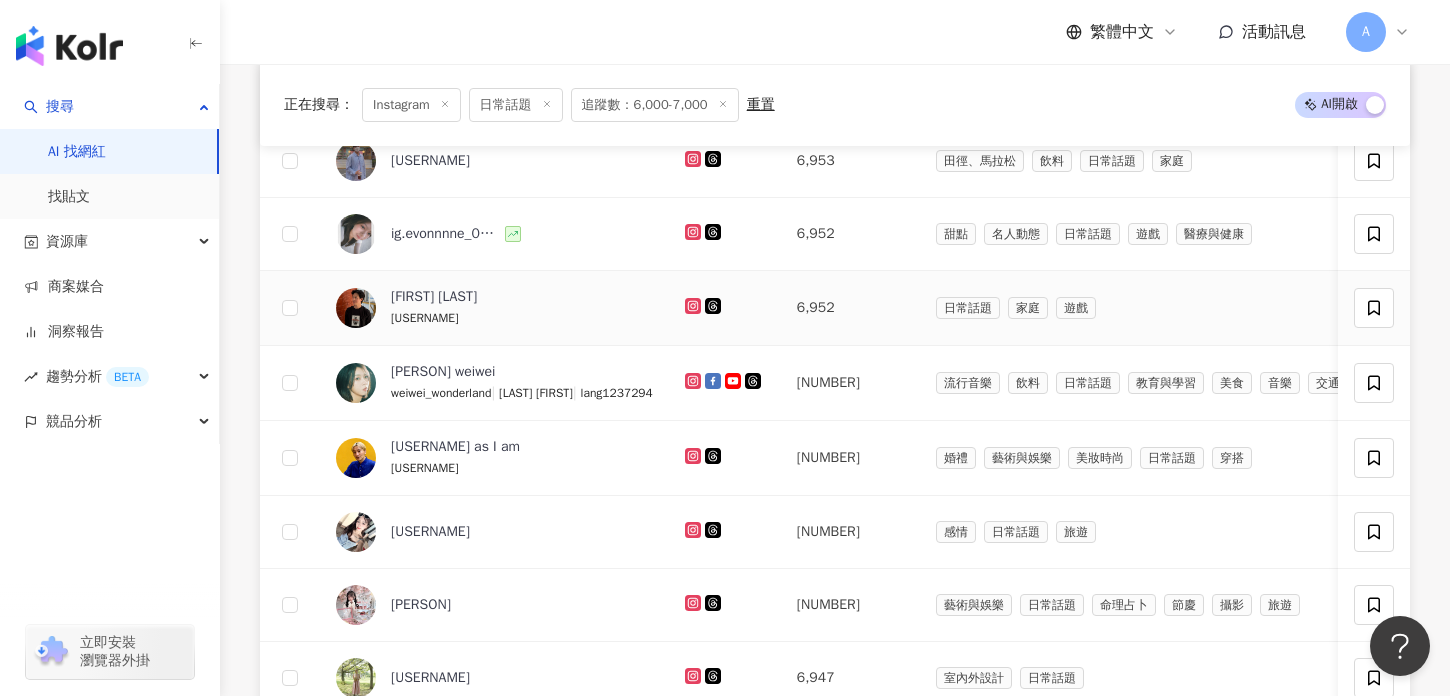 scroll, scrollTop: 918, scrollLeft: 0, axis: vertical 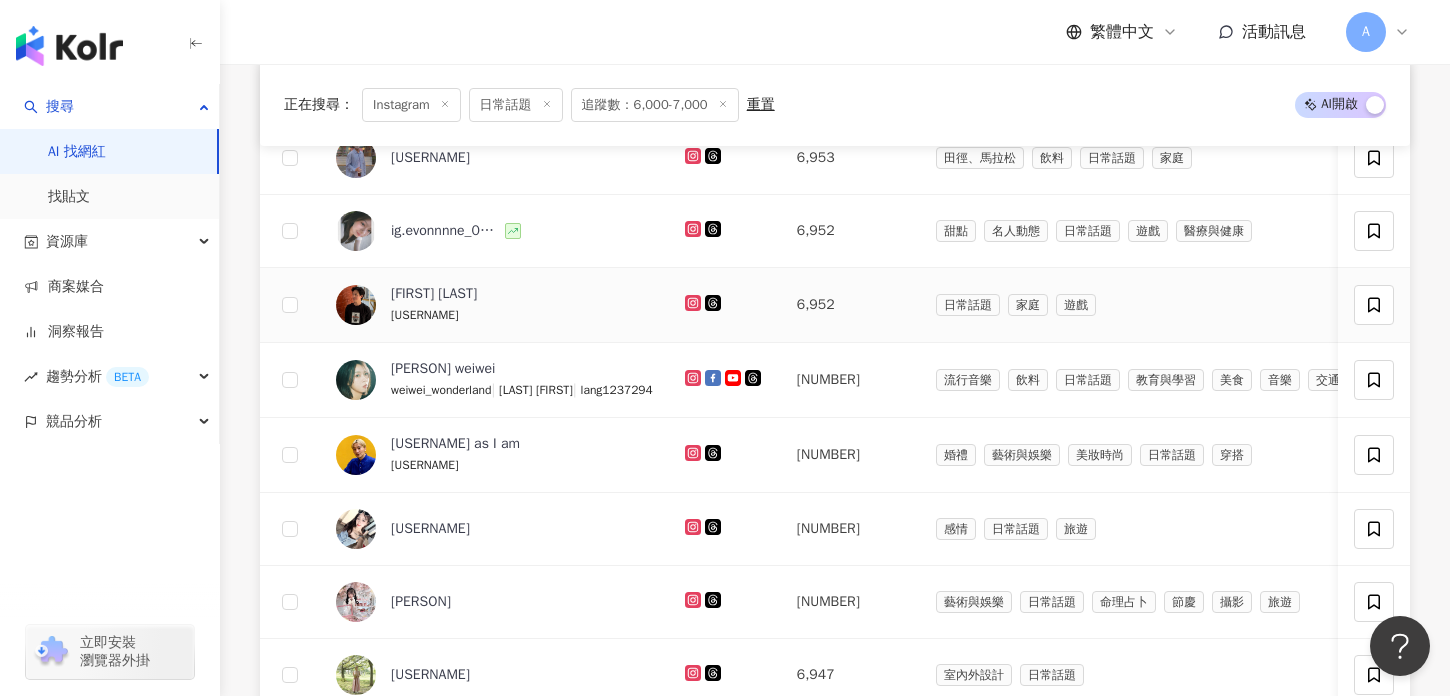 click 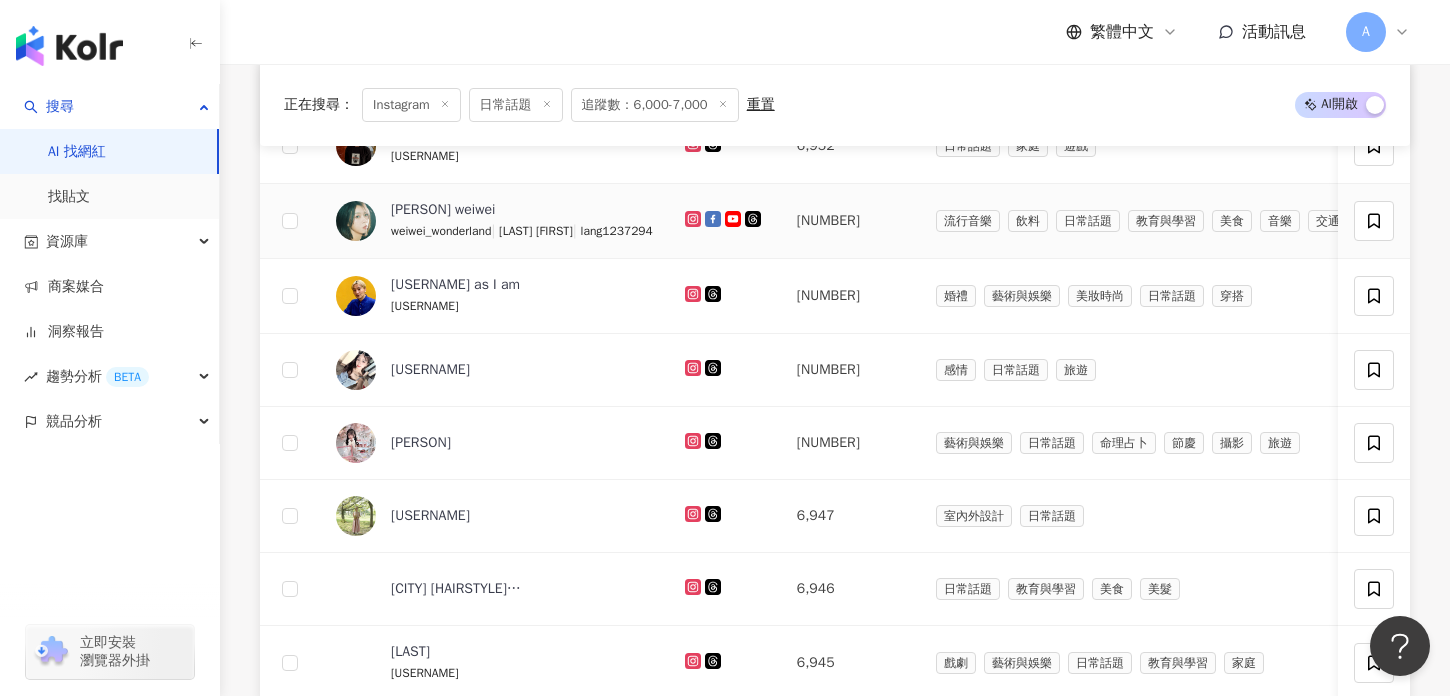 scroll, scrollTop: 1080, scrollLeft: 0, axis: vertical 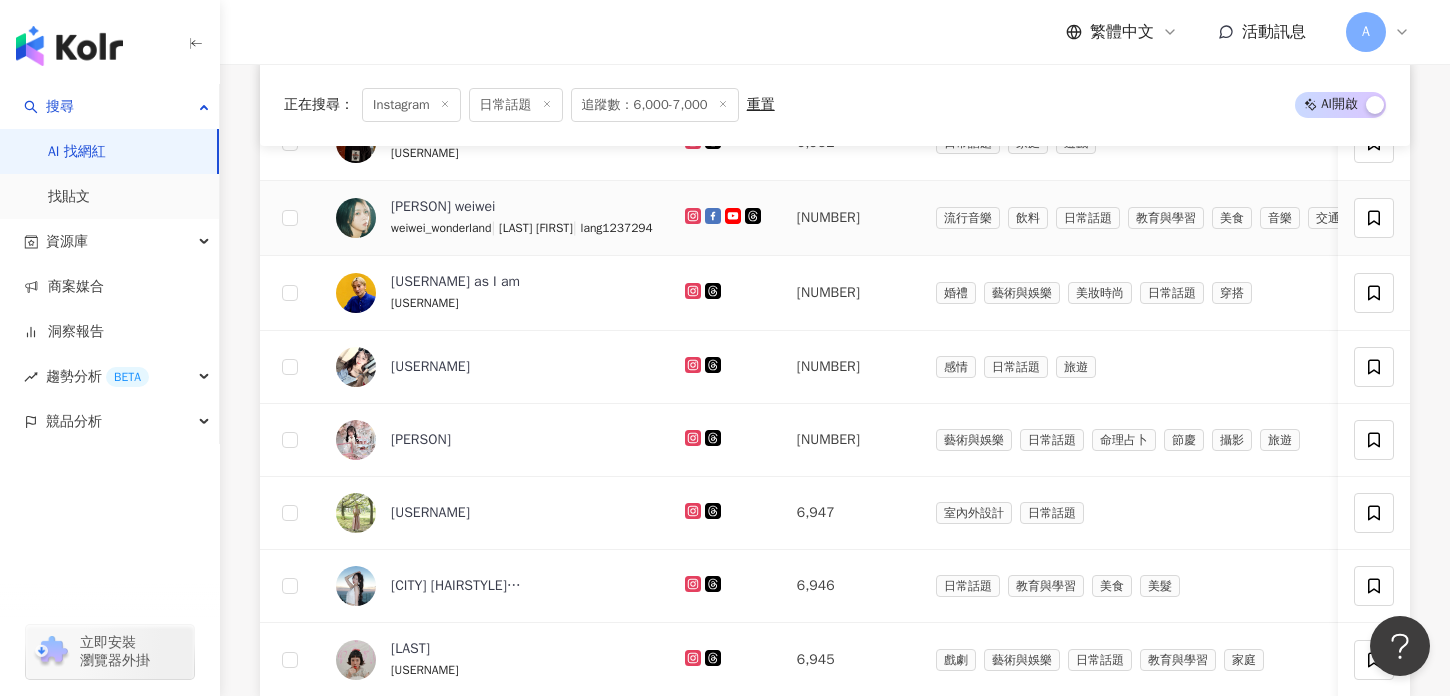 click 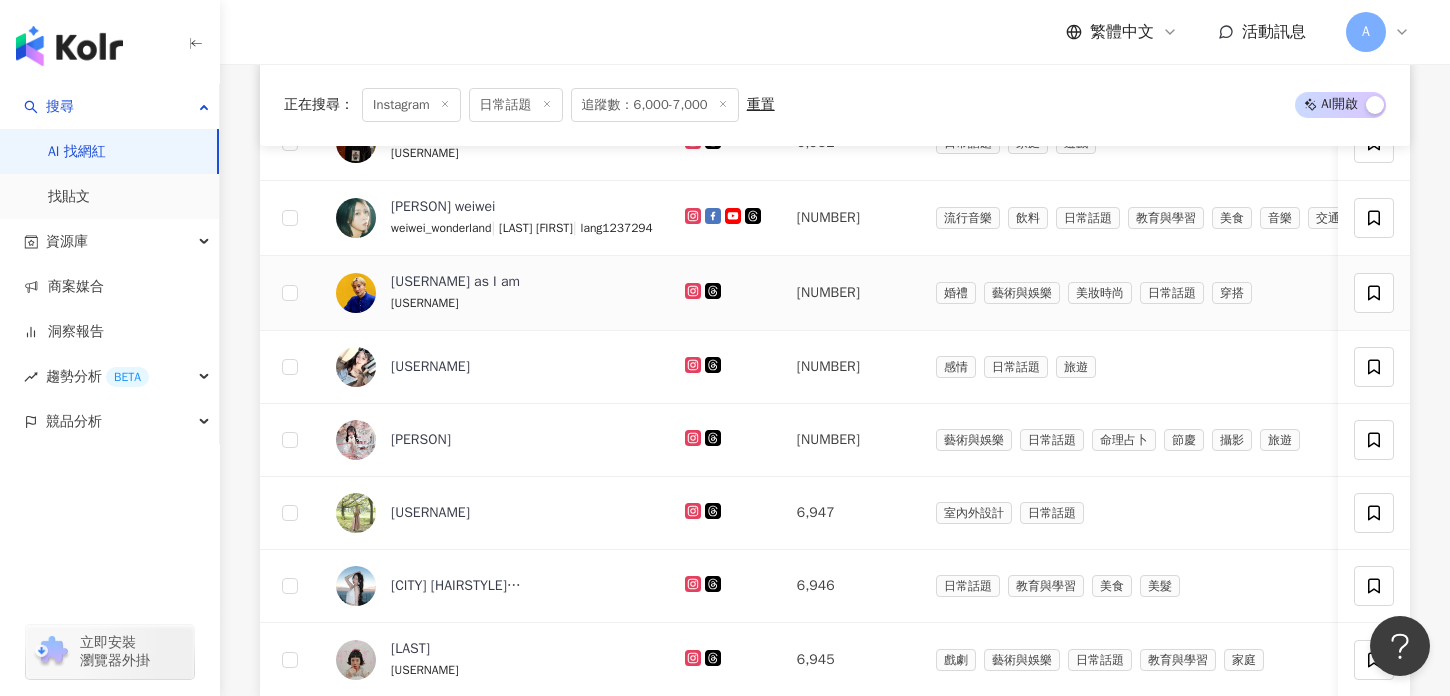 click at bounding box center (725, 293) 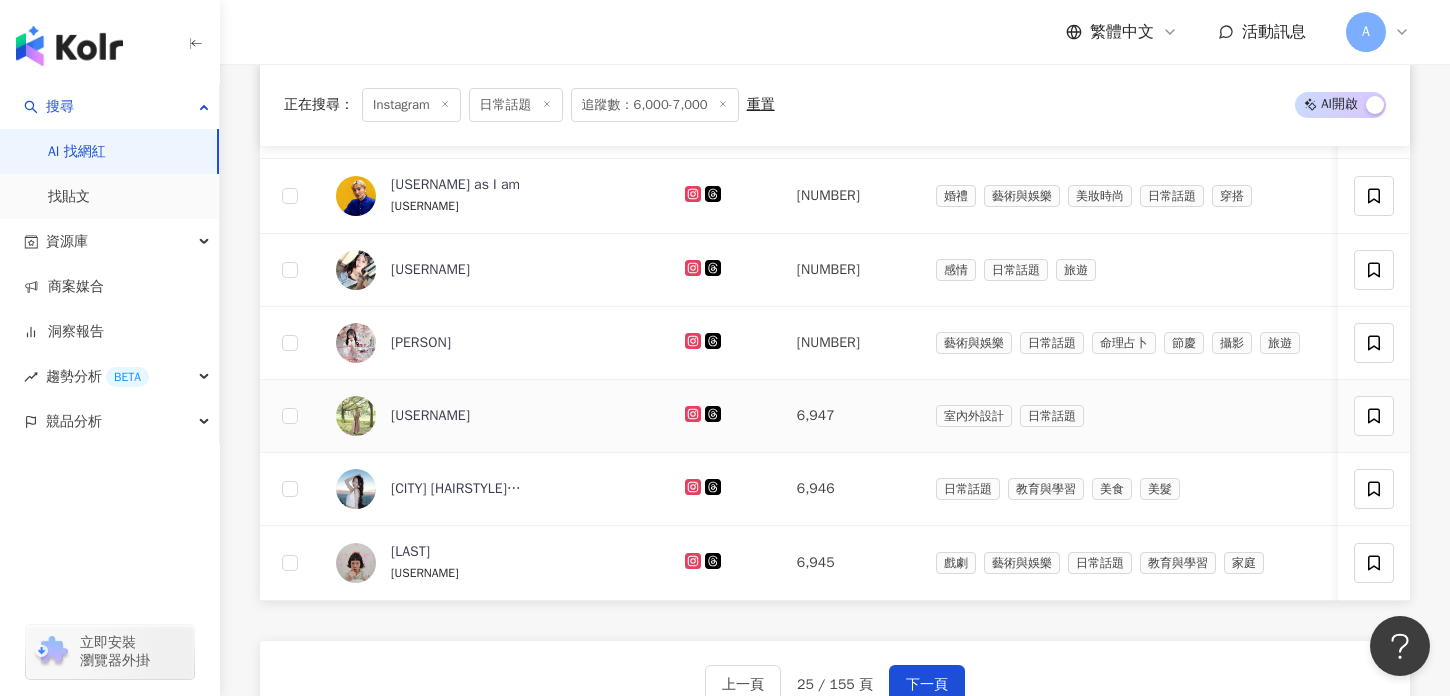scroll, scrollTop: 1183, scrollLeft: 0, axis: vertical 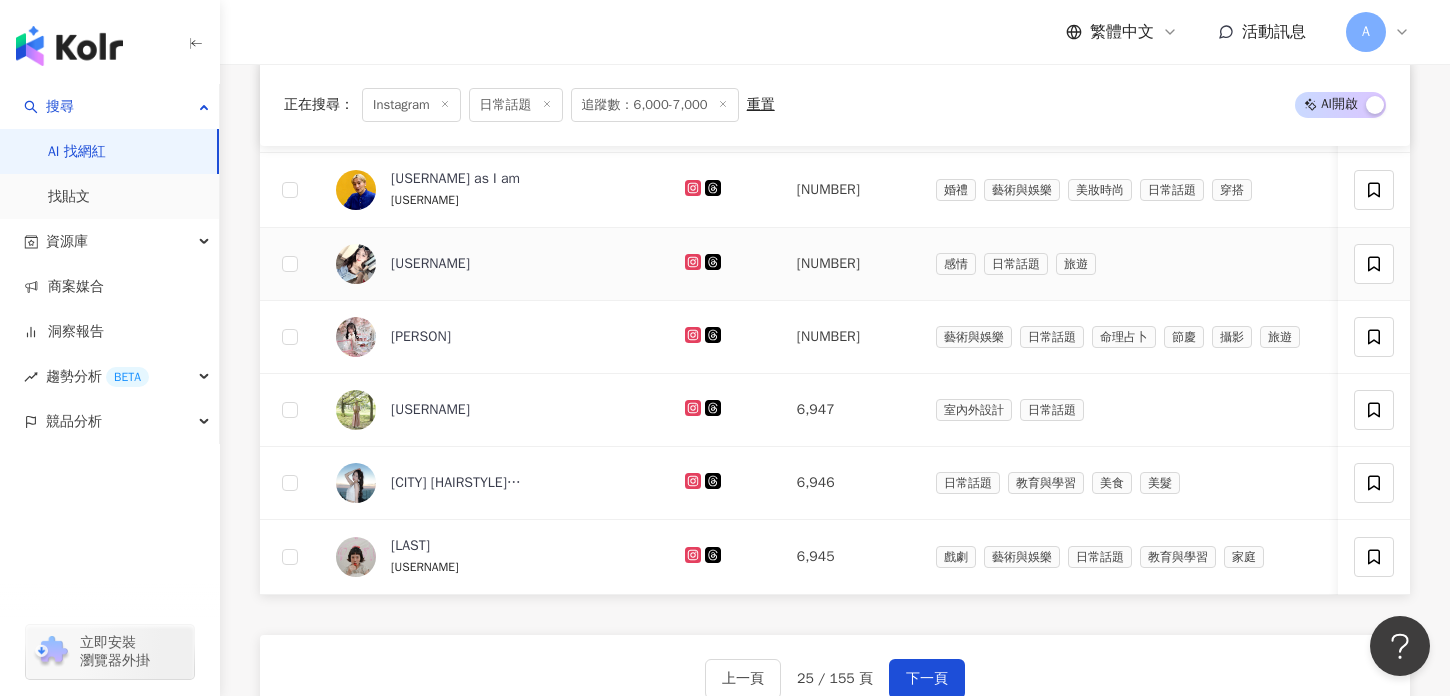 click 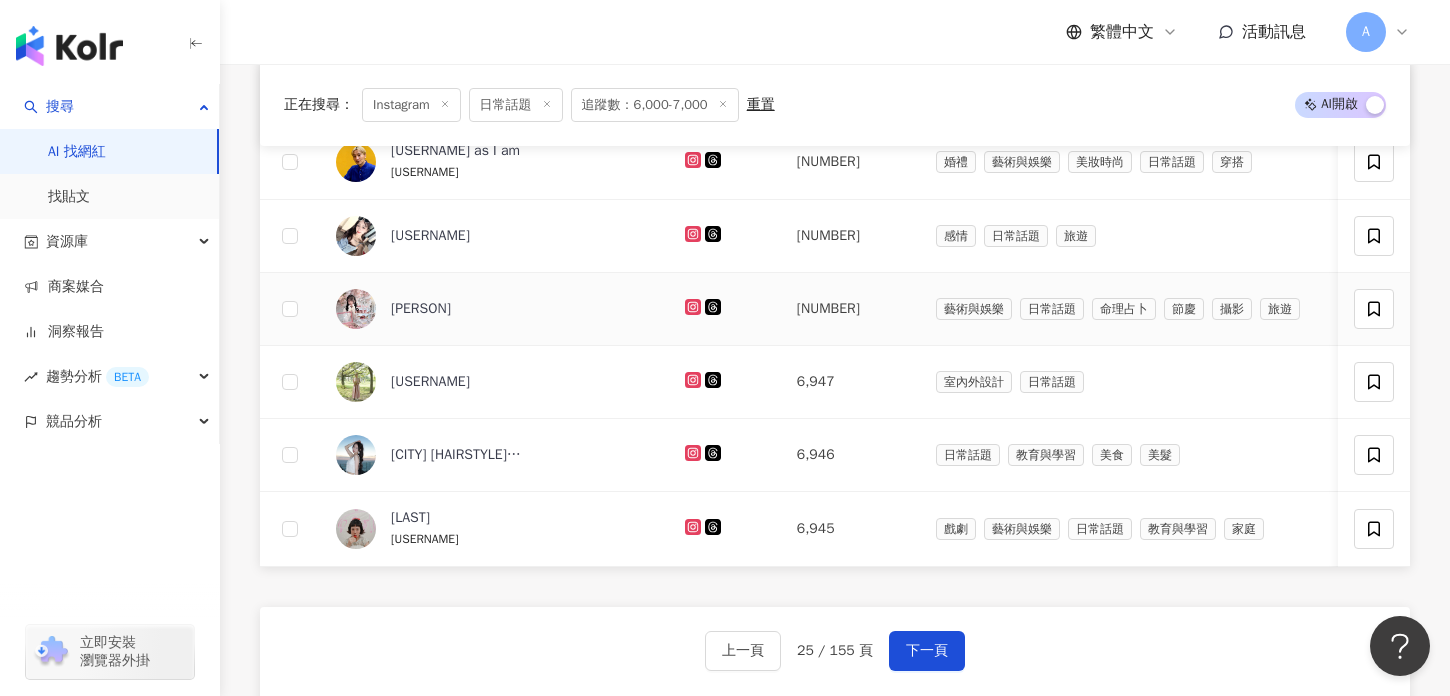 scroll, scrollTop: 1214, scrollLeft: 0, axis: vertical 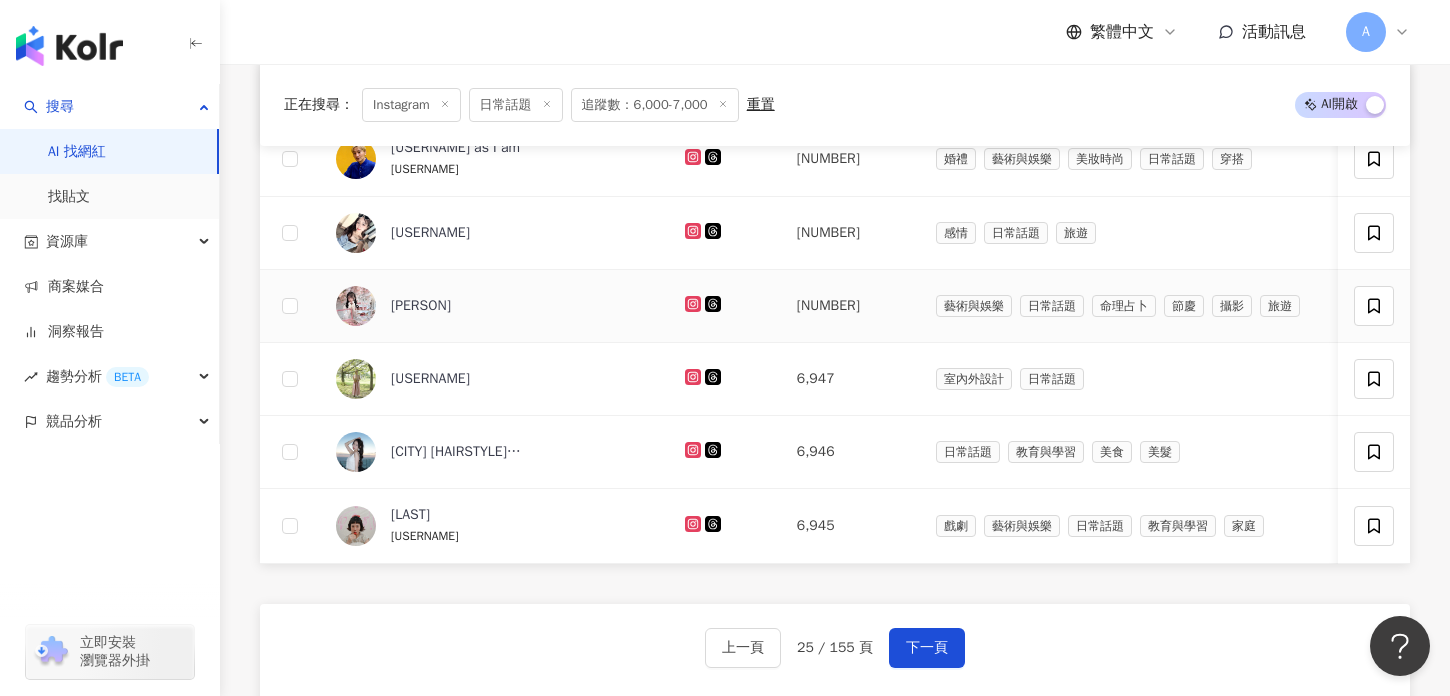 click 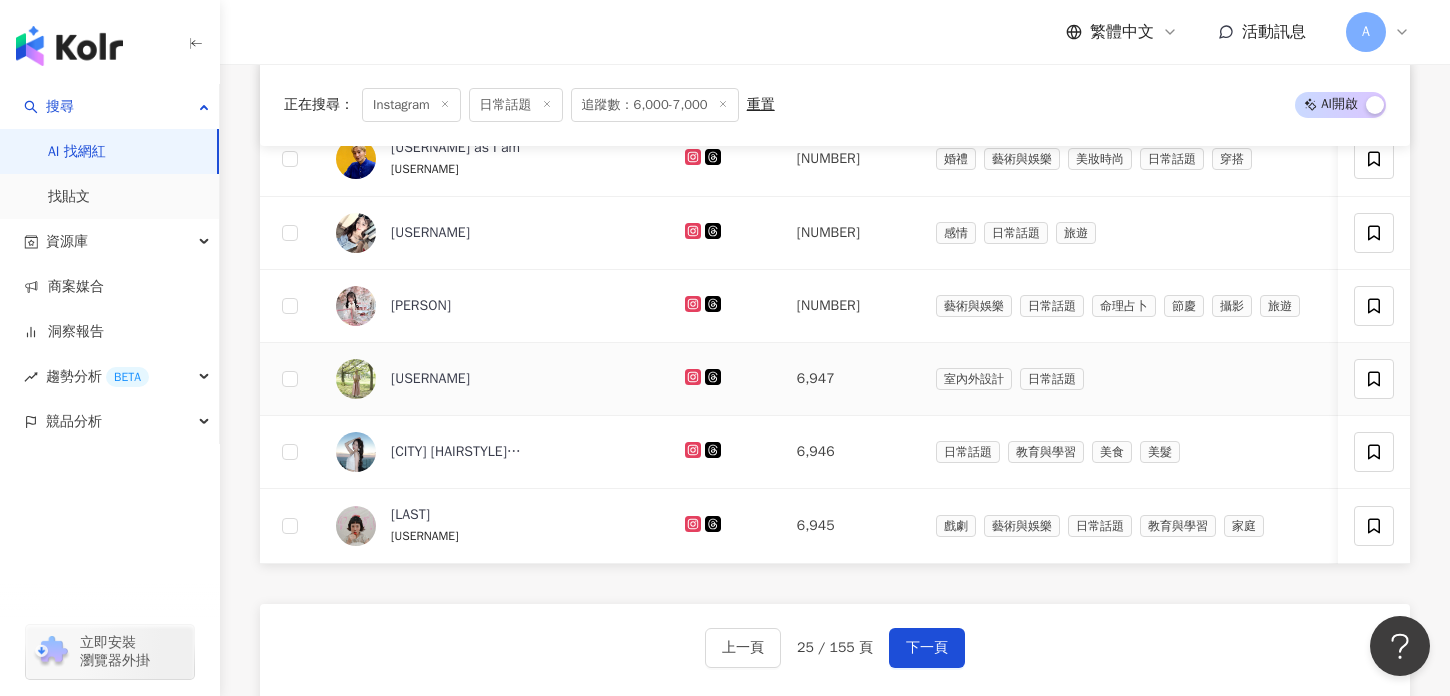click 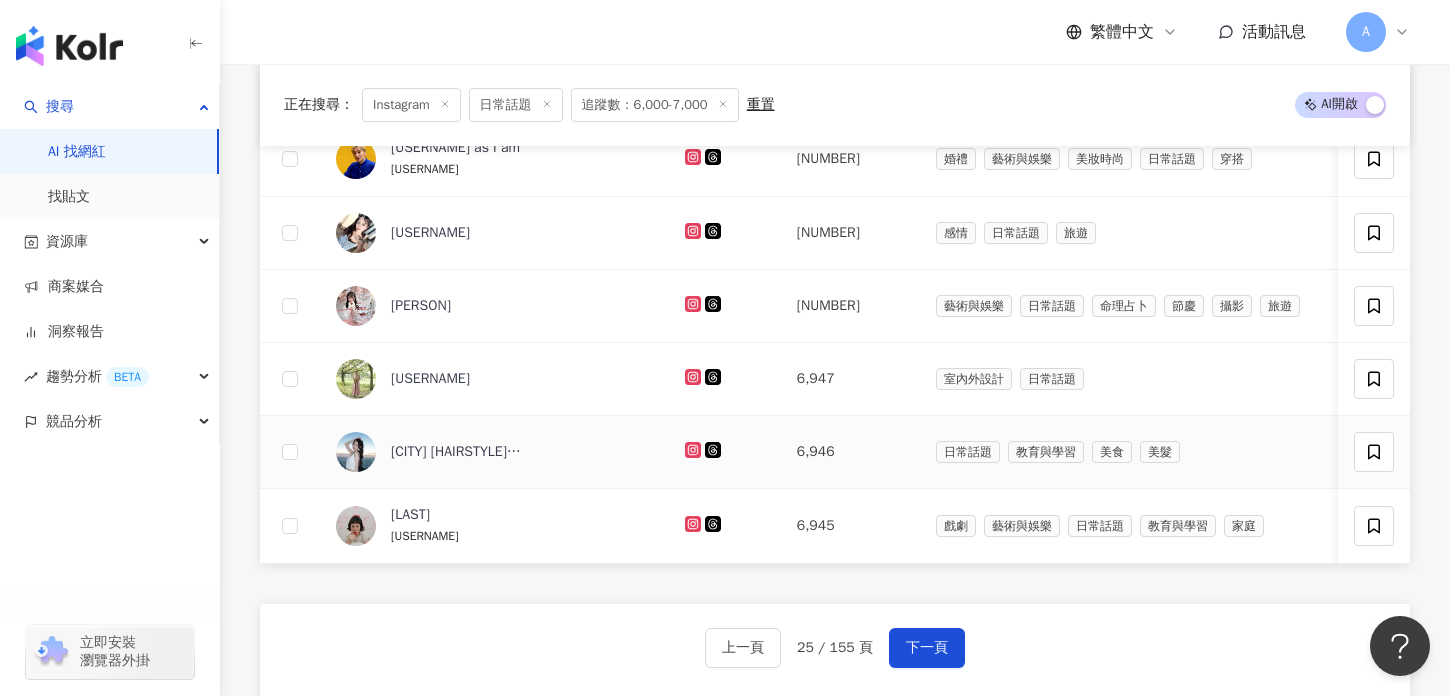 click 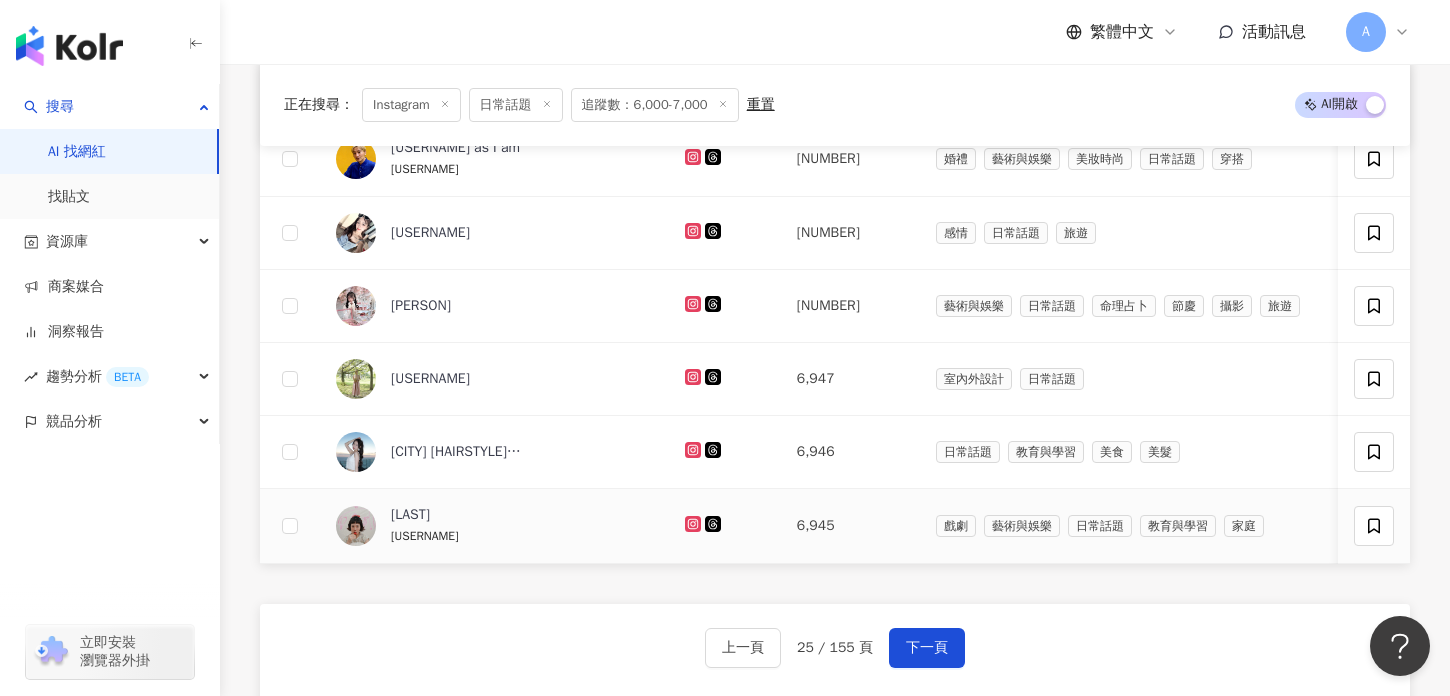 click 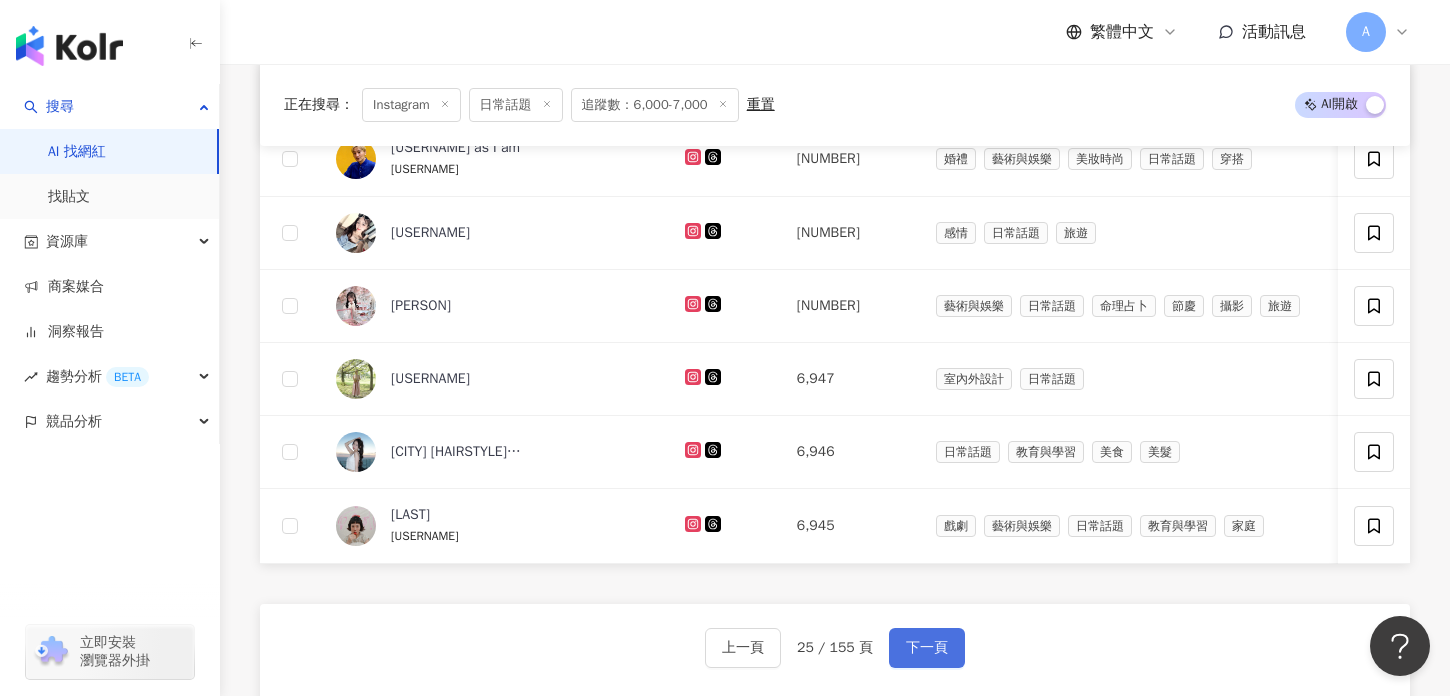 click on "下一頁" at bounding box center (927, 648) 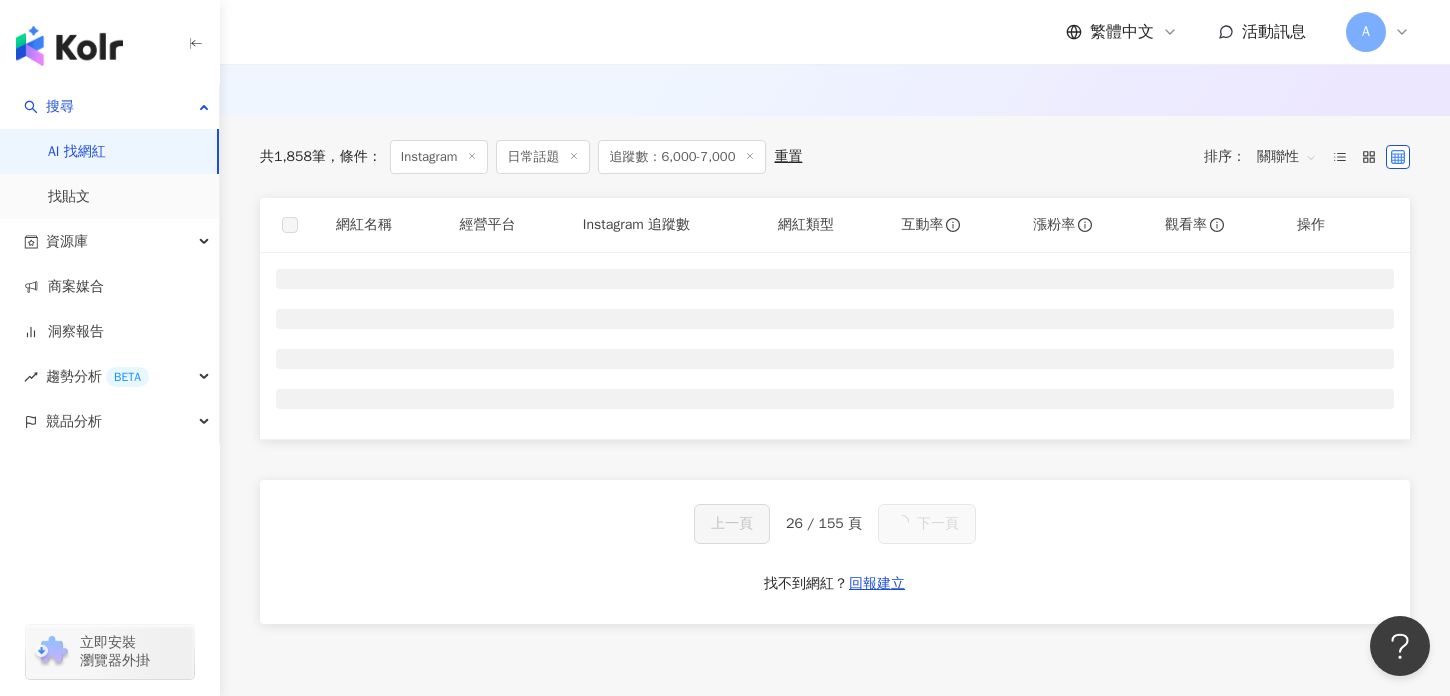 scroll, scrollTop: 623, scrollLeft: 0, axis: vertical 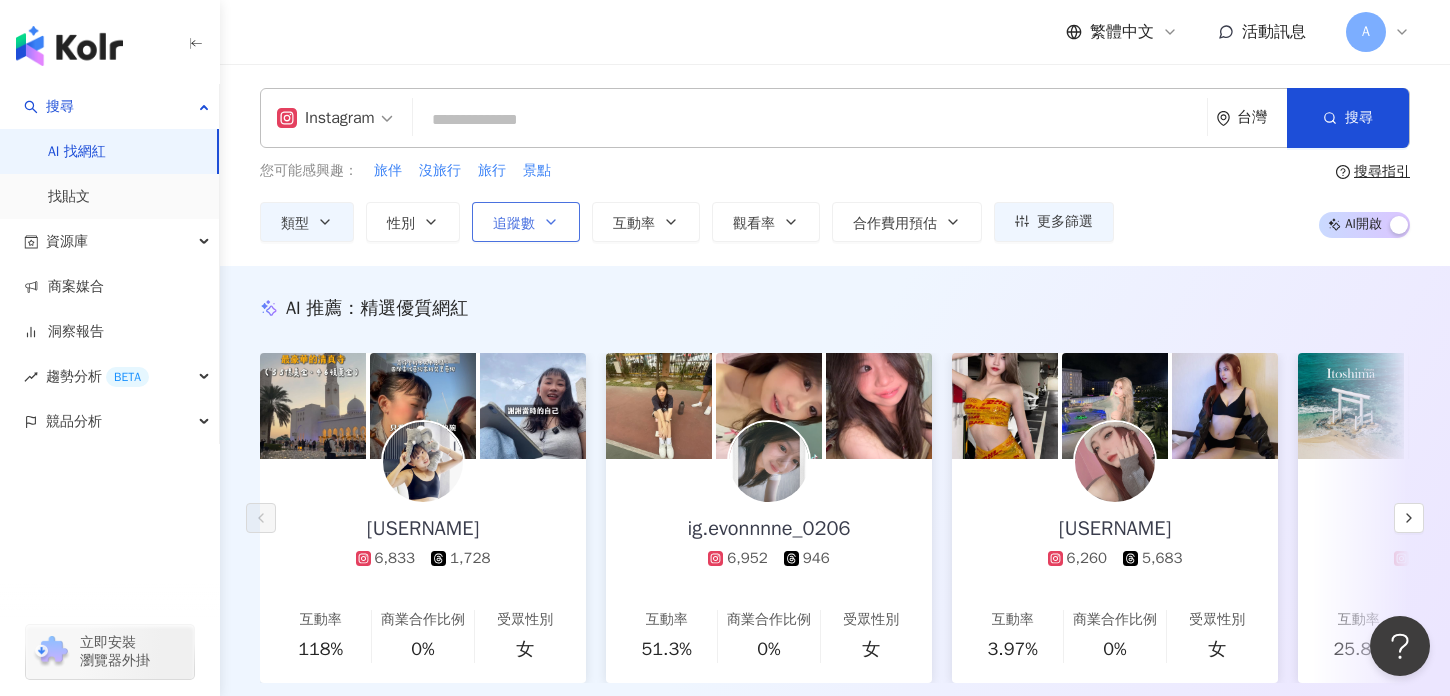 click on "追蹤數" at bounding box center (526, 222) 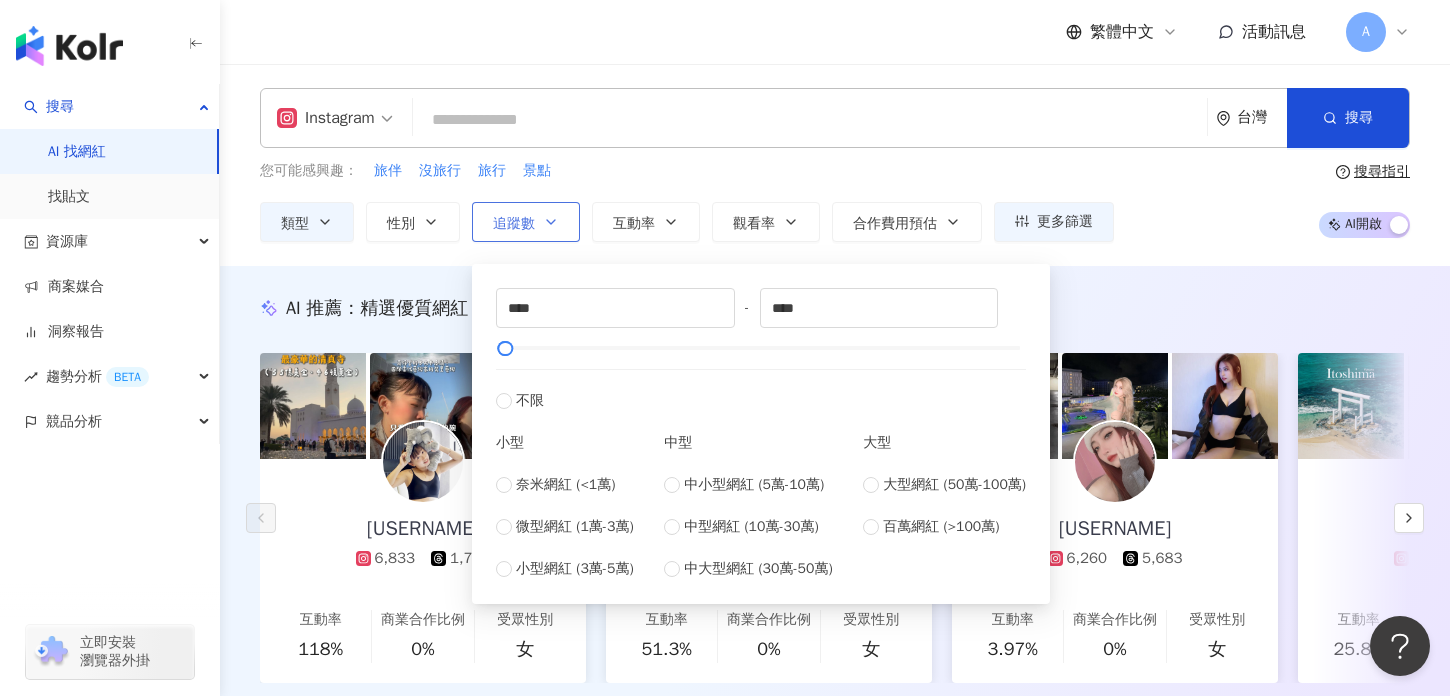 click on "追蹤數" at bounding box center (526, 222) 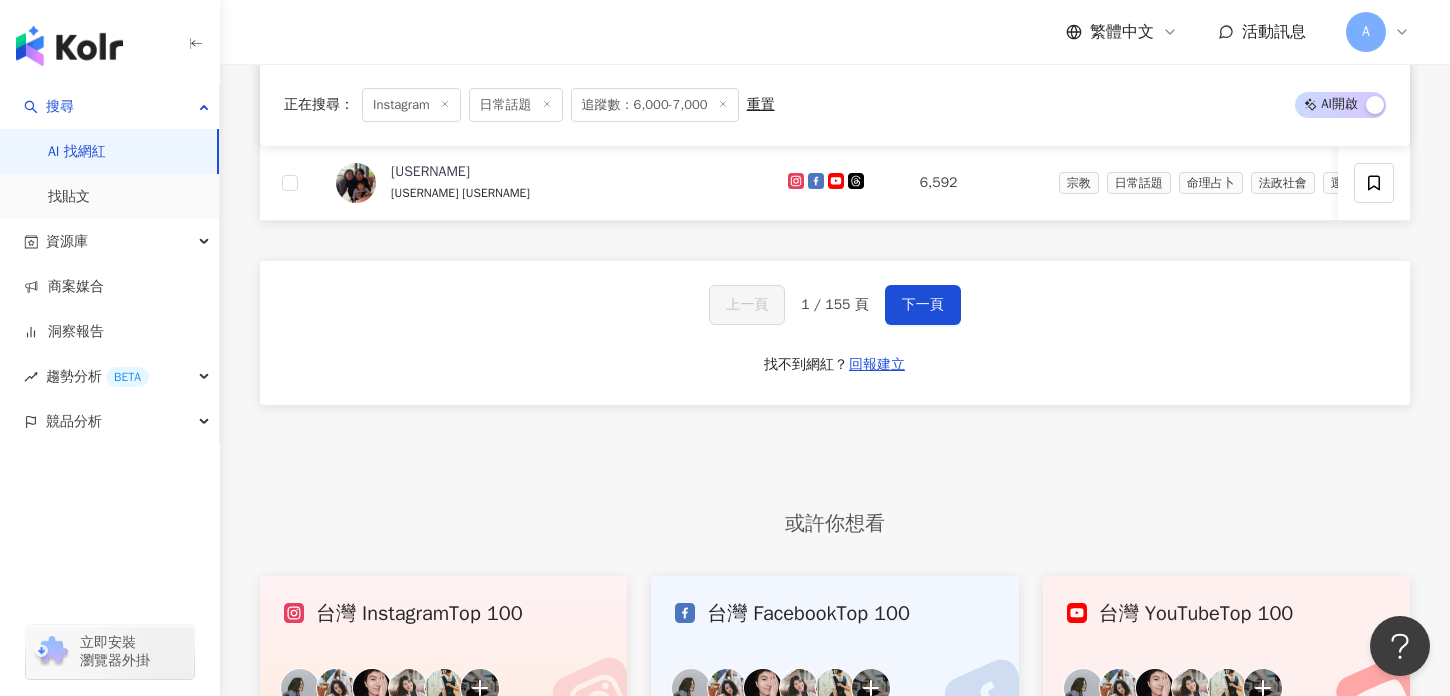 scroll, scrollTop: 1800, scrollLeft: 0, axis: vertical 